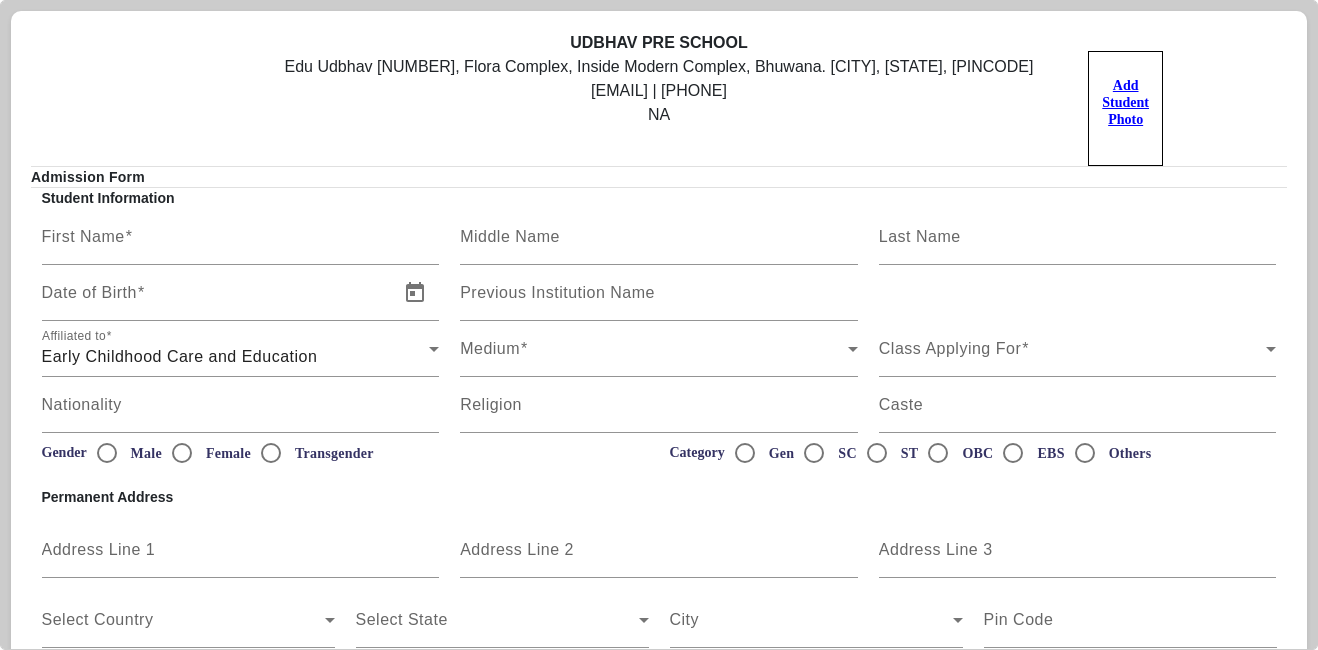 scroll, scrollTop: 0, scrollLeft: 0, axis: both 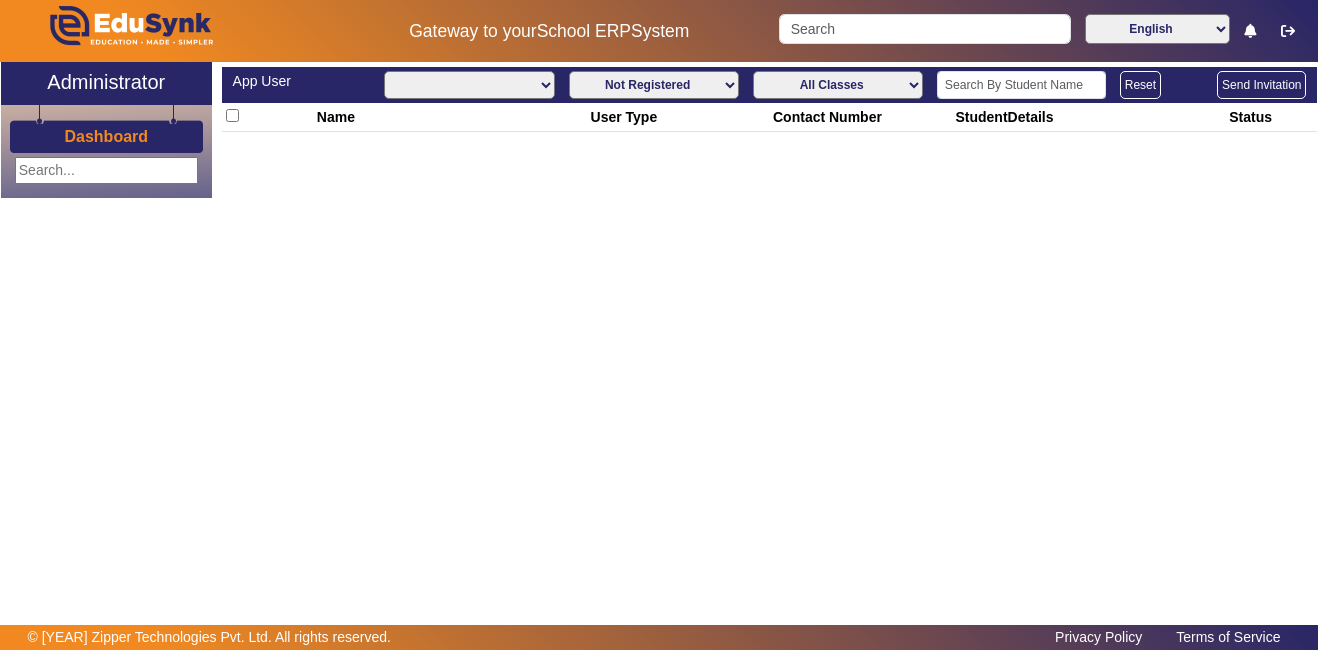 select 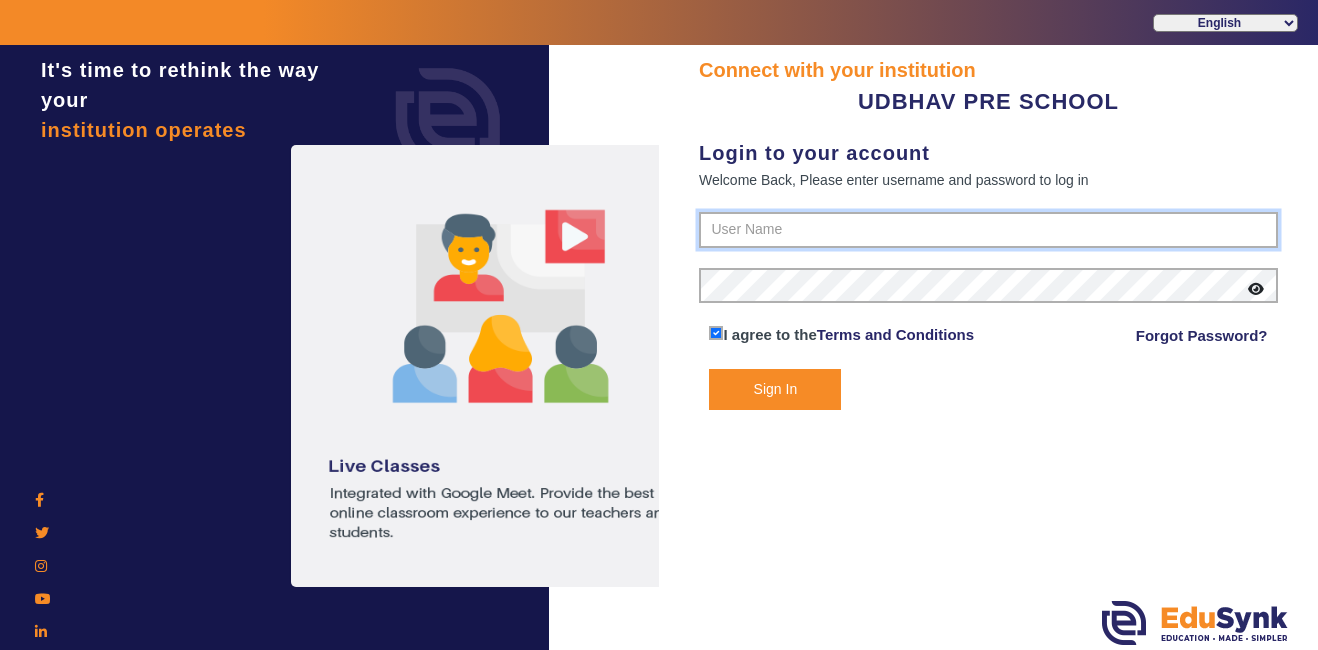 type on "[PHONE]" 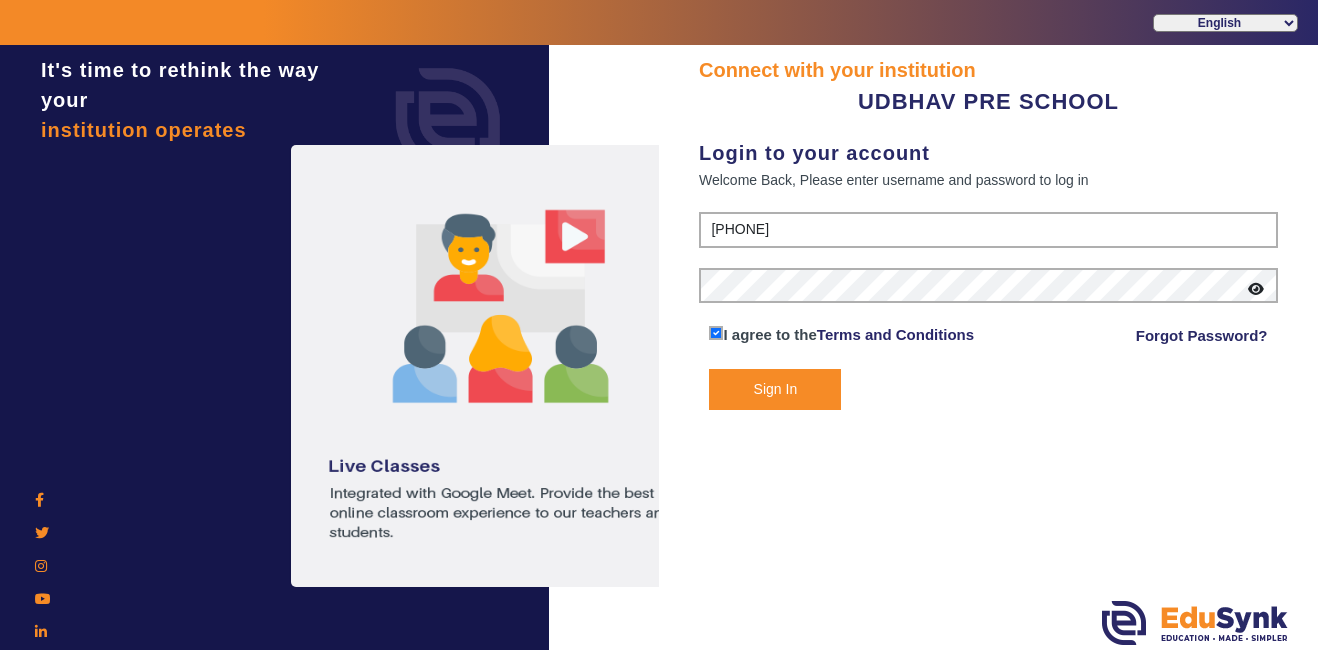 click on "Sign In" 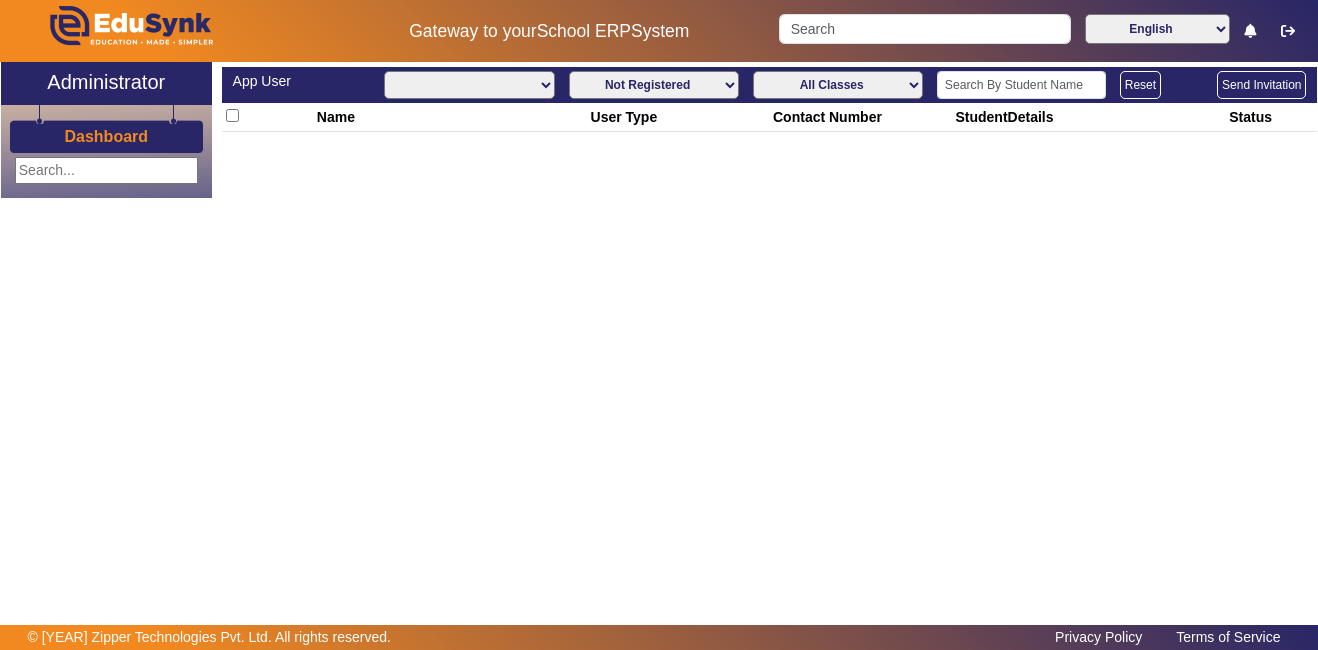 select on "All" 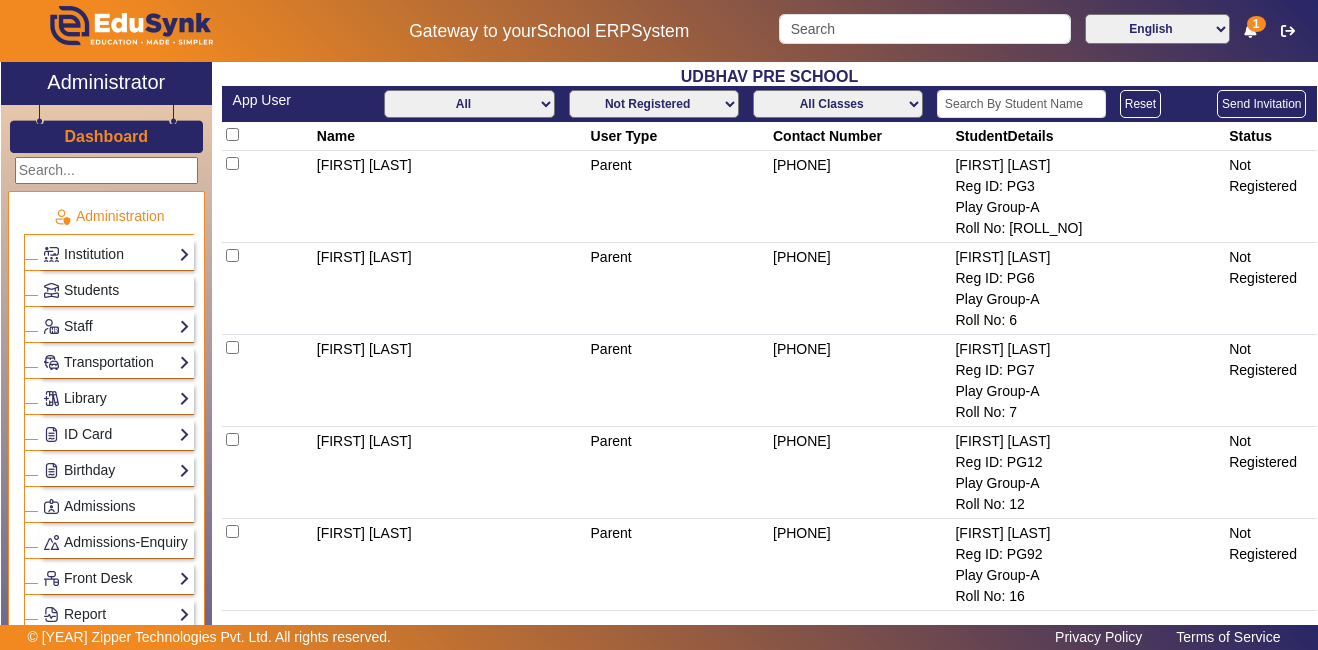 click 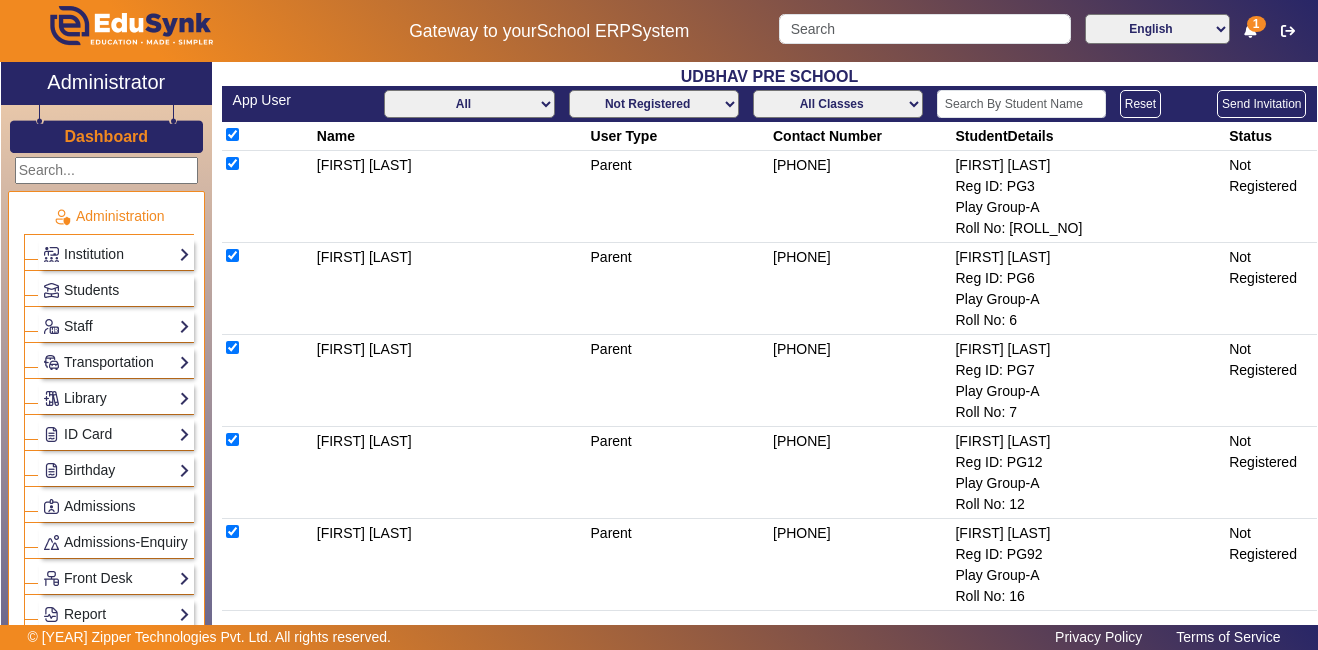 checkbox on "true" 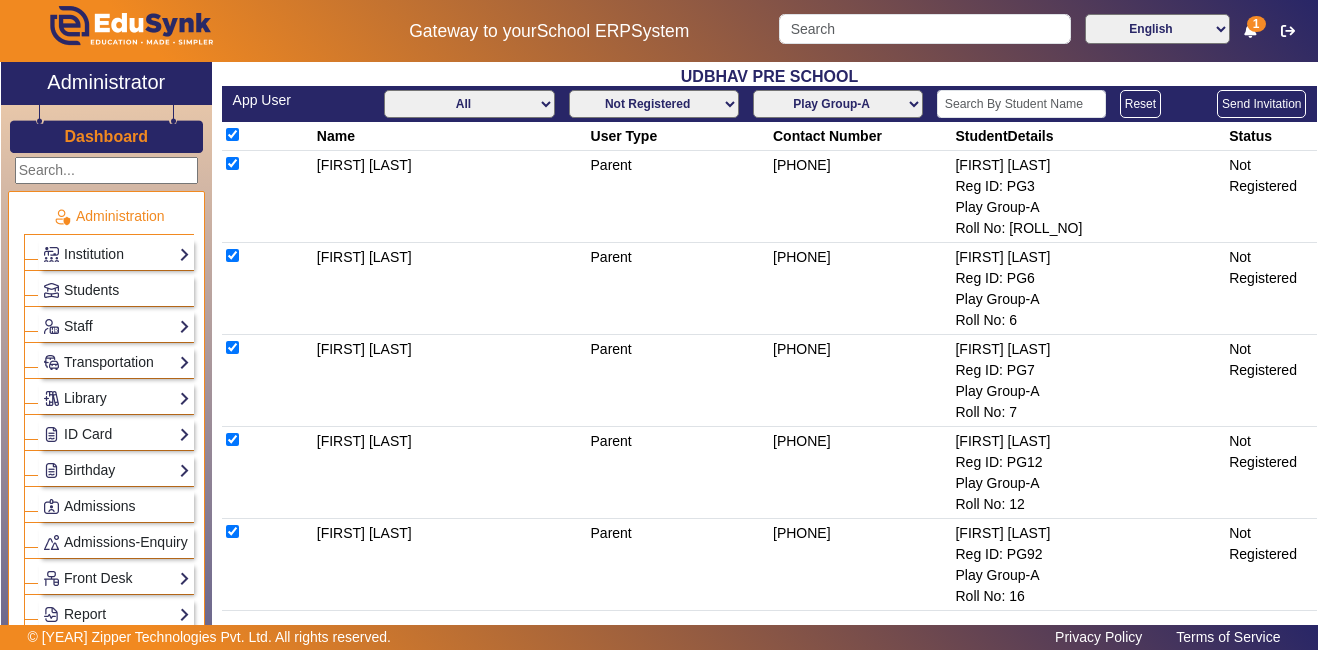 click on "All Classes  Play Group-A   Nursery-A   Nursery-B   Junior KG-A   Junior KG-B   Senior KG-A" 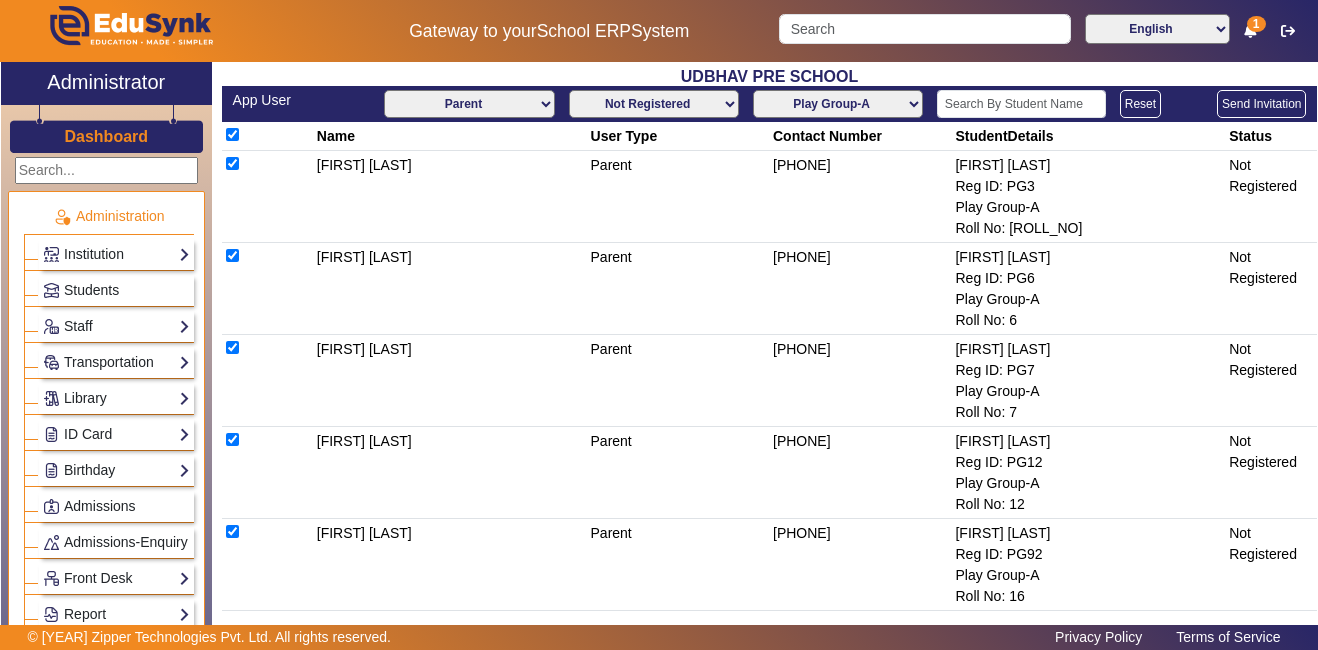 click on "All Teacher Parent Driver Support Staff" 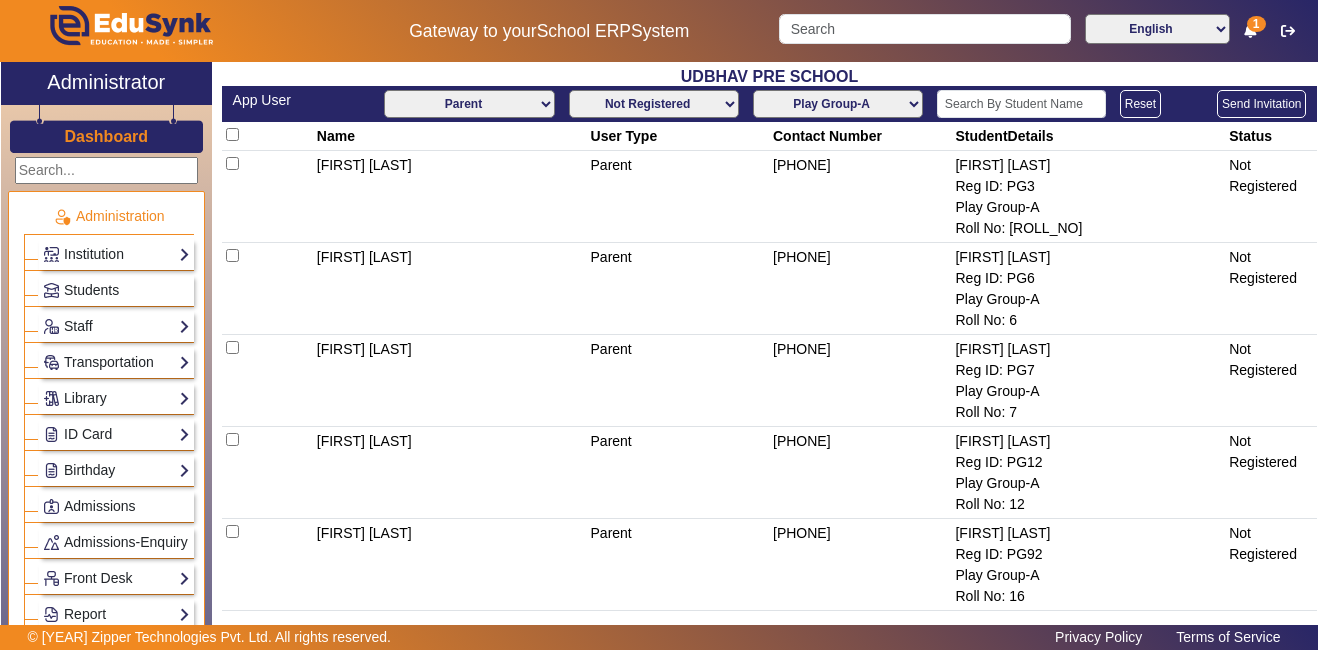 checkbox on "false" 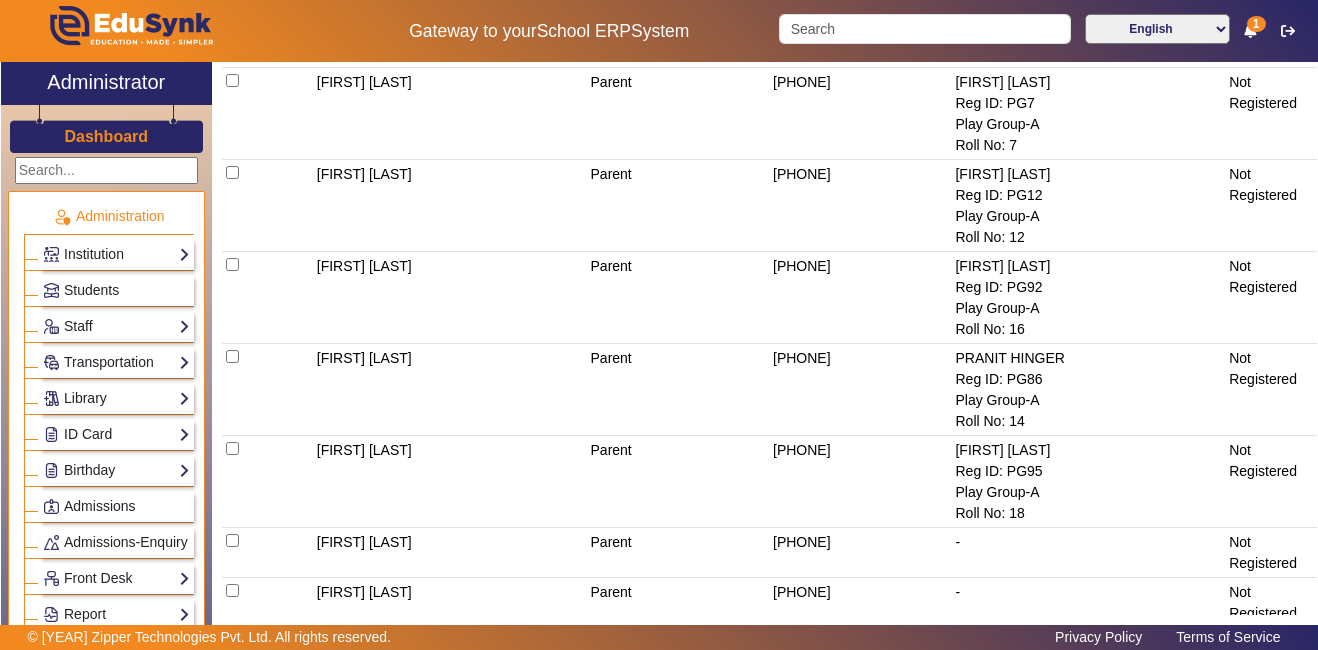 scroll, scrollTop: 294, scrollLeft: 0, axis: vertical 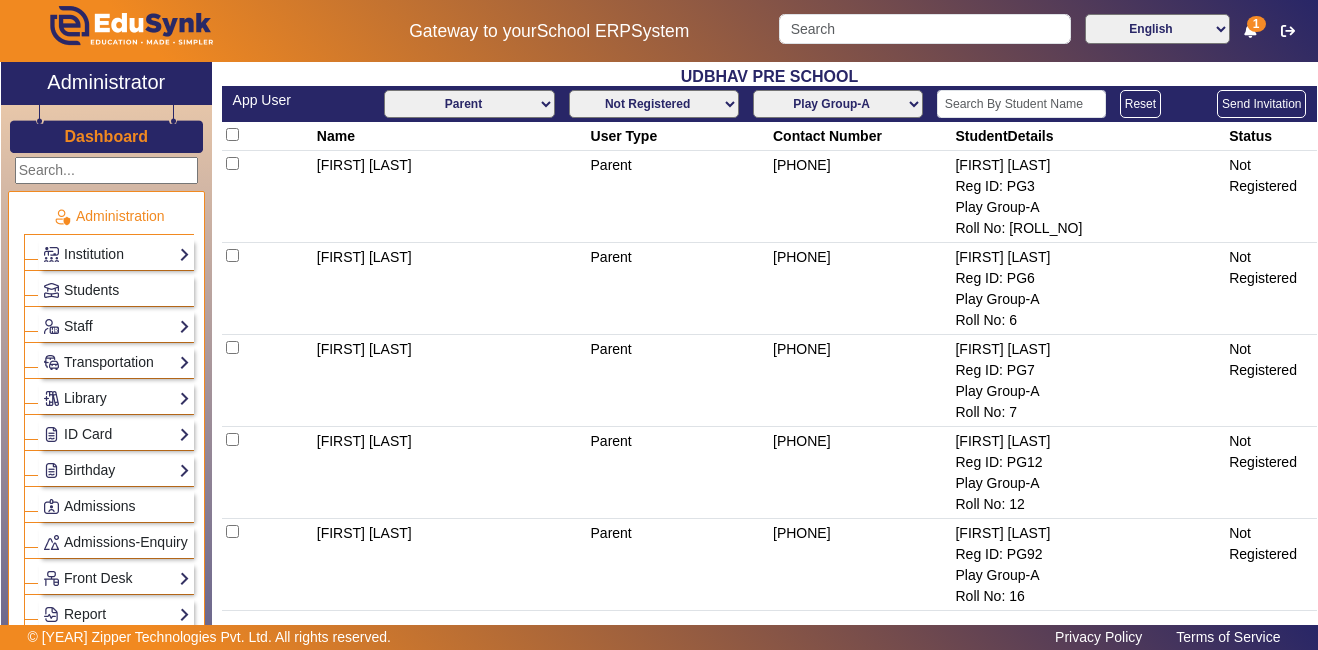 click 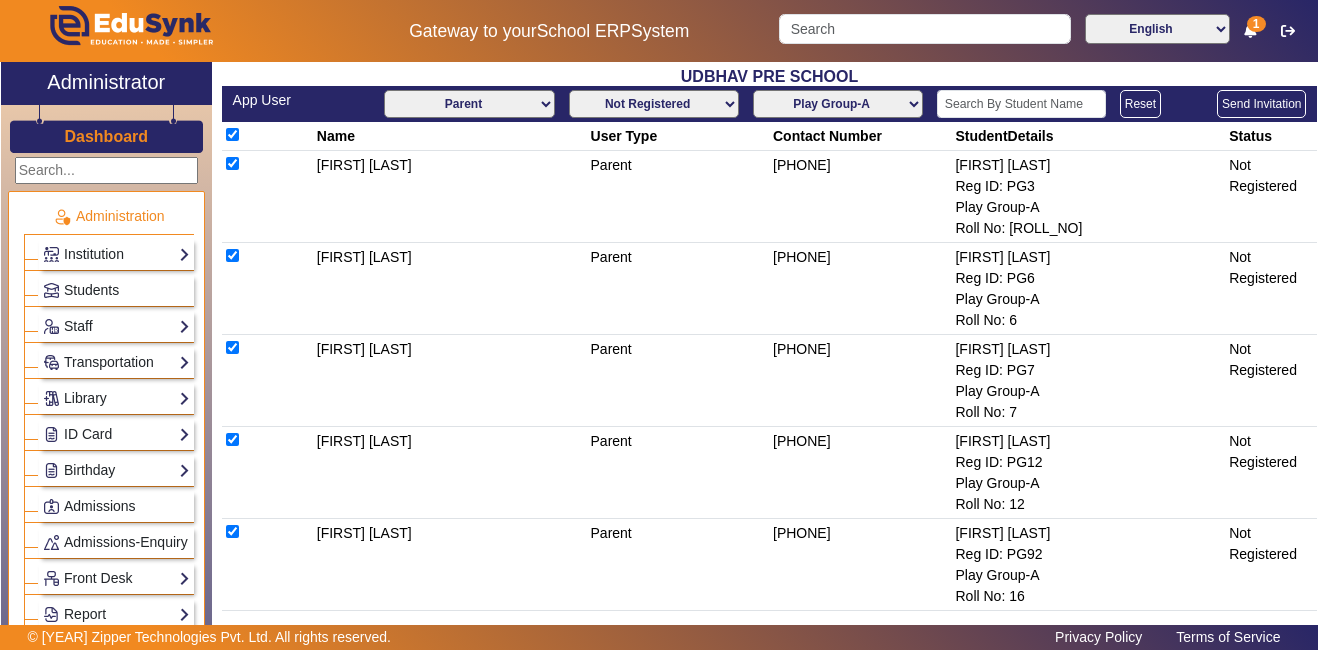 checkbox on "true" 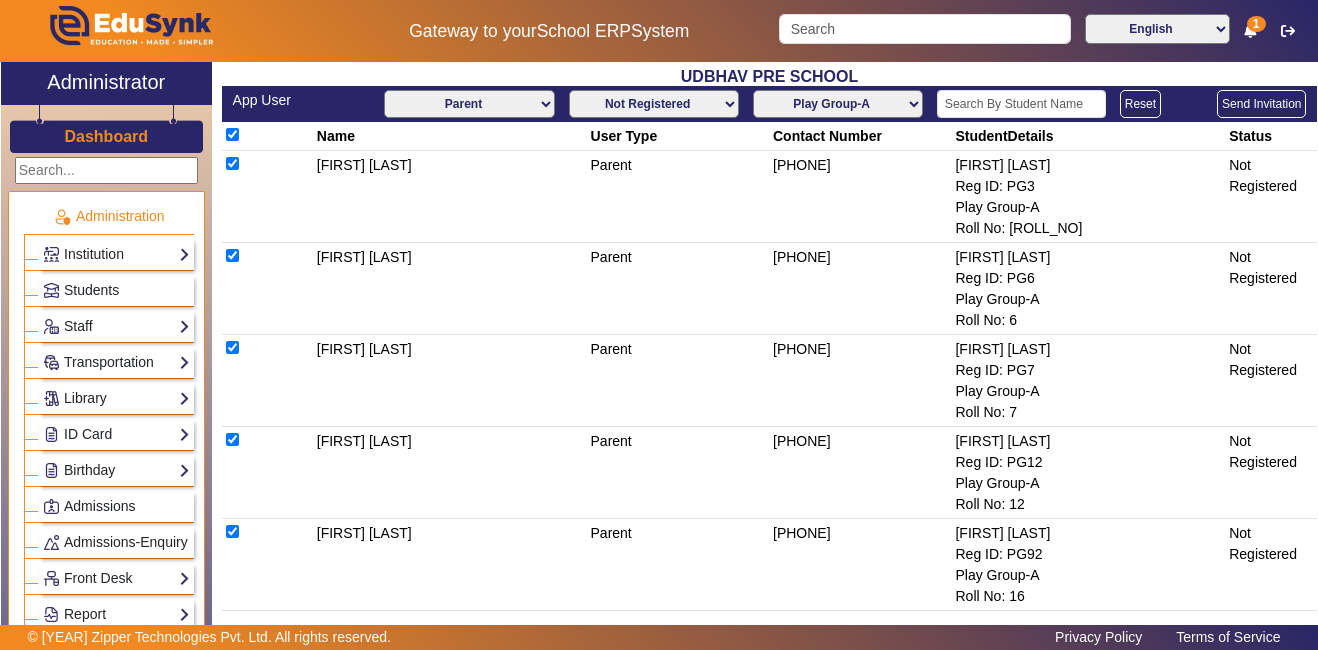 click on "Send Invitation" 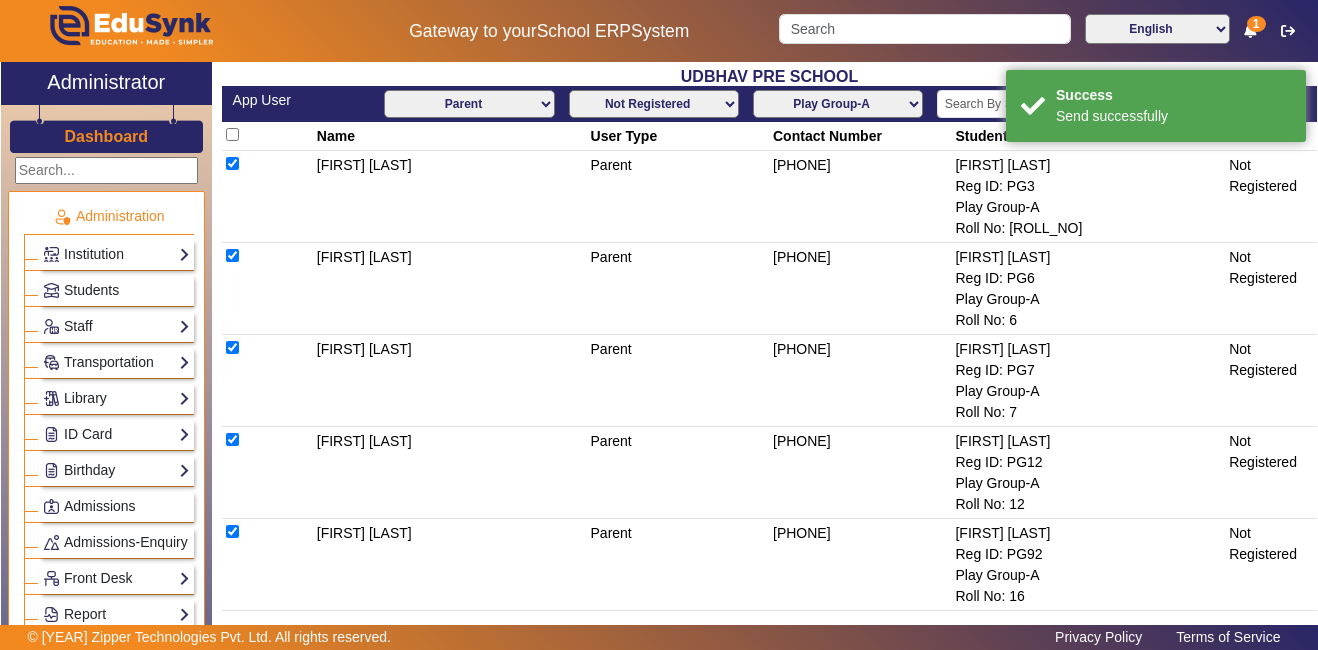 select on "All" 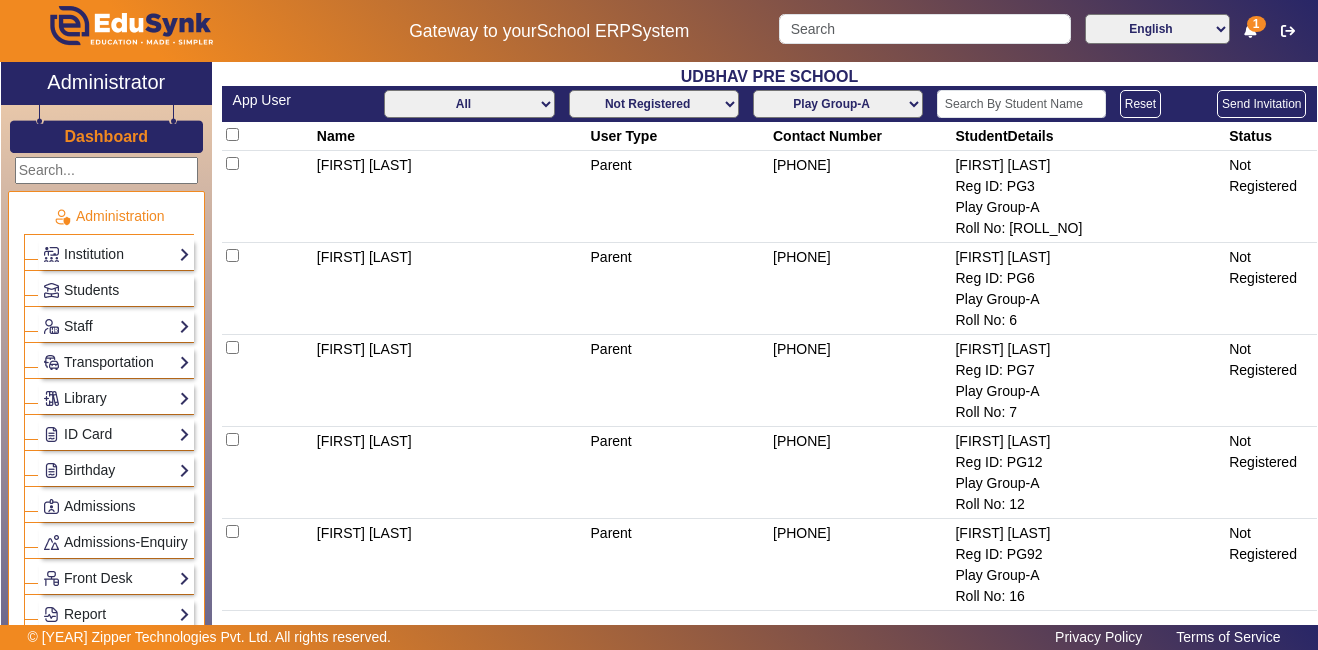 click on "All Classes  Play Group-A   Nursery-A   Nursery-B   Junior KG-A   Junior KG-B   Senior KG-A" 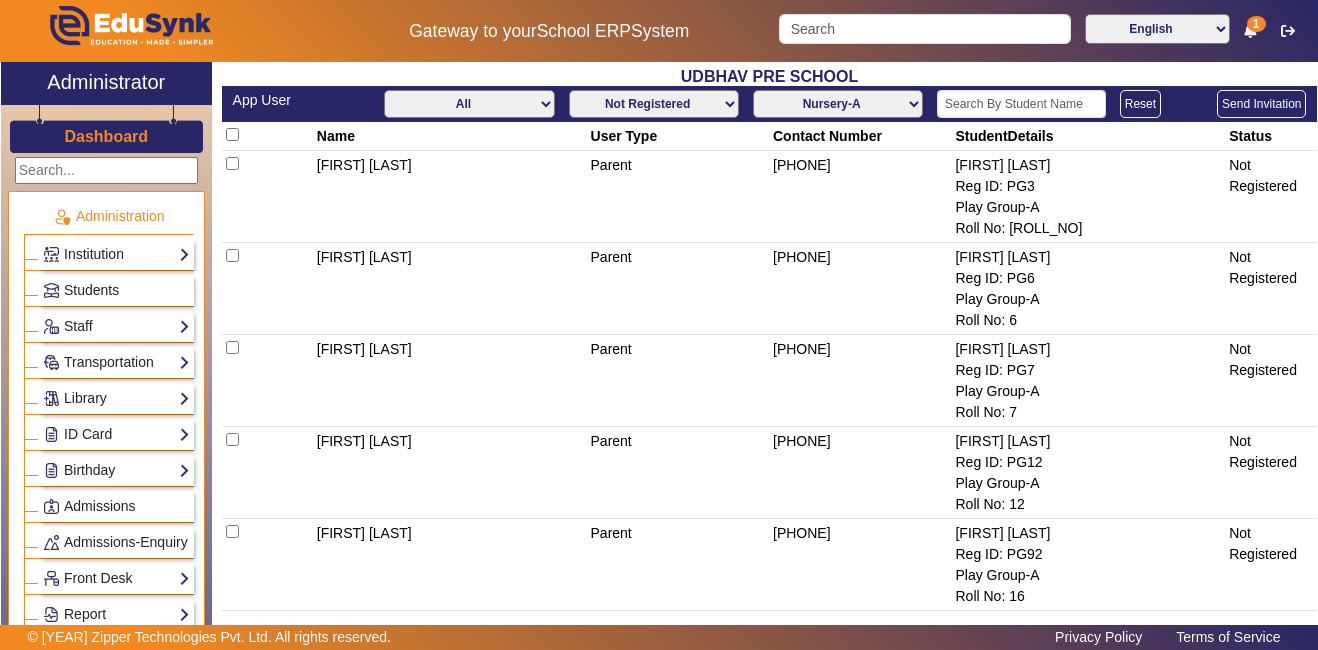 click on "All Classes  Play Group-A   Nursery-A   Nursery-B   Junior KG-A   Junior KG-B   Senior KG-A" 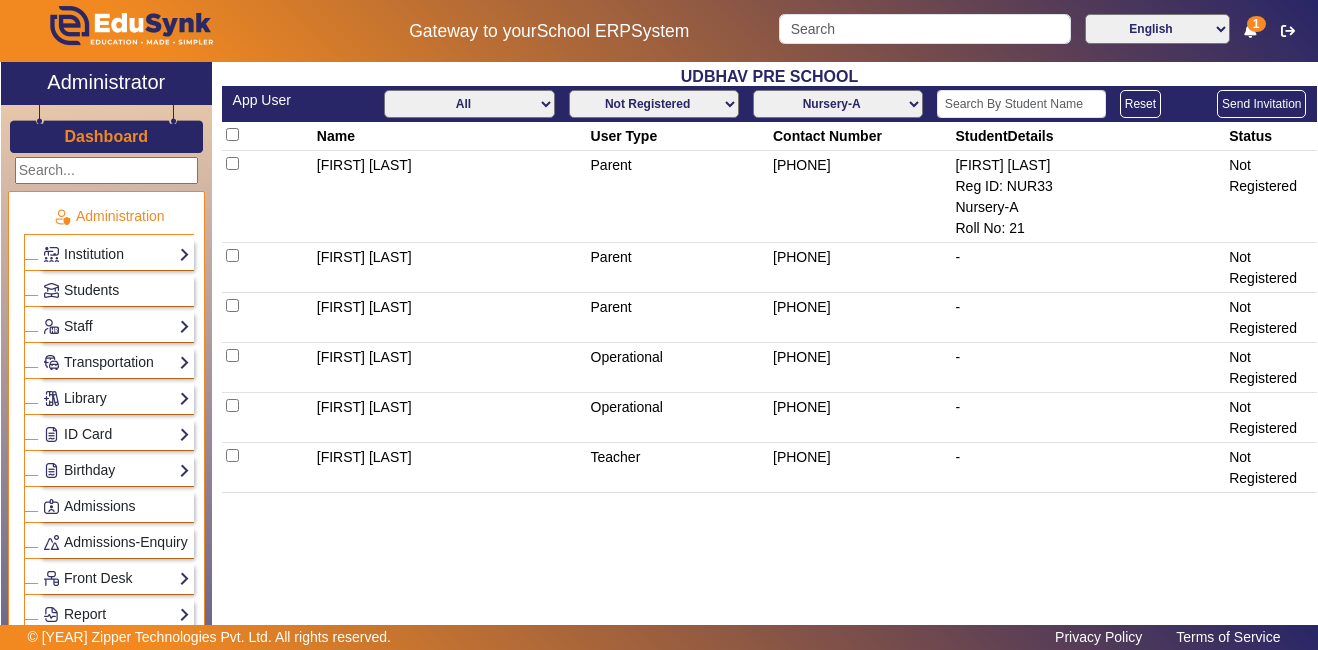 click 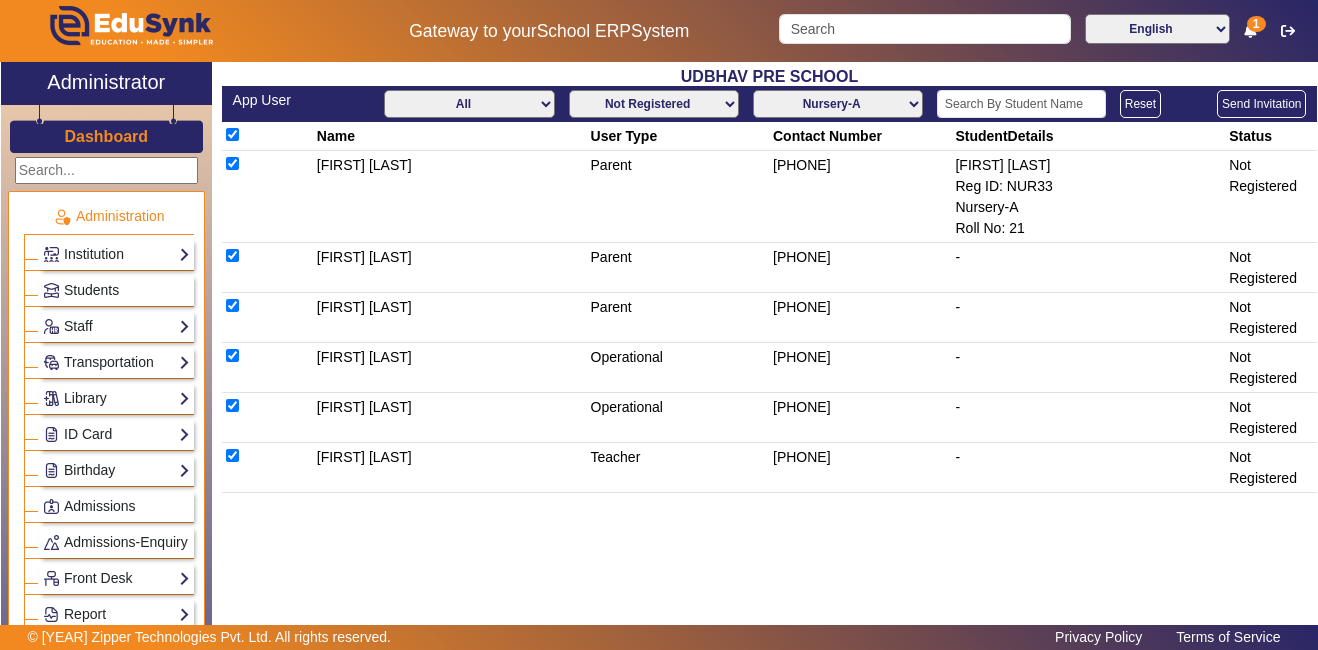 checkbox on "true" 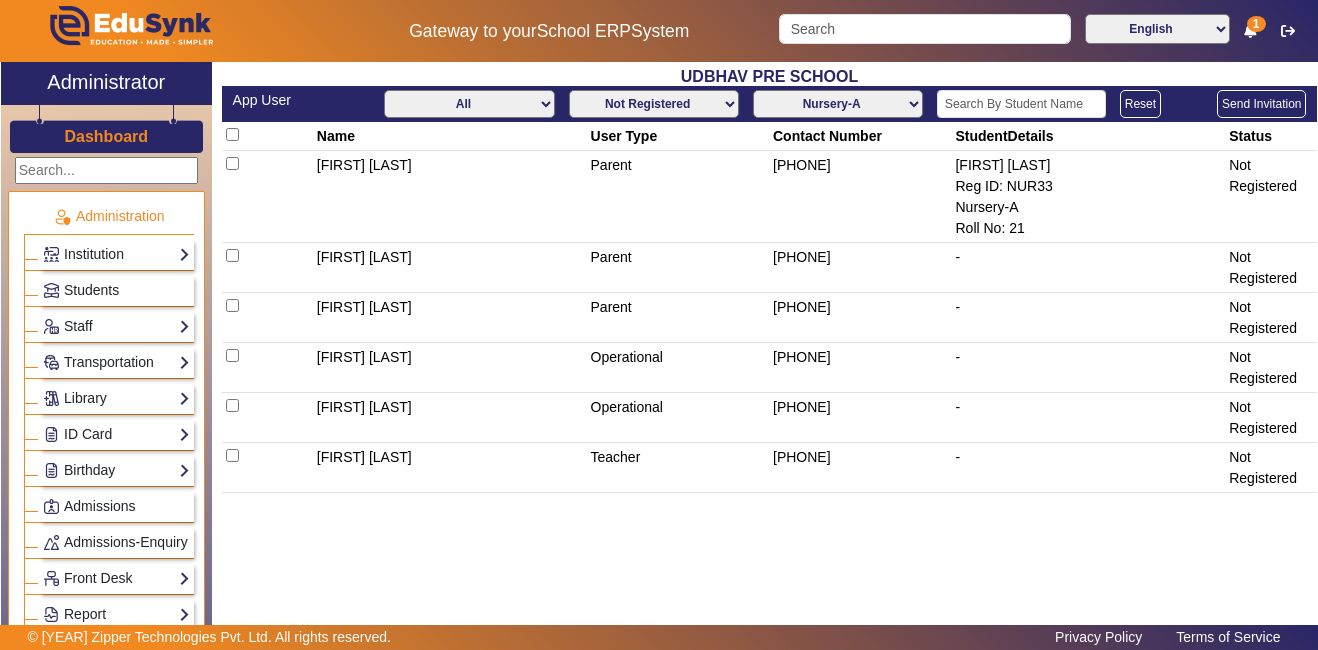 click on "All Classes  Play Group-A   Nursery-A   Nursery-B   Junior KG-A   Junior KG-B   Senior KG-A" 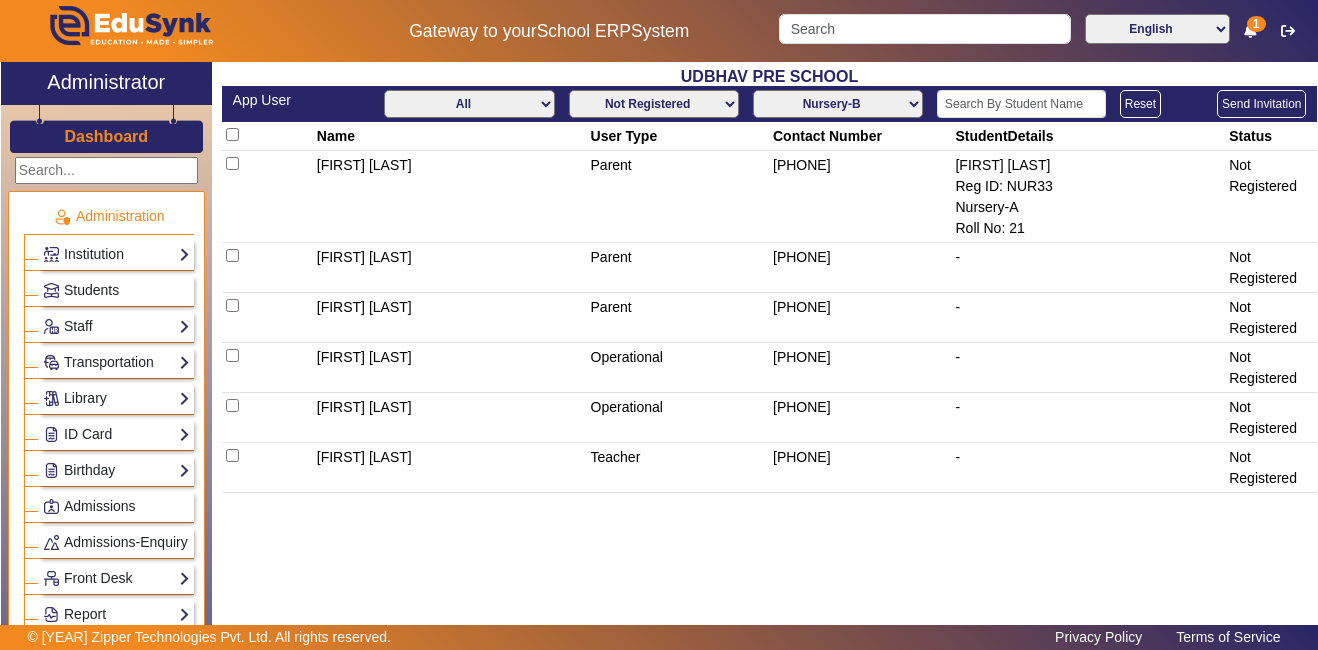 click on "All Classes  Play Group-A   Nursery-A   Nursery-B   Junior KG-A   Junior KG-B   Senior KG-A" 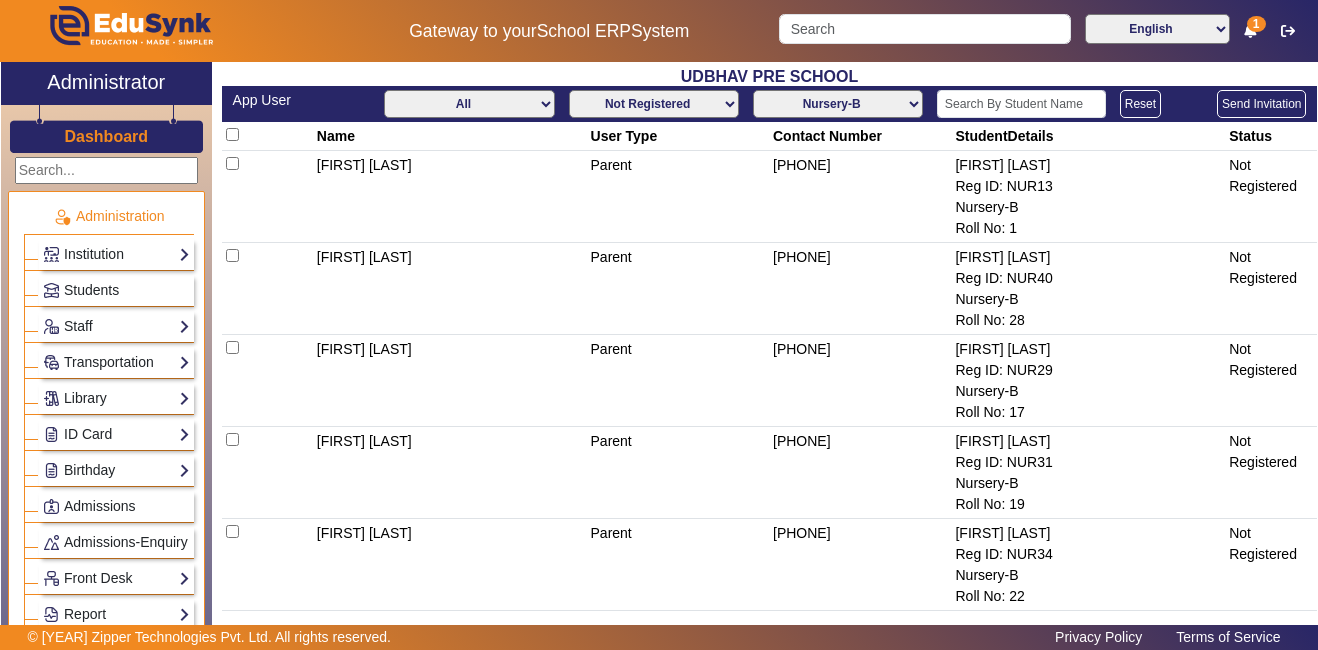 click 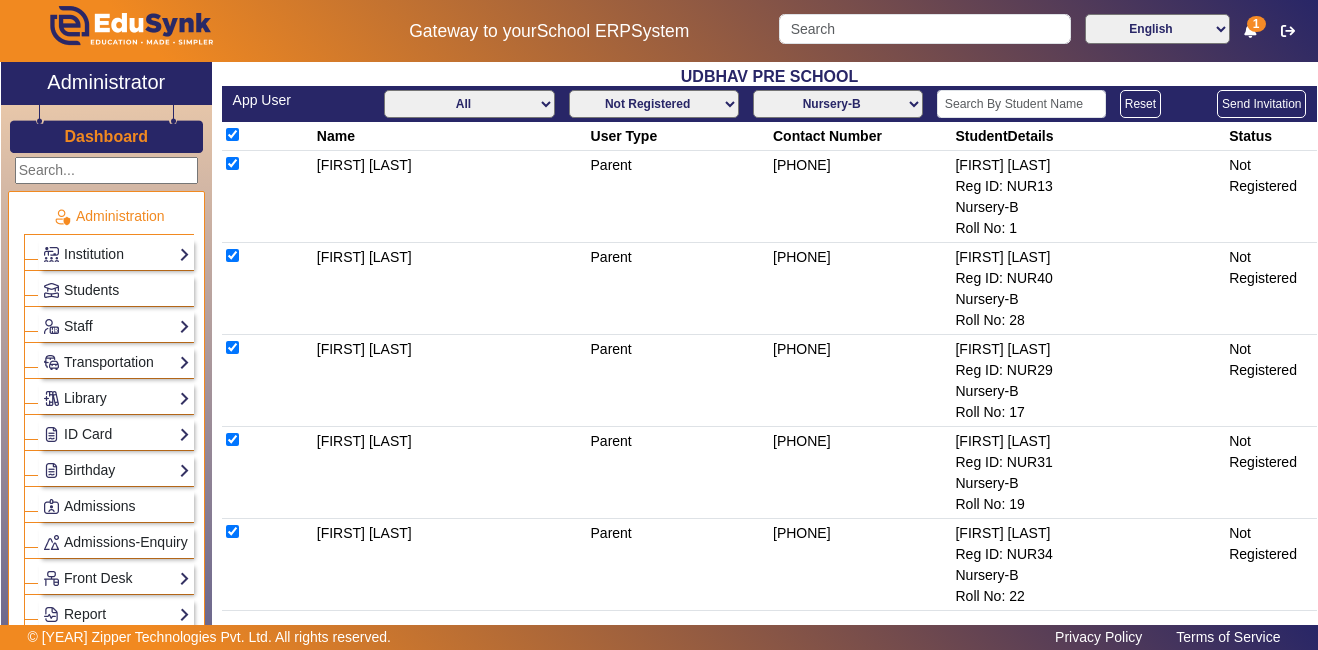 checkbox on "true" 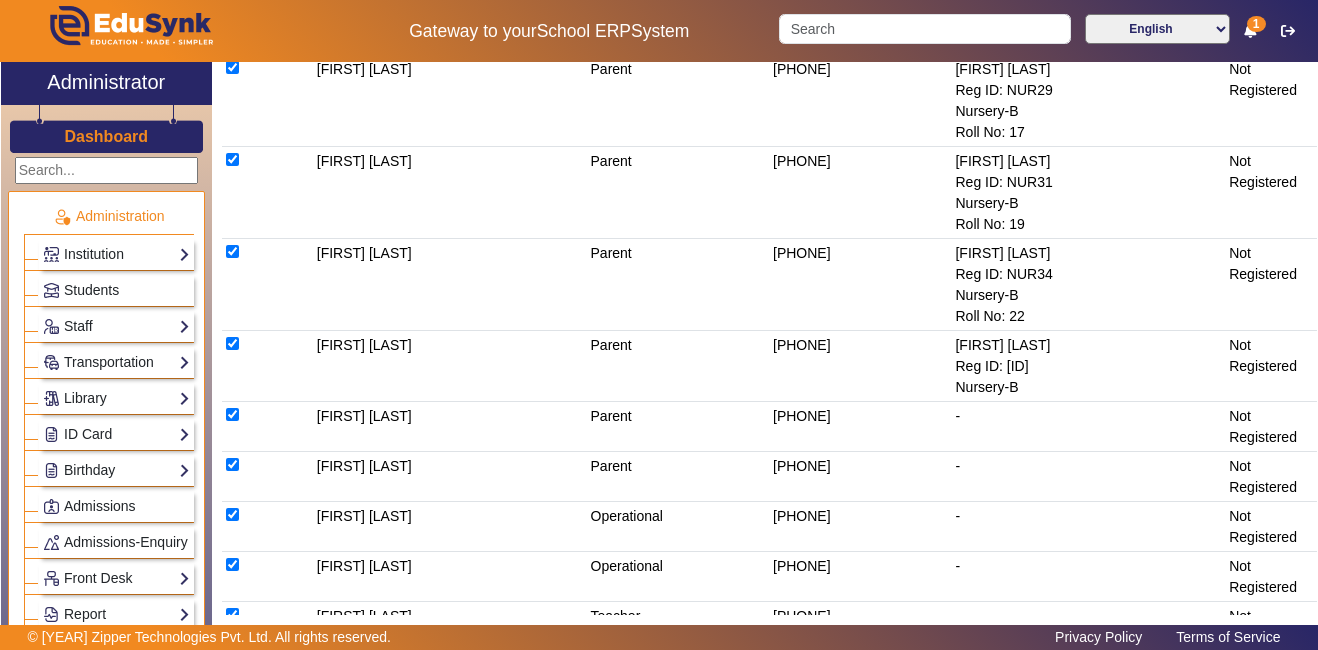 scroll, scrollTop: 331, scrollLeft: 0, axis: vertical 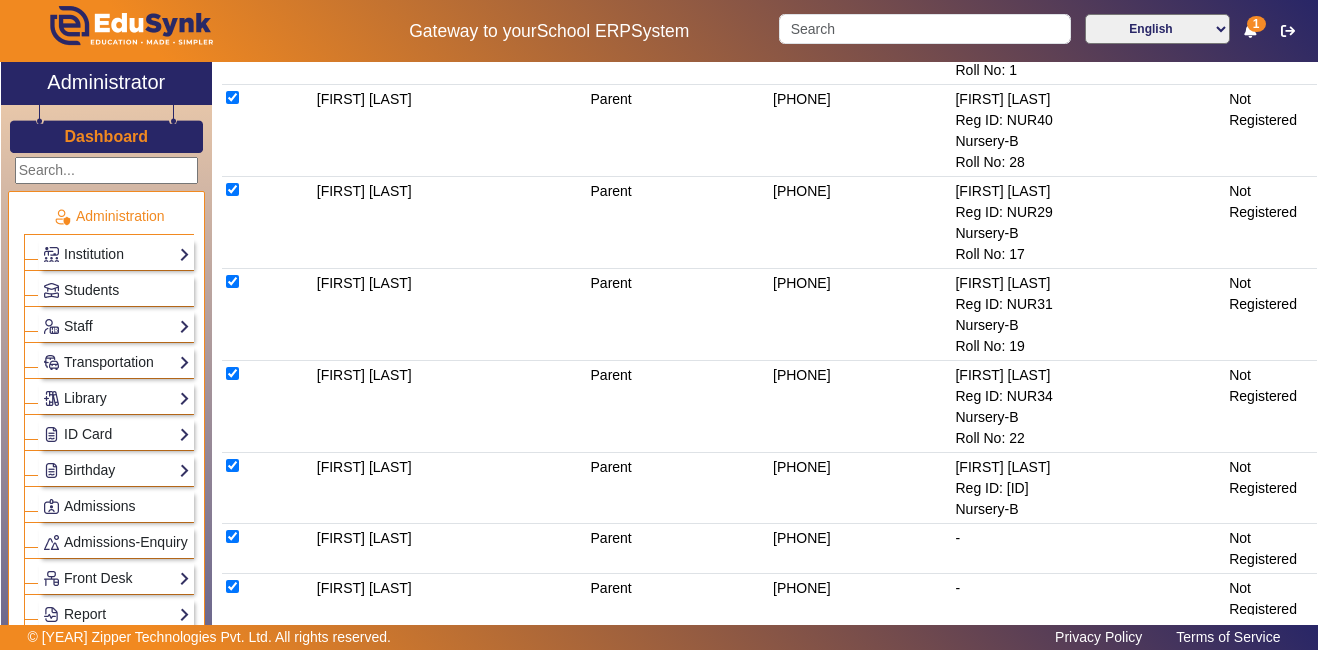 click on "Not Registered" 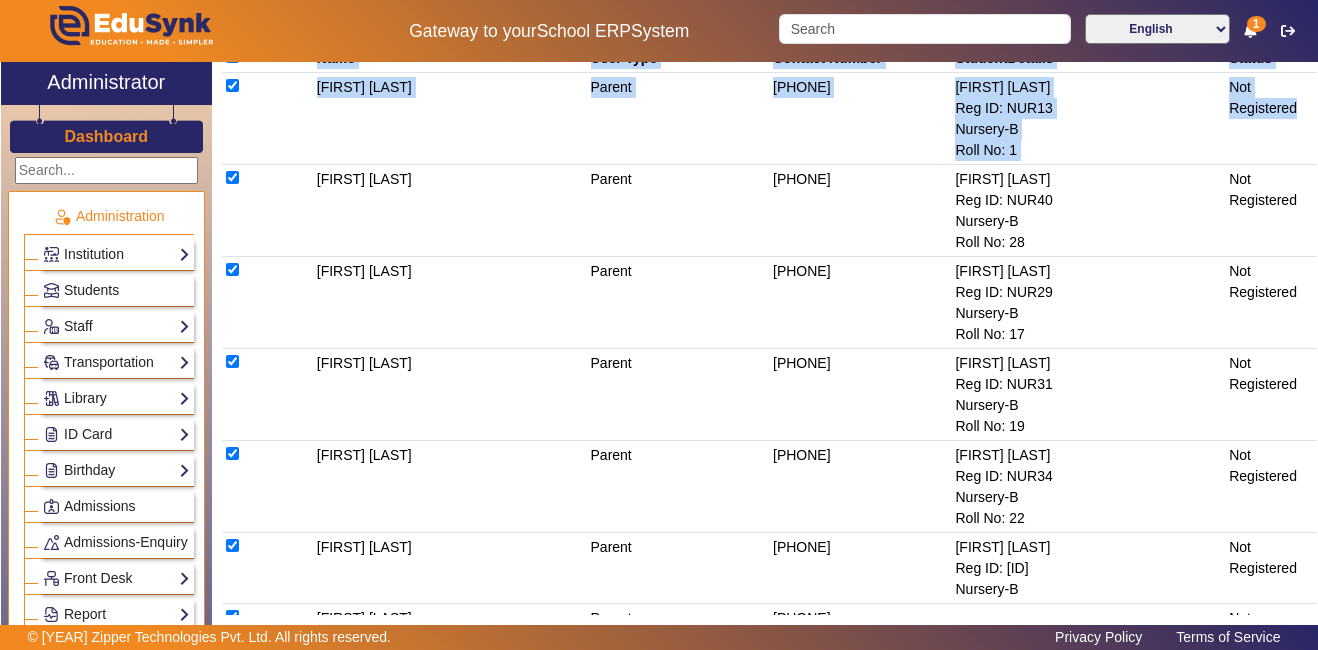 scroll, scrollTop: 0, scrollLeft: 0, axis: both 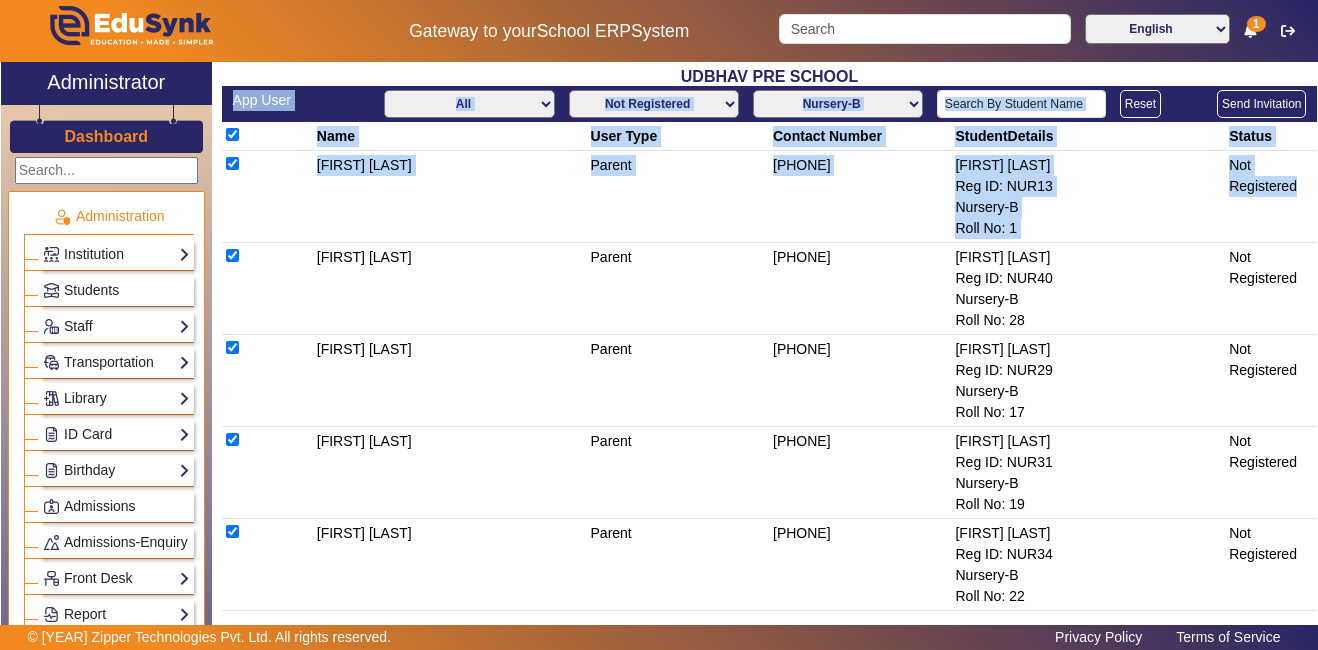 click on "App User  All Teacher Parent Driver Support Staff Not Registered Registered All Classes  Play Group-A   Nursery-A   Nursery-B   Junior KG-A   Junior KG-B   Senior KG-A  Reset Send Invitation Name User Type Contact Number StudentDetails Status  [FIRST] [LAST]  Parent [PHONE] [STUDENT_NAME] Reg ID: NUR13 Nursery-B Roll No: 1  Not Registered   [FIRST] [LAST]  Parent [PHONE] [STUDENT_NAME] Reg ID: NUR40 Nursery-B Roll No: 28  Not Registered   [FIRST] [LAST]  Parent [PHONE] [STUDENT_NAME] Reg ID: NUR29 Nursery-B Roll No: 17  Not Registered   [FIRST] [LAST]  Parent [PHONE] [STUDENT_NAME] Reg ID: NUR31 Nursery-B Roll No: 19  Not Registered   [FIRST] [LAST]  Parent [PHONE] [STUDENT_NAME] Reg ID: NUR34 Nursery-B Roll No: 22  Not Registered   [FIRST] [LAST]  Parent [PHONE]    -  Not Registered   [FIRST] [LAST]  Parent [PHONE]    -  Not Registered   [FIRST] [LAST]  Operational [PHONE]    -" 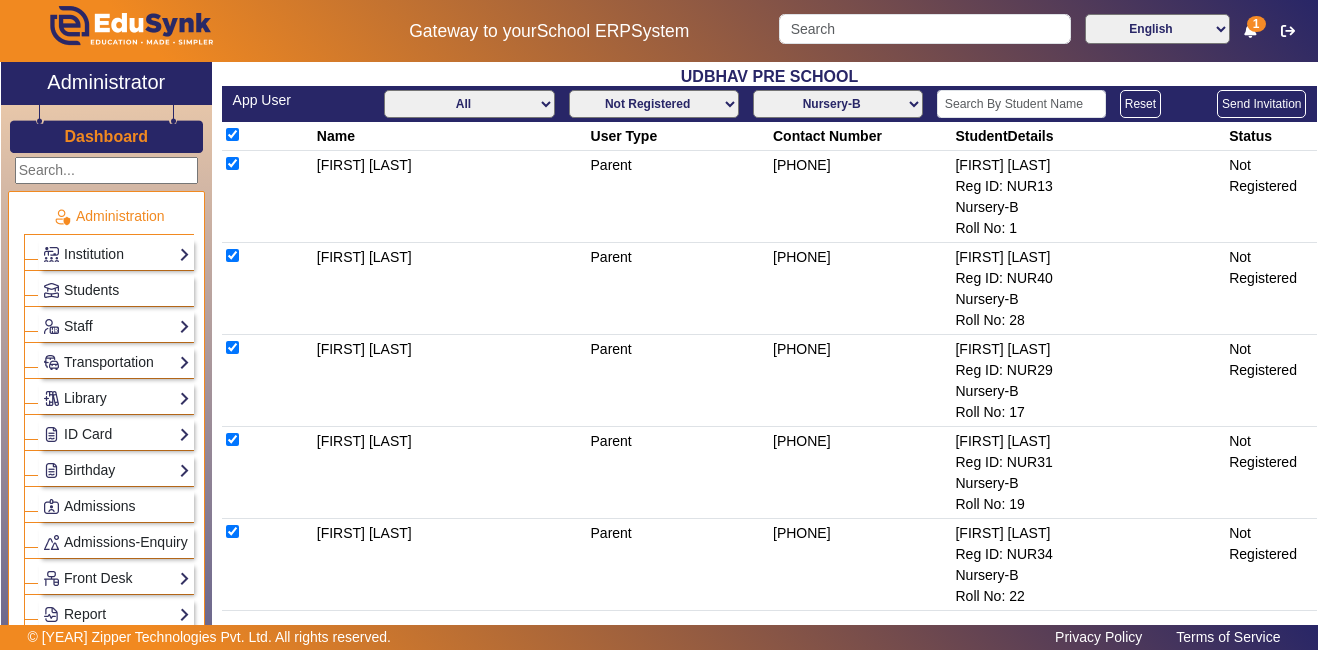click on "Send Invitation" 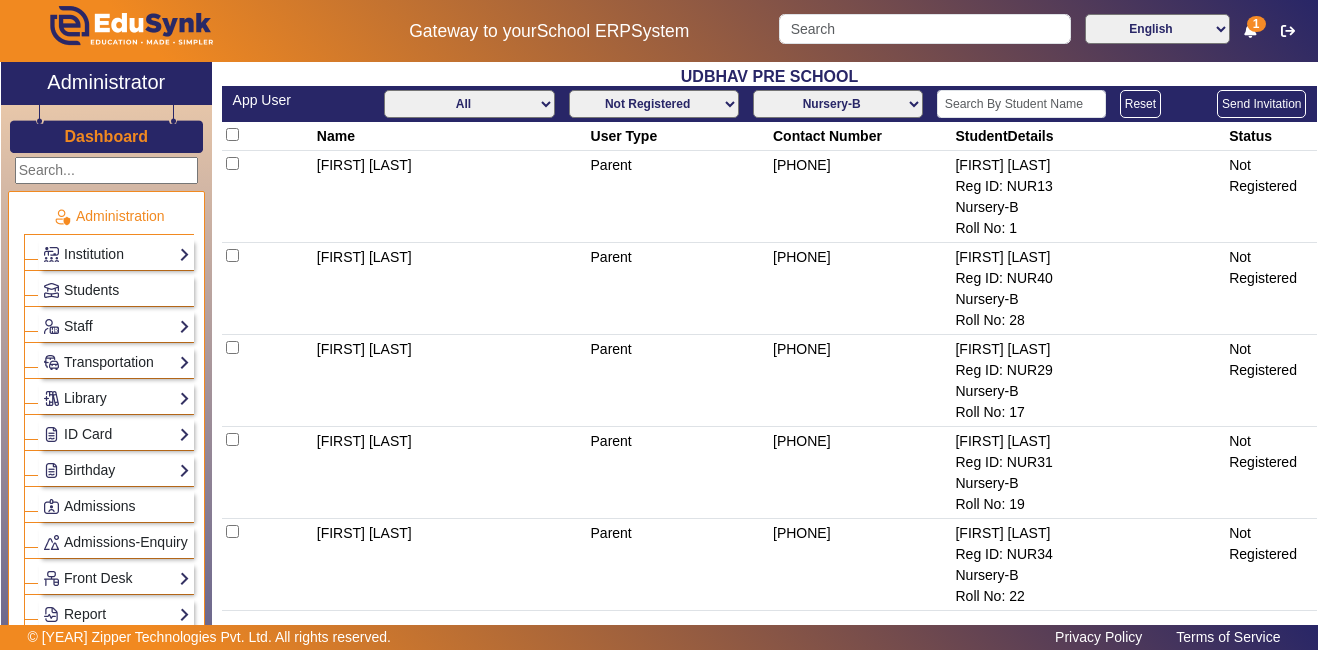 click on "All Classes  Play Group-A   Nursery-A   Nursery-B   Junior KG-A   Junior KG-B   Senior KG-A" 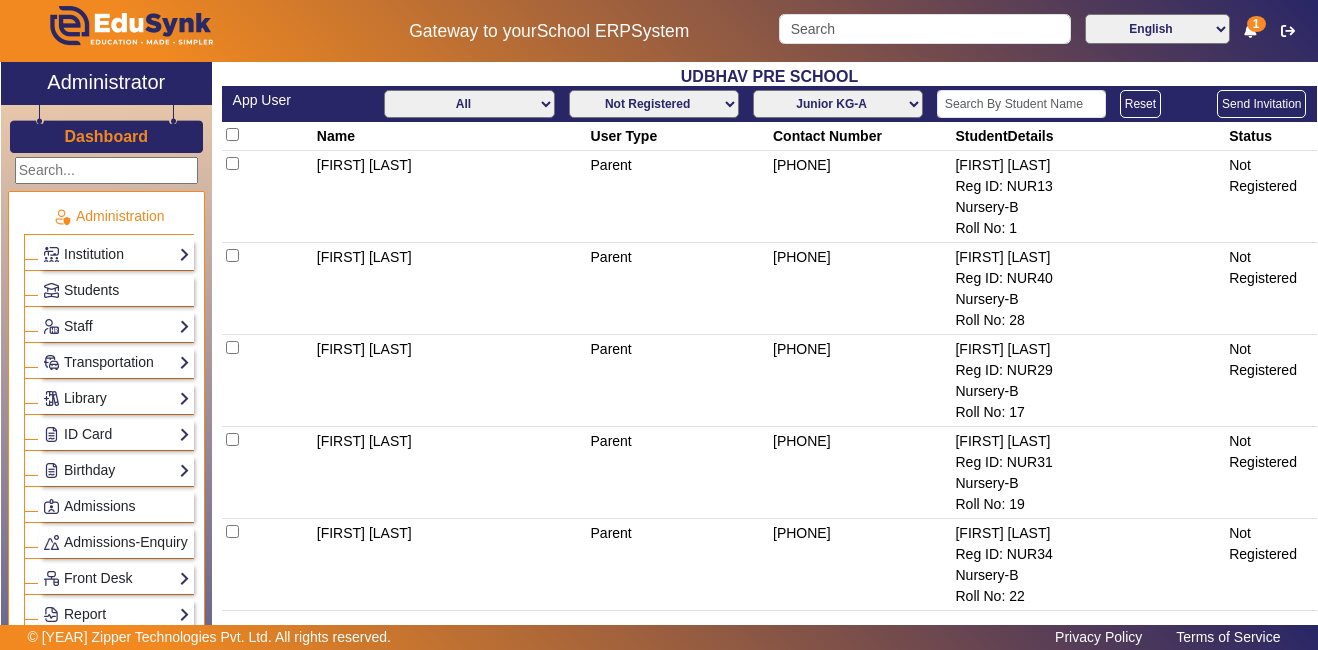 click on "All Classes  Play Group-A   Nursery-A   Nursery-B   Junior KG-A   Junior KG-B   Senior KG-A" 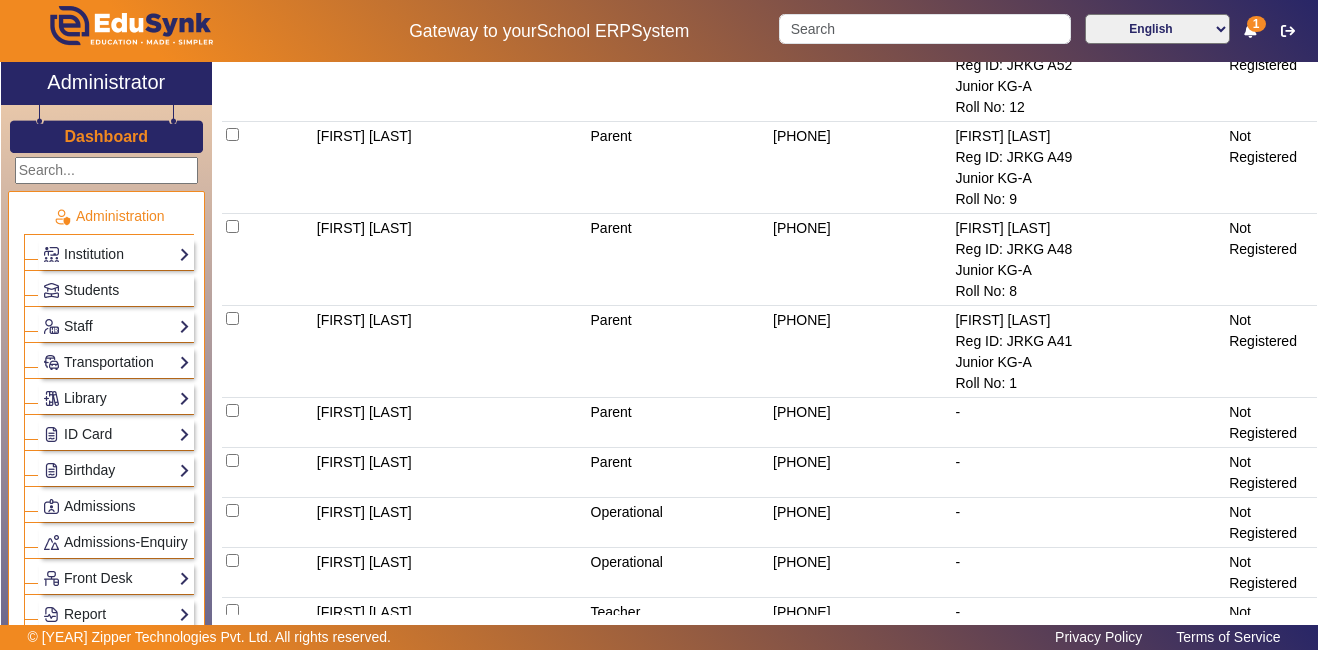 scroll, scrollTop: 260, scrollLeft: 0, axis: vertical 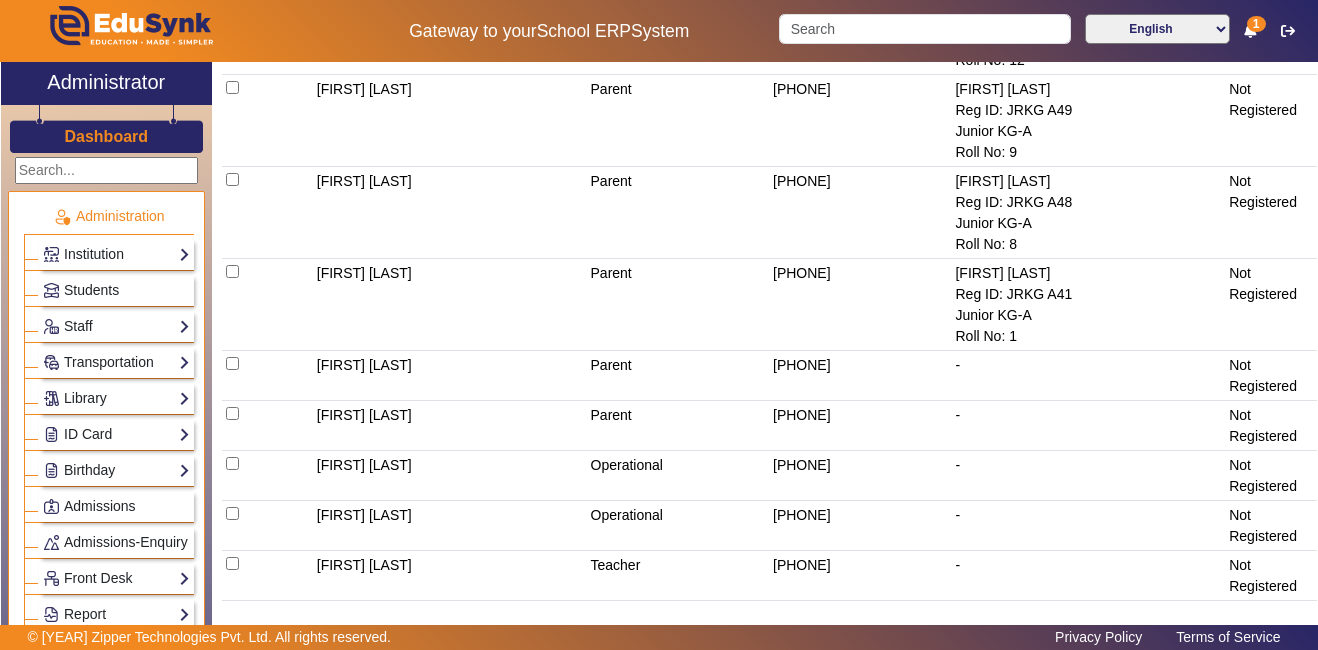 click on "Administrator Dashboard Administration  Institution  Institution Details   Session Configuration   Classes/Batches   Subjects  Students Staff  Teachers   Non Teaching Staff   Driver   Support Staff  Transportation  Overview   Vehicle Directory   Routes   Trip Record  Library  Overview   Configuration   Book Lists   Issue a Book   List of Books Issued   Card   Penalties  ID Card  Students   Teachers   Non Teaching Staff   Template  Birthday  Students  Admissions Admissions-Enquiry Front Desk  Visitors Book   Postal Receipt   Postal Dispatch   Phone Call Logs   Complaint Book  Report  Import History   App Invites   Other Reports  Inventory Gallery  List   Add  Notice Board  List   Add  Certificates  Certificates   TC   Bonafide  User Settings  Roles   Users  Settings  Biometric   Configuration   Live Class Setup   Bank Account   Chat Settings   Sequence   Change Password   Subscription  Promotion Profile Photo  Add Profile Photo   Profile Photo List  Academics  TimeTable  Assign Teacher   Academic Calendar  -" 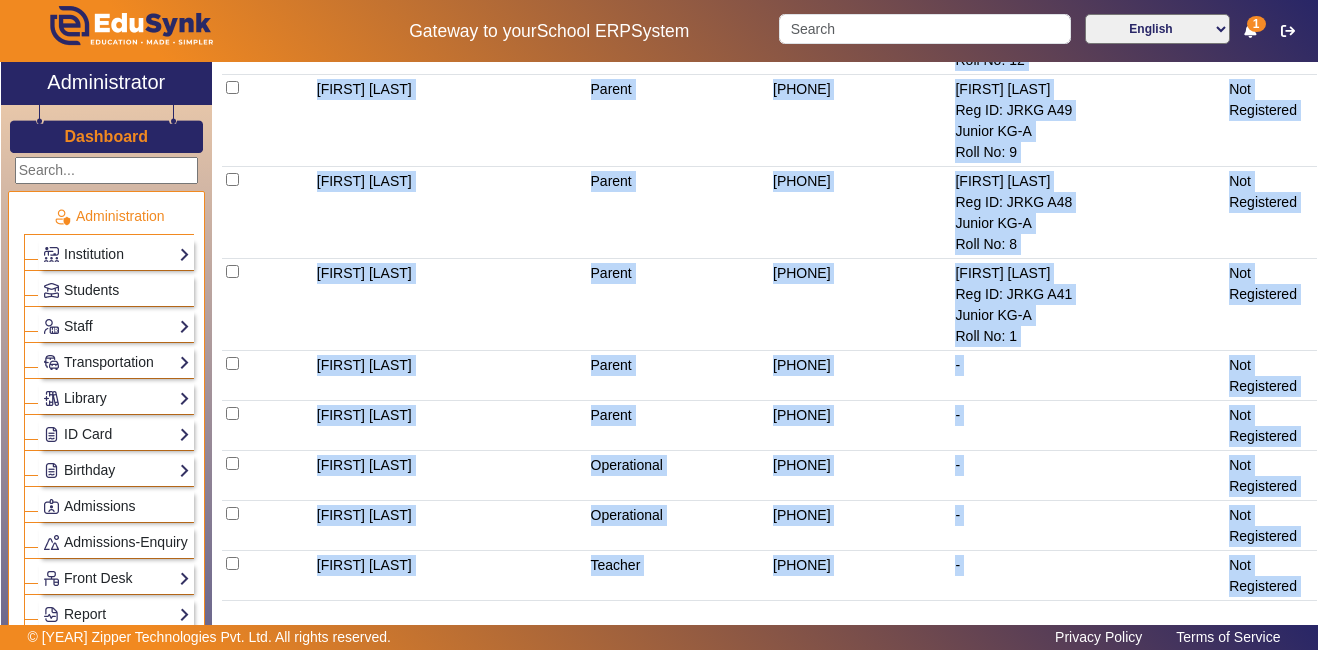click on "Administrator Dashboard Administration  Institution  Institution Details   Session Configuration   Classes/Batches   Subjects  Students Staff  Teachers   Non Teaching Staff   Driver   Support Staff  Transportation  Overview   Vehicle Directory   Routes   Trip Record  Library  Overview   Configuration   Book Lists   Issue a Book   List of Books Issued   Card   Penalties  ID Card  Students   Teachers   Non Teaching Staff   Template  Birthday  Students  Admissions Admissions-Enquiry Front Desk  Visitors Book   Postal Receipt   Postal Dispatch   Phone Call Logs   Complaint Book  Report  Import History   App Invites   Other Reports  Inventory Gallery  List   Add  Notice Board  List   Add  Certificates  Certificates   TC   Bonafide  User Settings  Roles   Users  Settings  Biometric   Configuration   Live Class Setup   Bank Account   Chat Settings   Sequence   Change Password   Subscription  Promotion Profile Photo  Add Profile Photo   Profile Photo List  Academics  TimeTable  Assign Teacher   Academic Calendar  -" 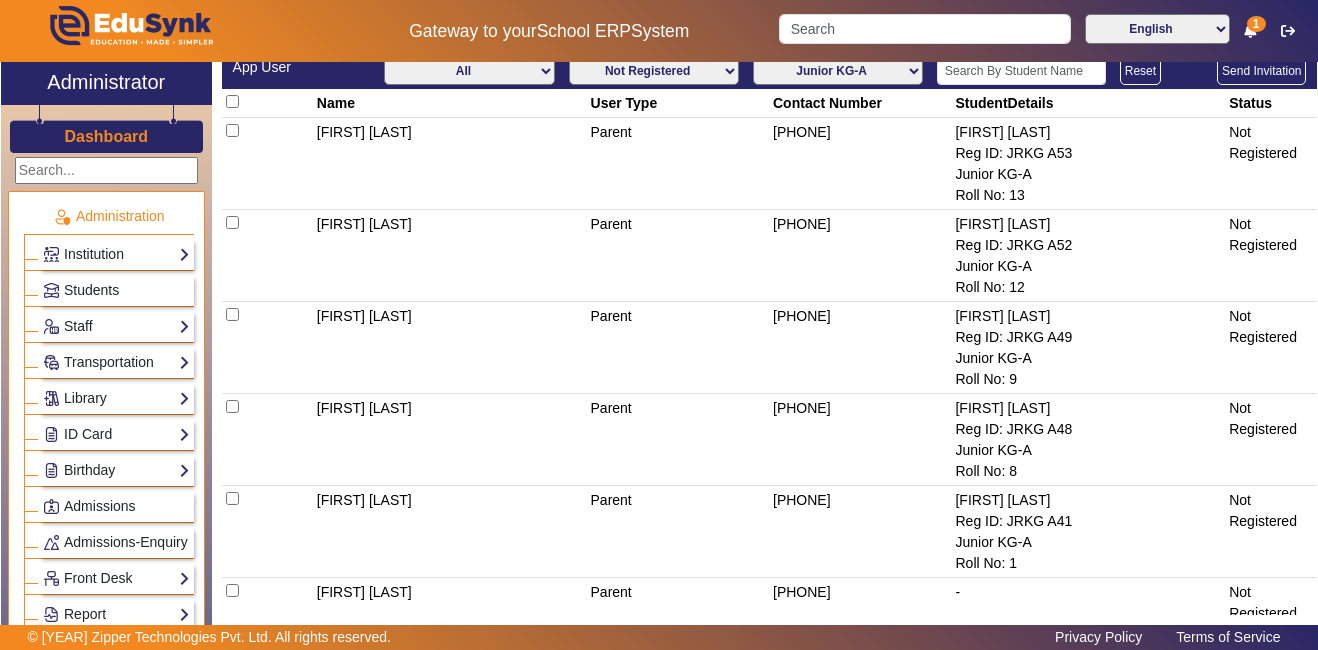 scroll, scrollTop: 0, scrollLeft: 0, axis: both 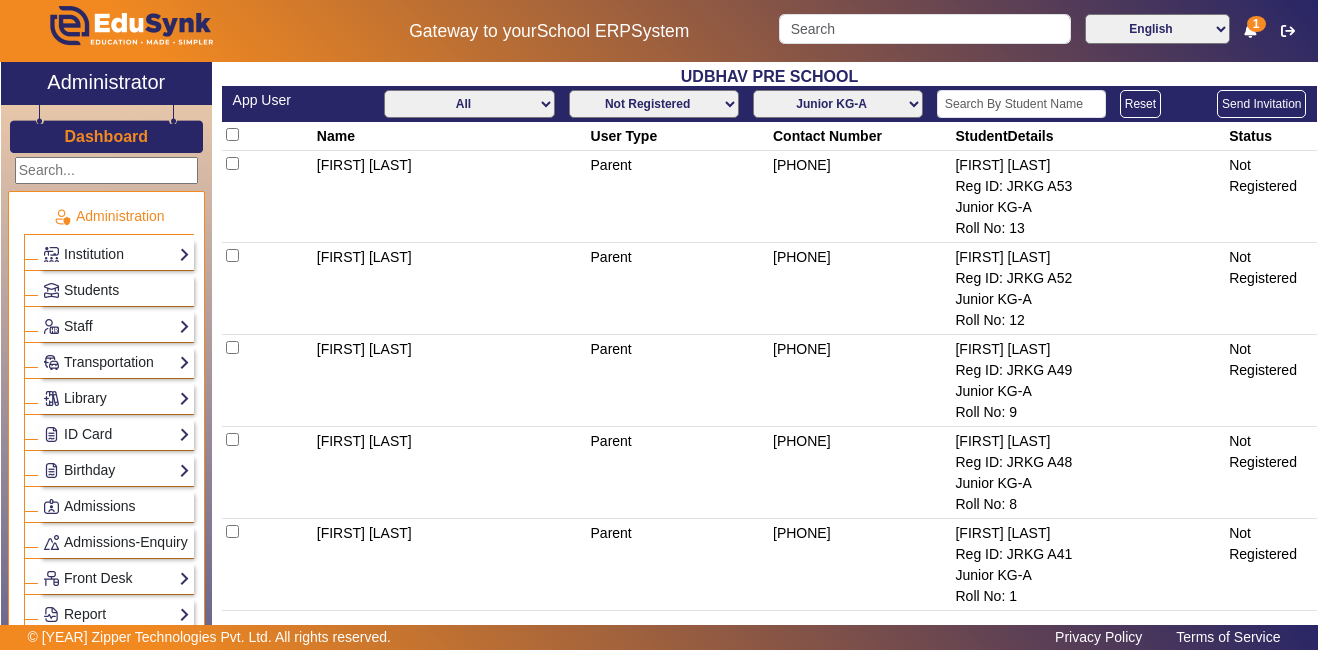 click 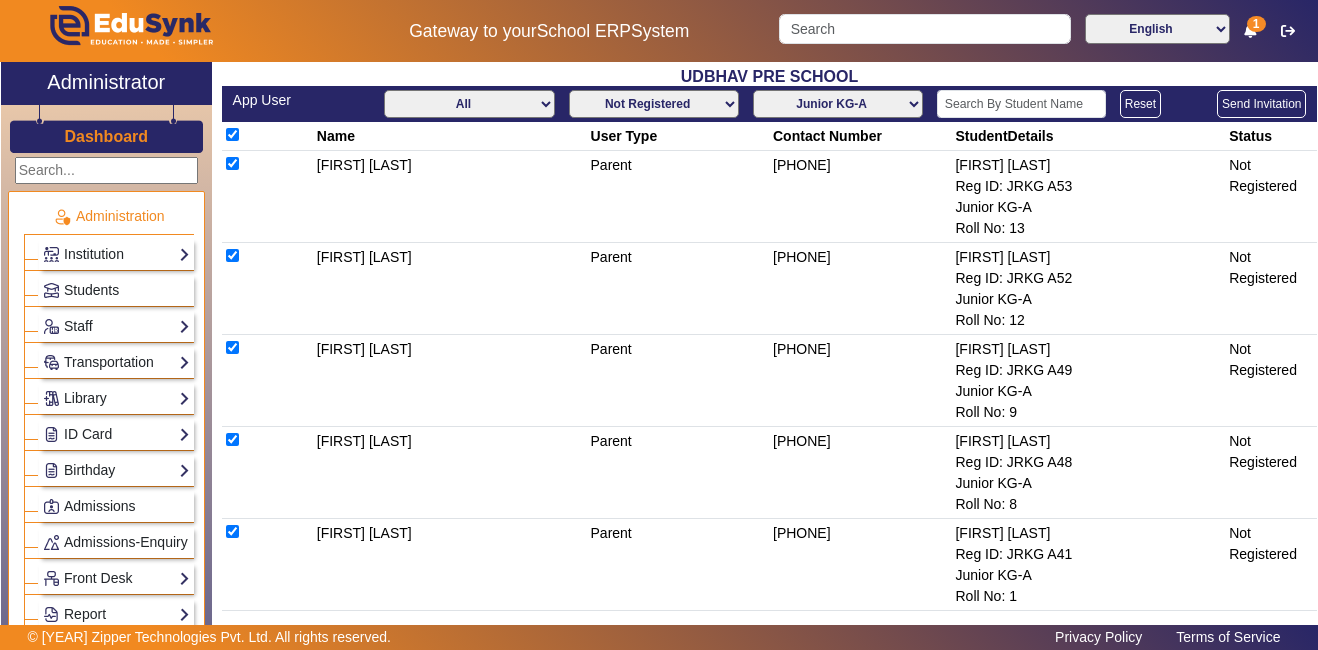 checkbox on "true" 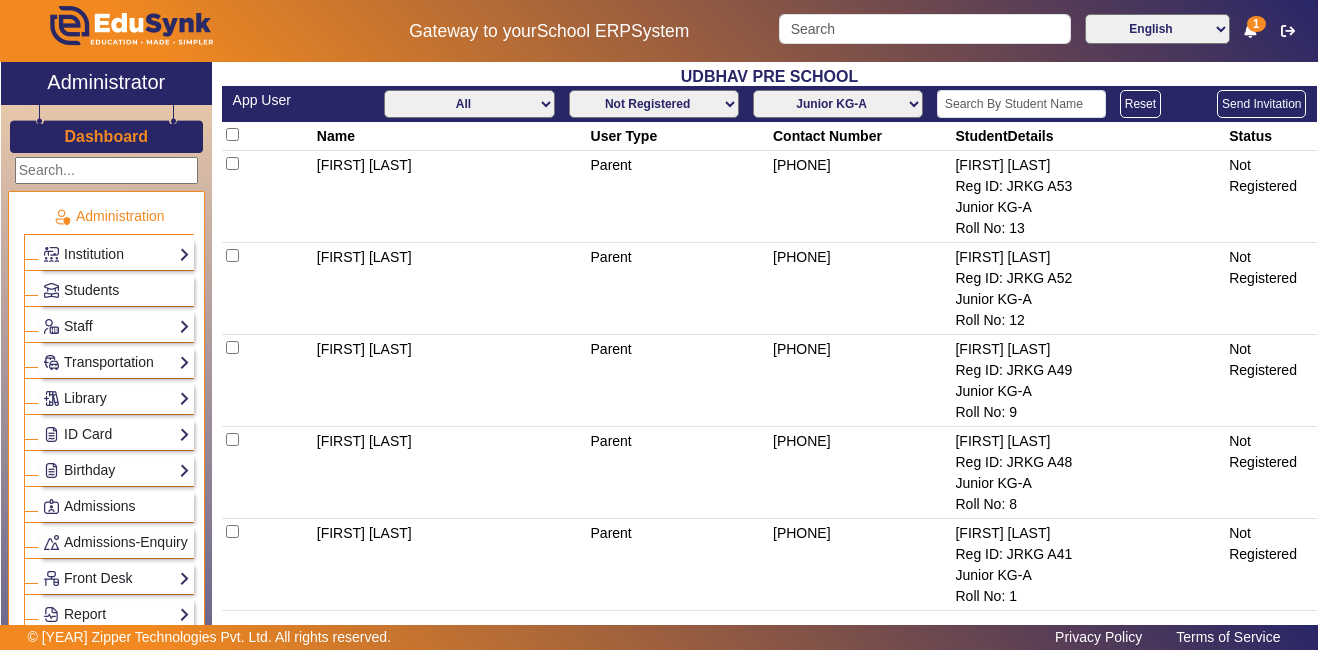scroll, scrollTop: 427, scrollLeft: 0, axis: vertical 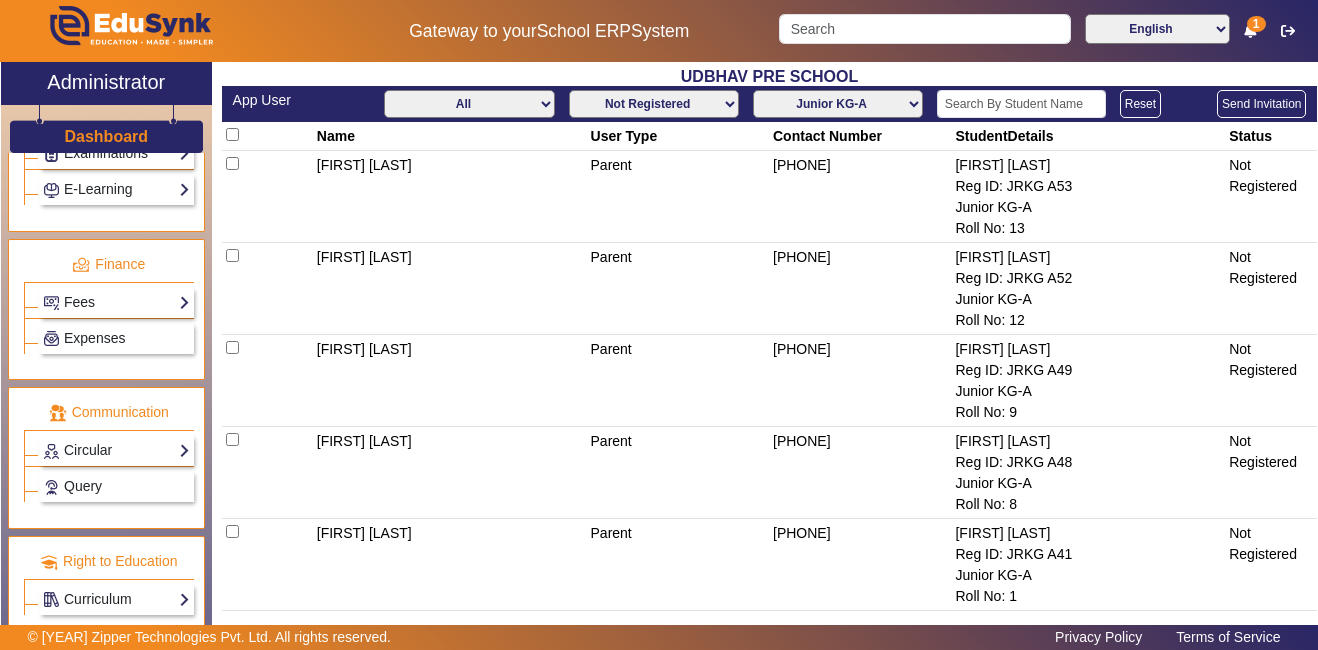 type 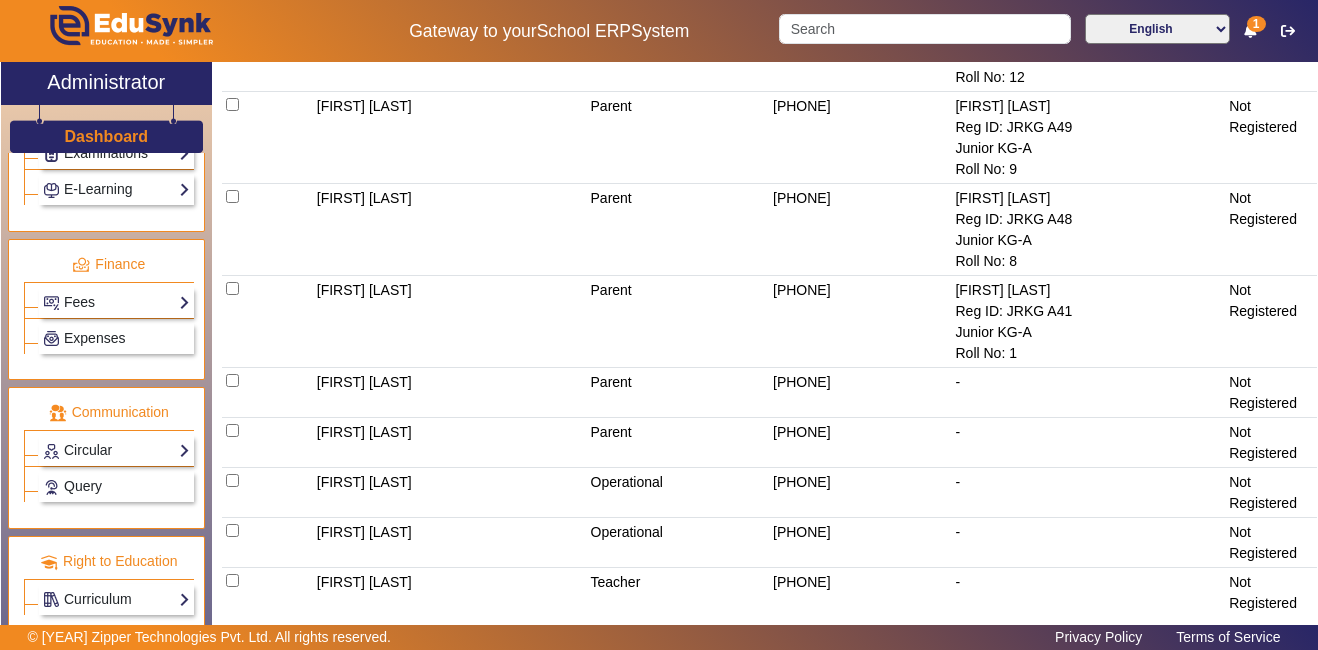scroll, scrollTop: 260, scrollLeft: 0, axis: vertical 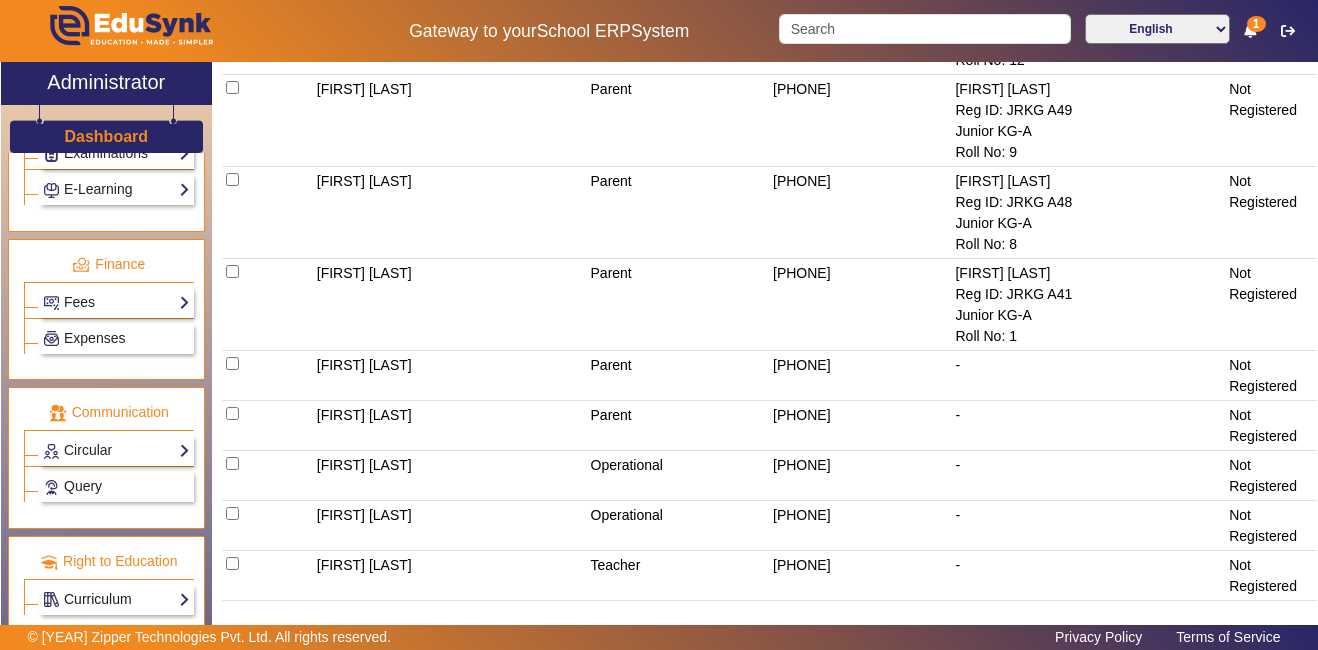 click on "Curriculum" 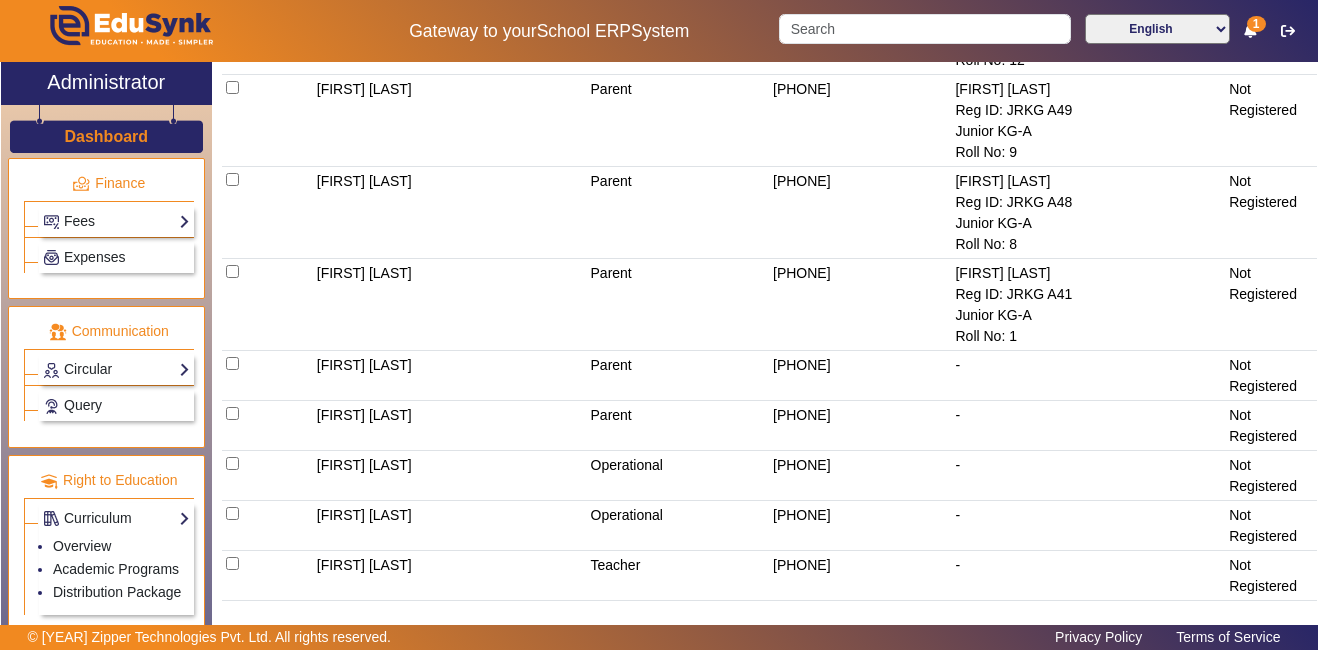 scroll, scrollTop: 1128, scrollLeft: 0, axis: vertical 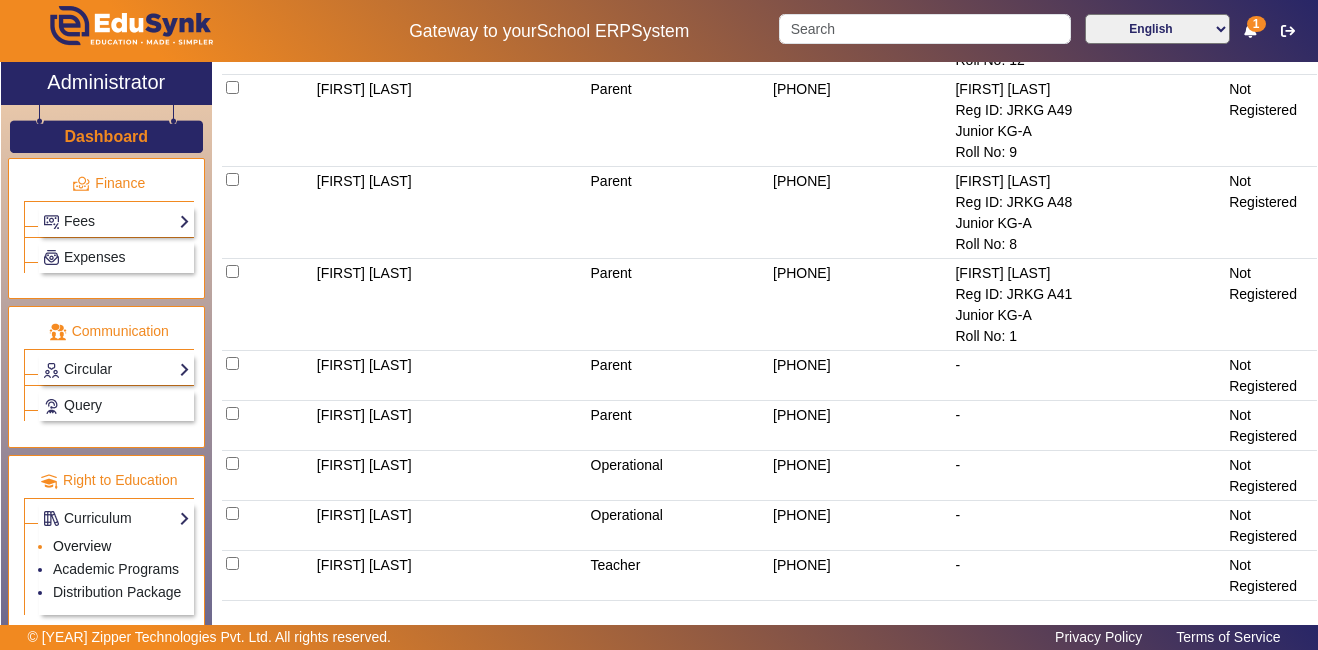 click on "Overview" 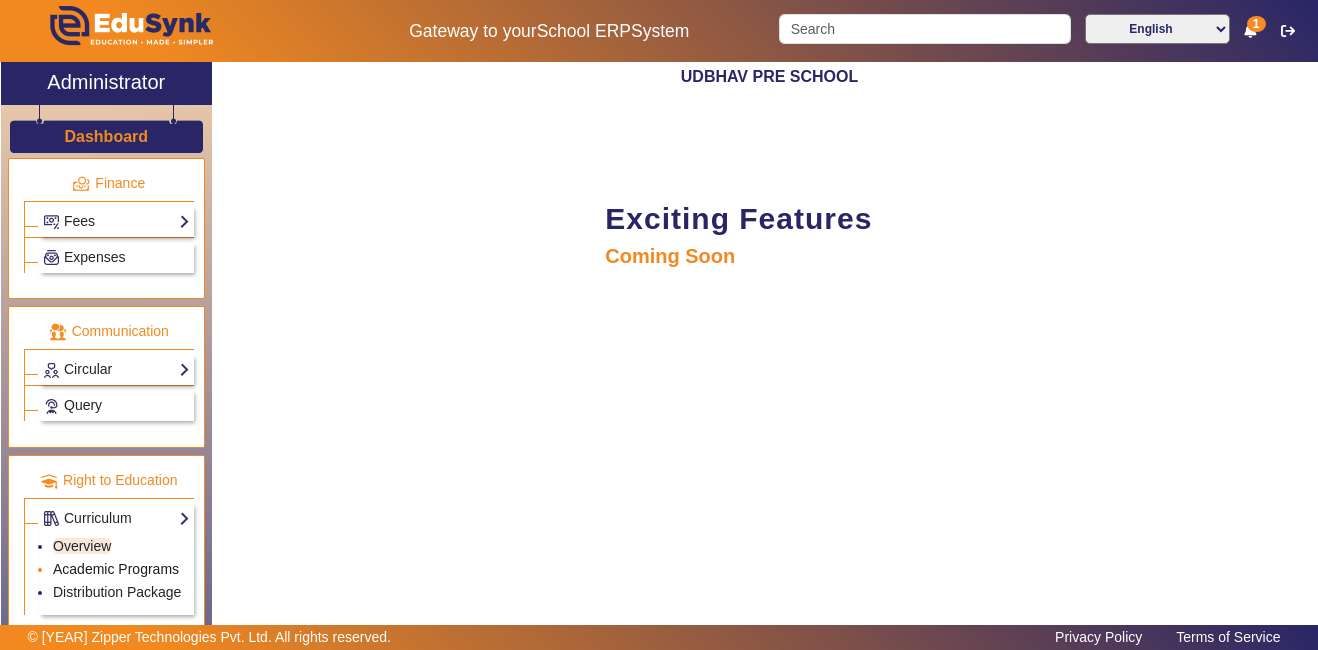 click on "Academic Programs" 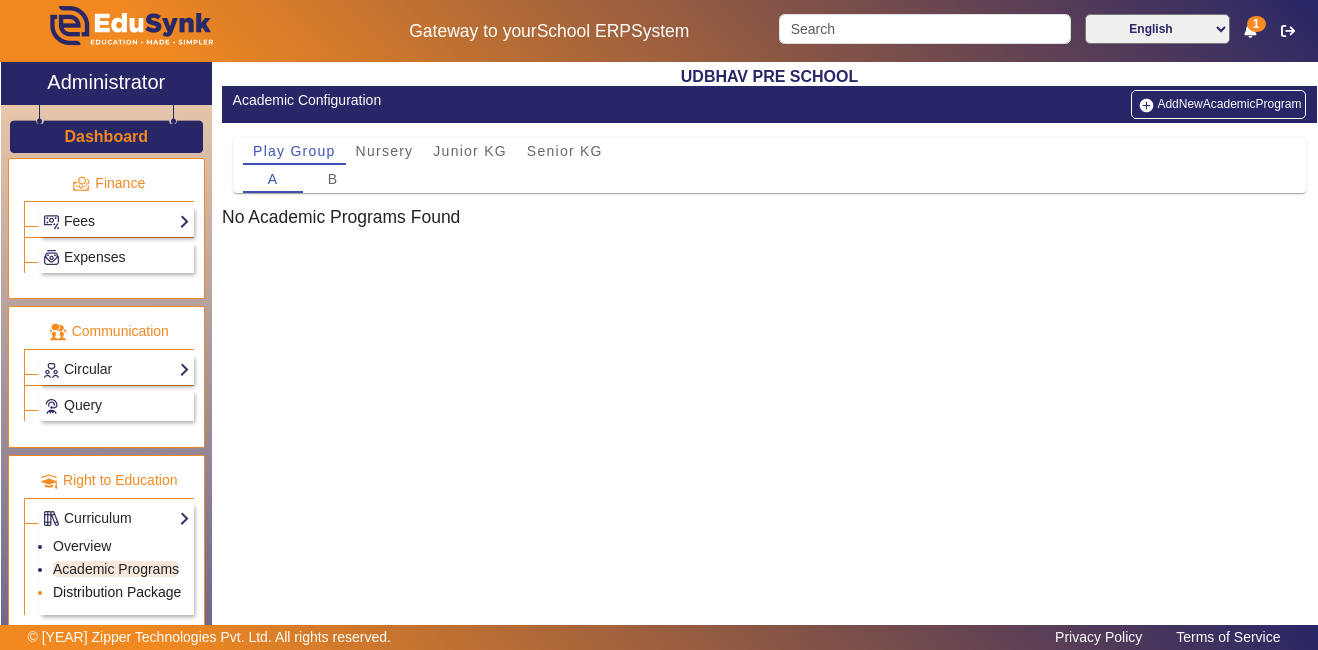 click on "Distribution Package" 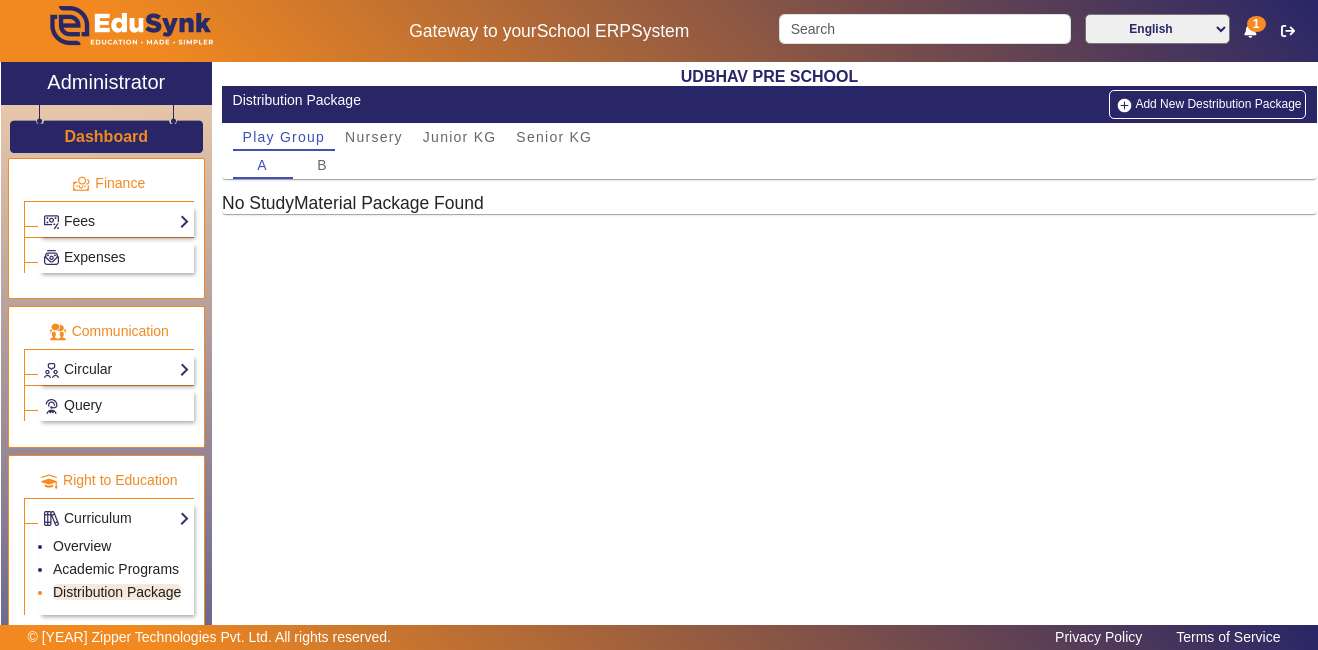 click on "Distribution Package" 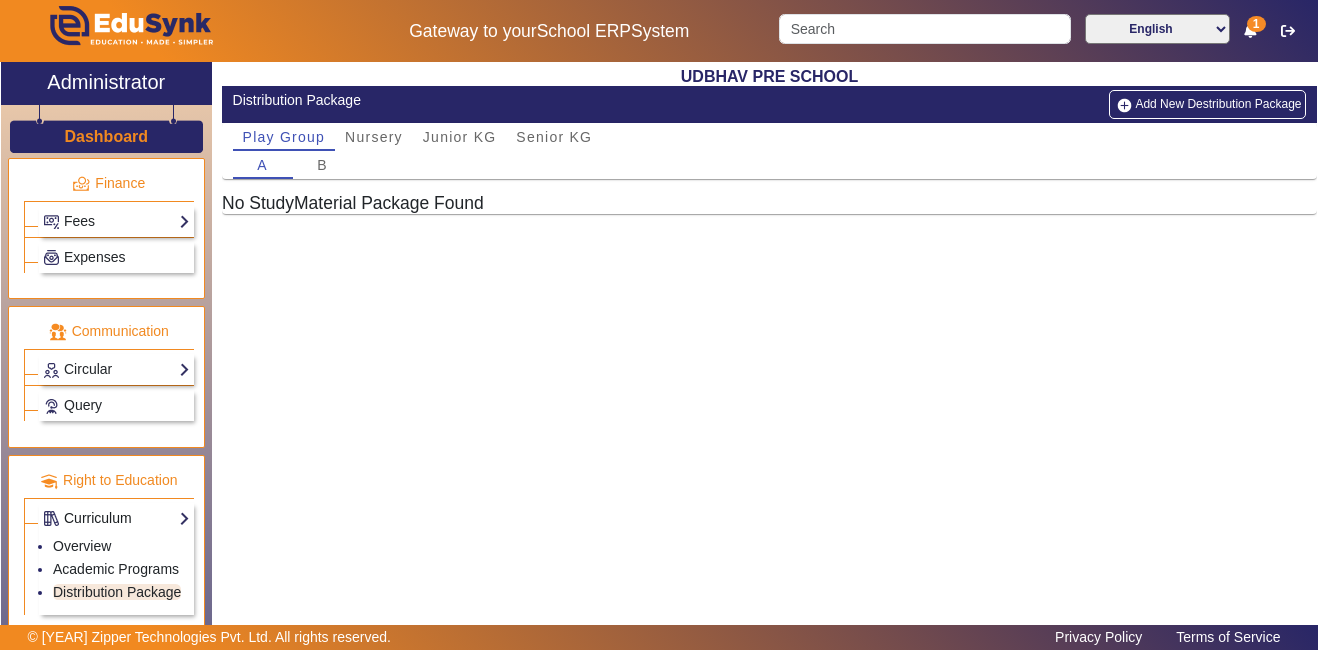 click on "Curriculum" 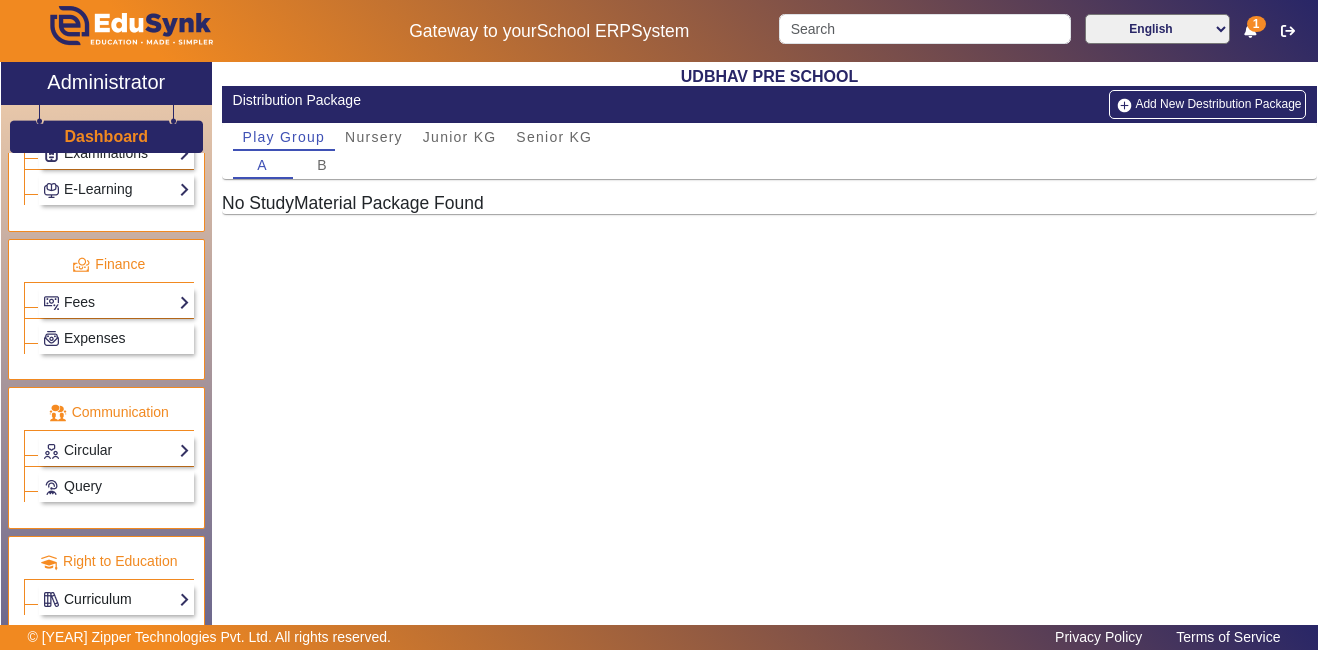 scroll, scrollTop: 1026, scrollLeft: 0, axis: vertical 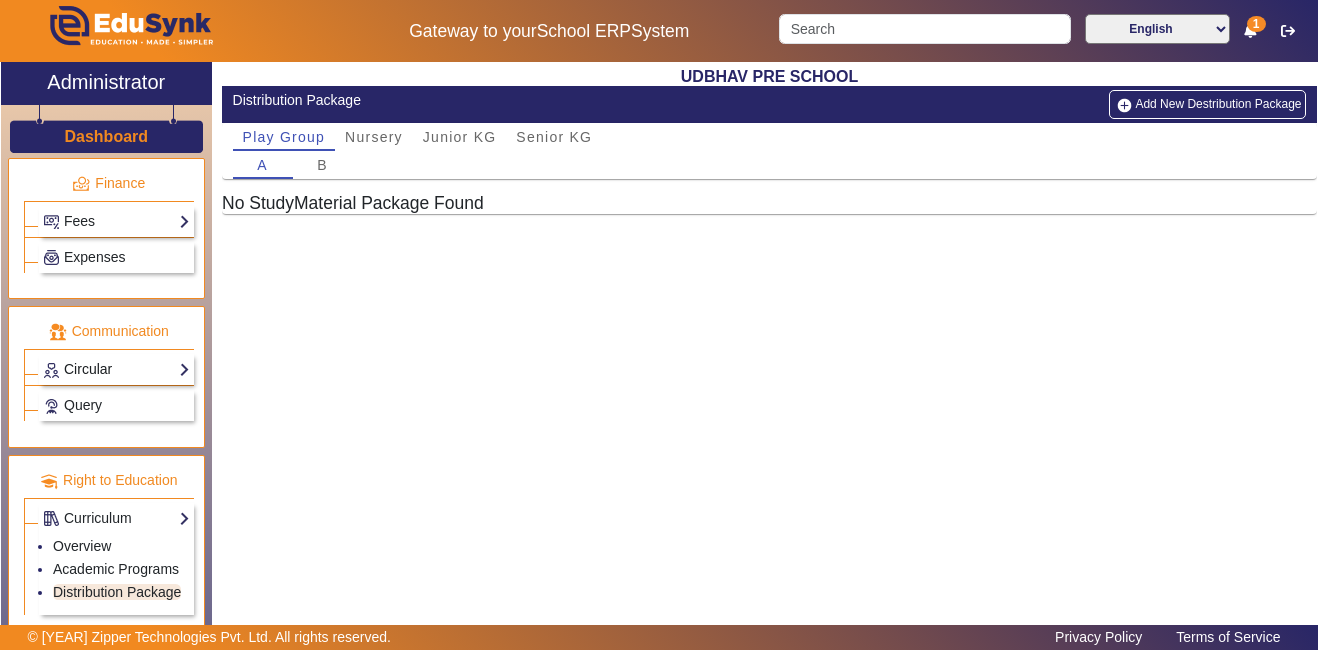 click on "Circular" 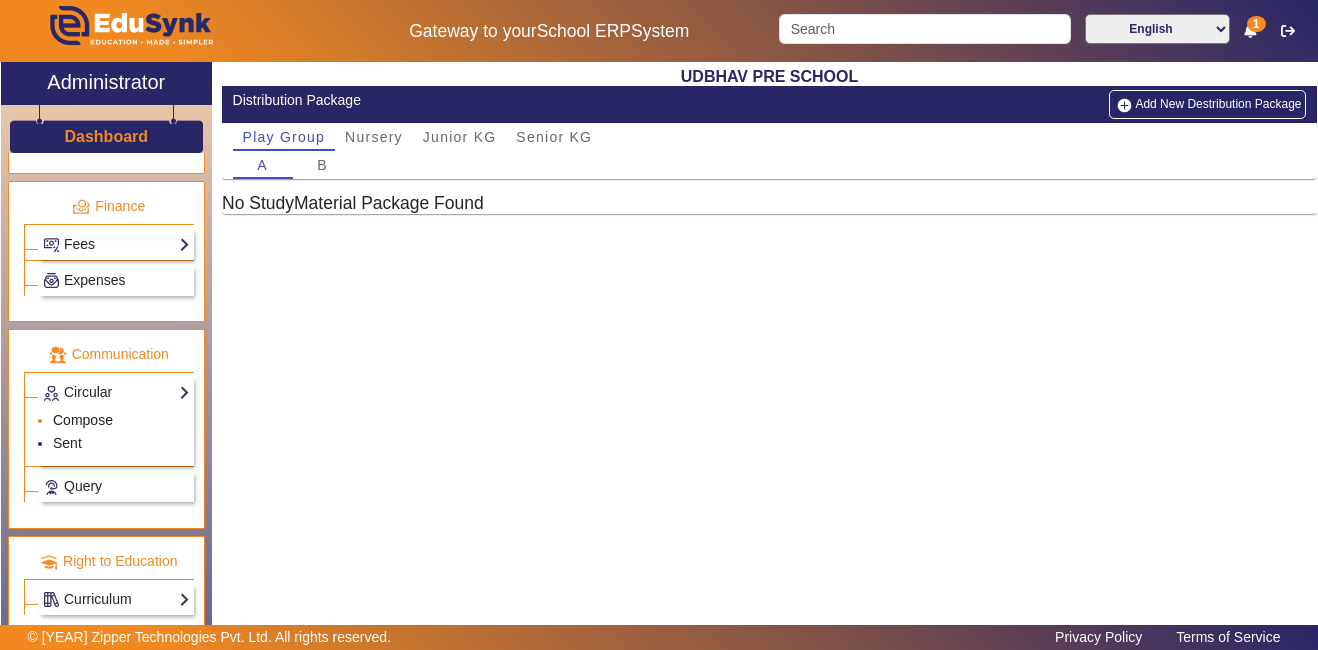 click on "Compose" 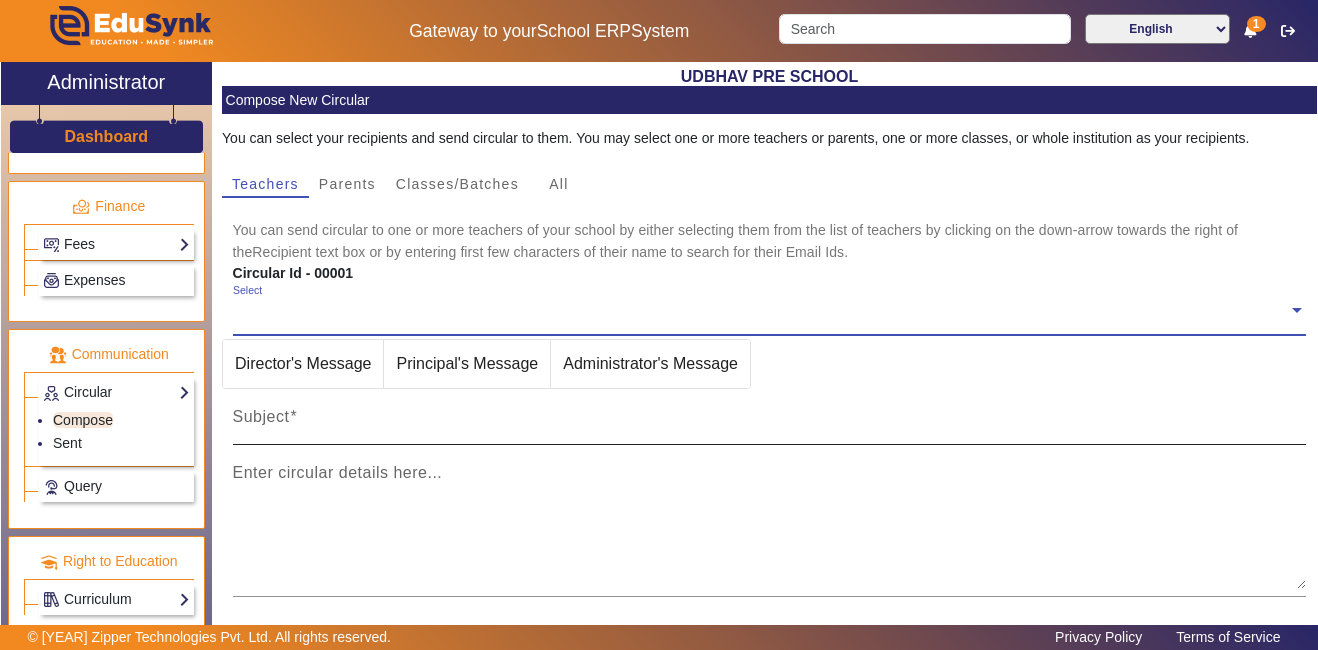 click on "Subject" at bounding box center (770, 425) 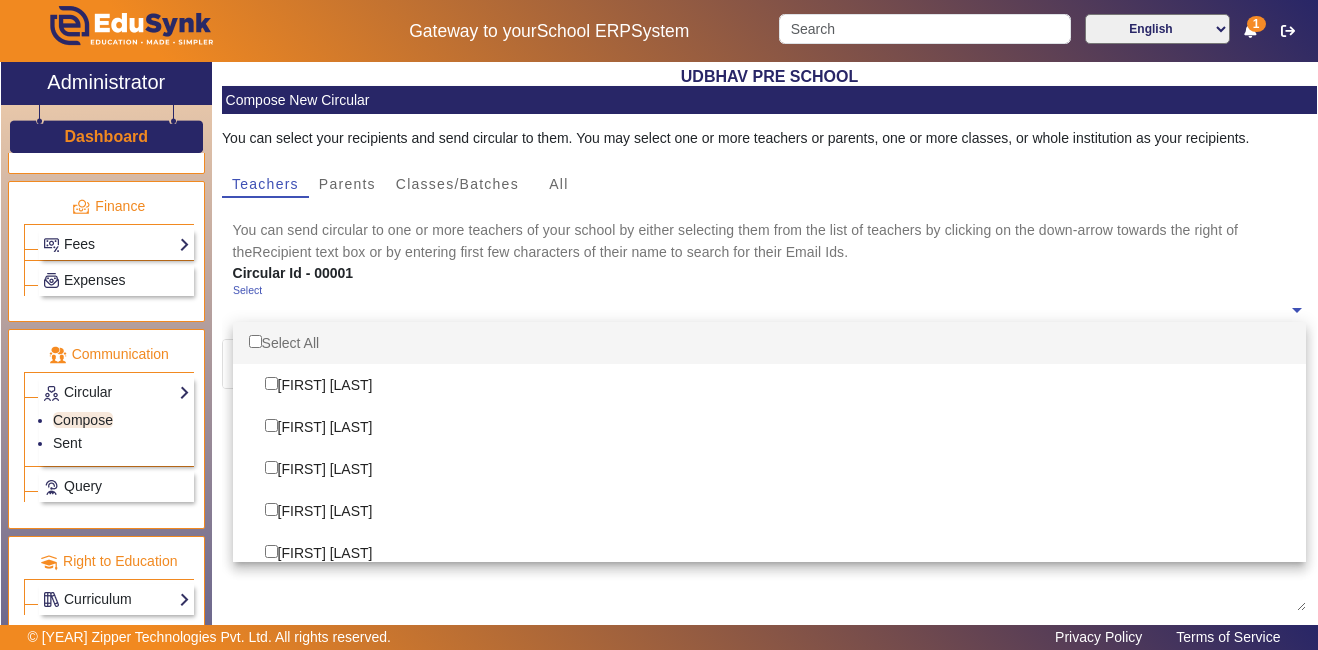 click on "Select  Select All   [FIRST] [LAST]  [FIRST] [LAST]   [FIRST] [LAST]  [FIRST] [LAST]  [FIRST] [LAST]  [FIRST] [LAST]  [FIRST] [LAST]  [FIRST] [LAST]  [FIRST] [LAST]  [FIRST] [LAST]  [FIRST] [LAST]  [FIRST] [LAST]" 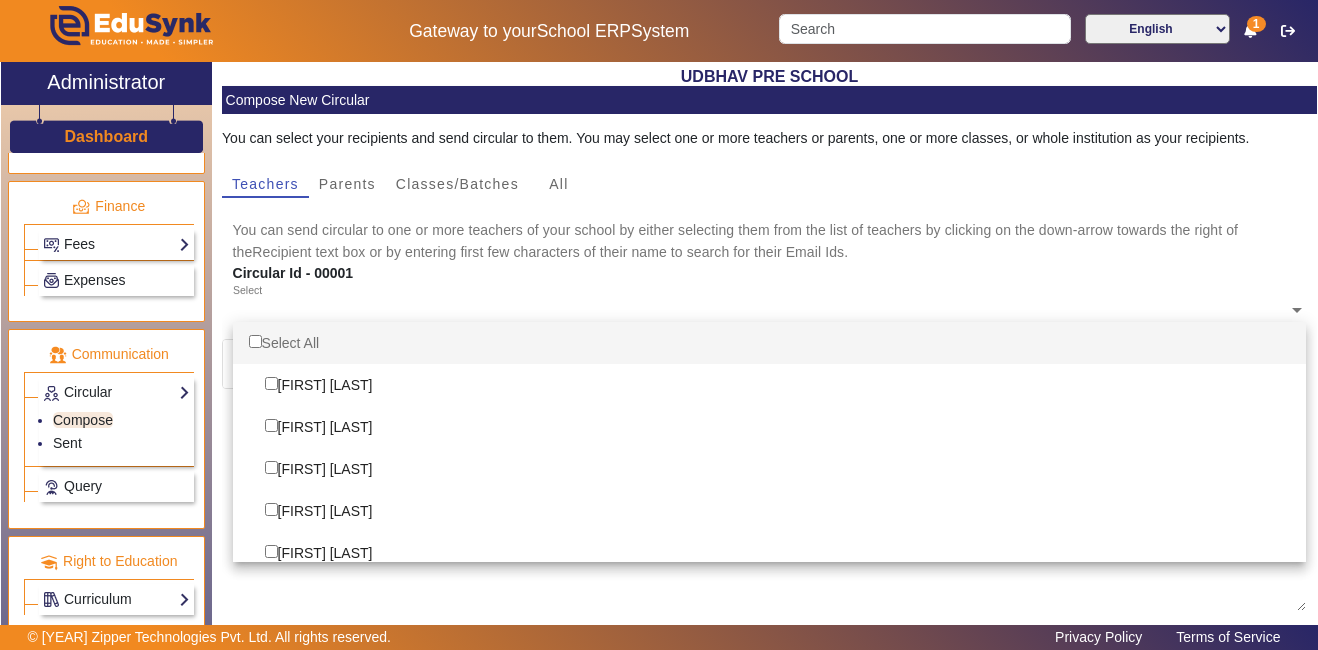 click at bounding box center (255, 341) 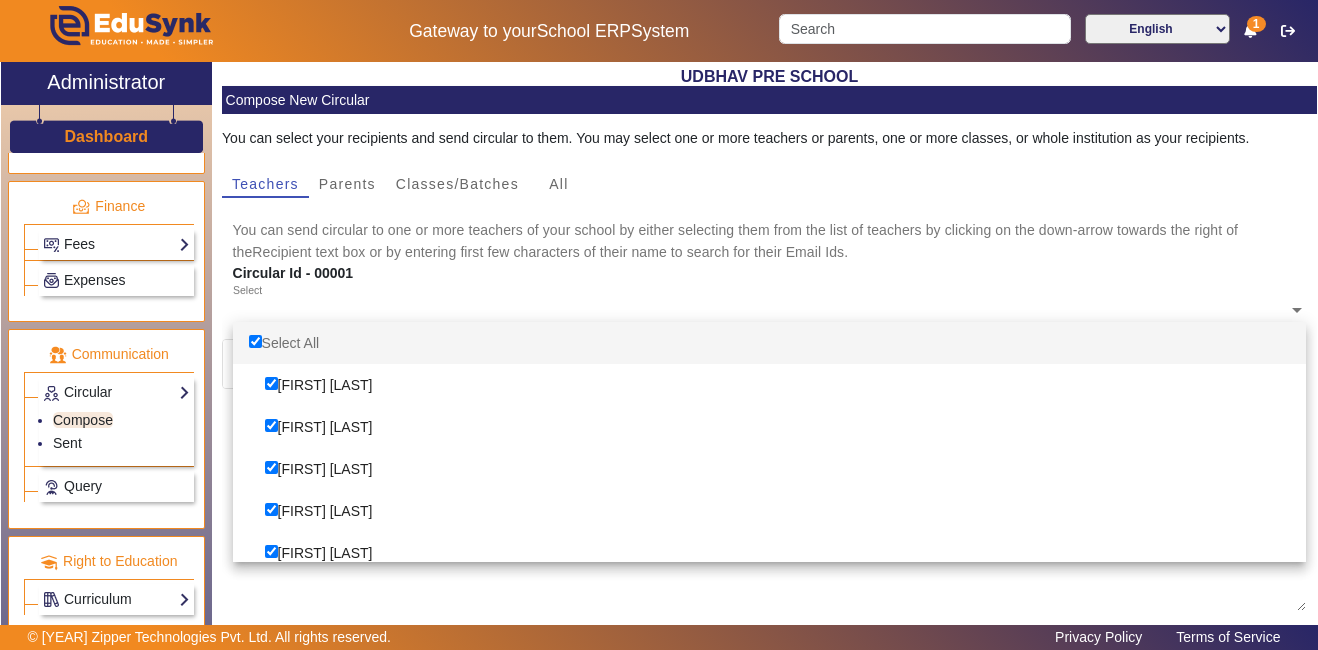 checkbox on "true" 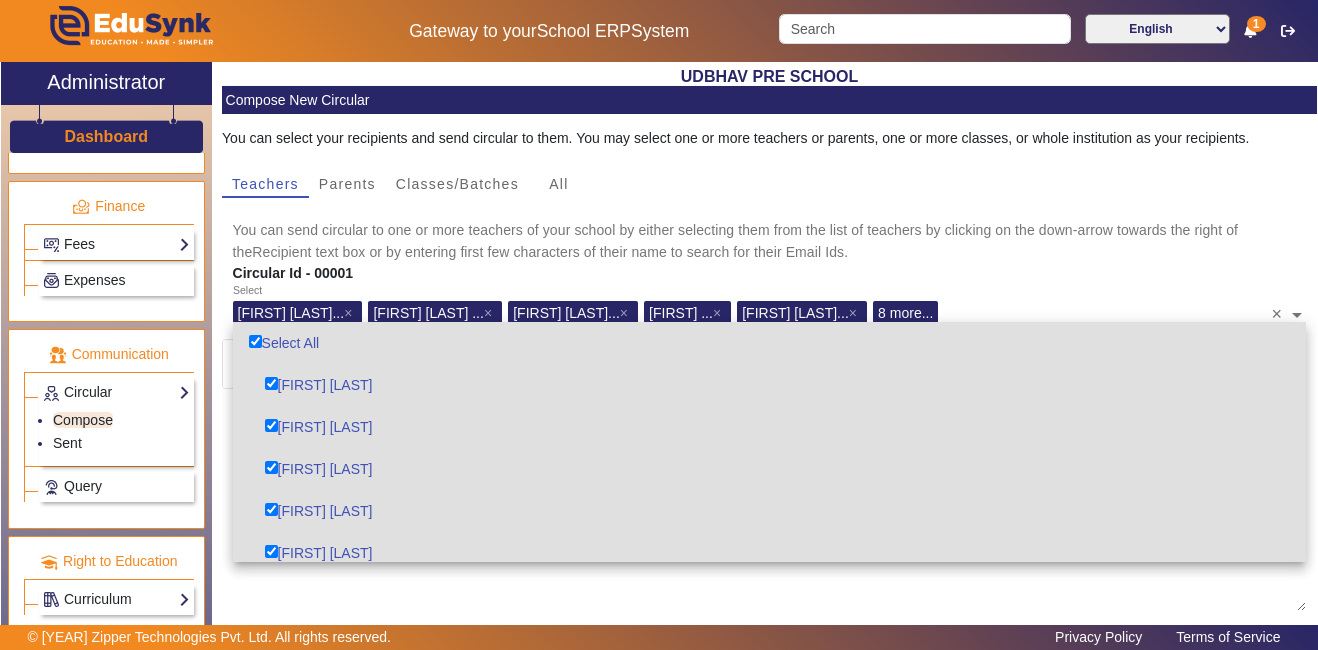 click on "You can send circular to one or more teachers of your school by either selecting them from the list of teachers by clicking on the down-arrow towards the right of theRecipient text box or by entering first few characters of their name to search for their Email Ids." 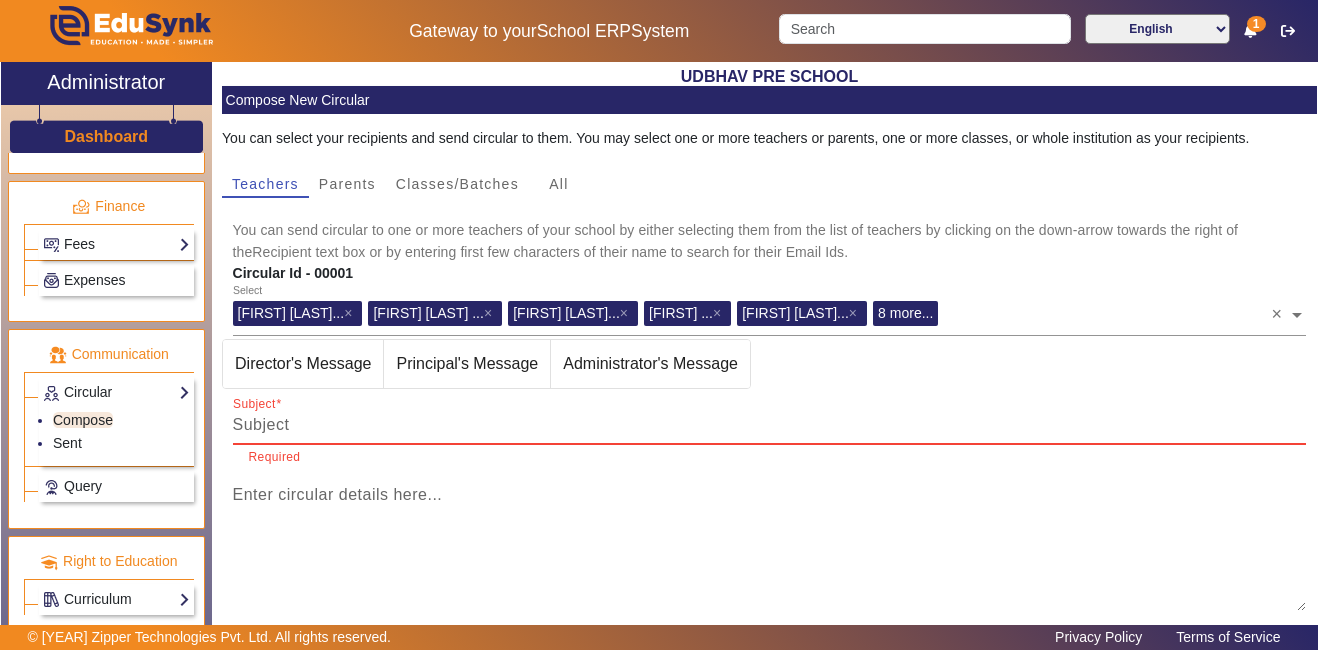 click on "Subject" at bounding box center [770, 425] 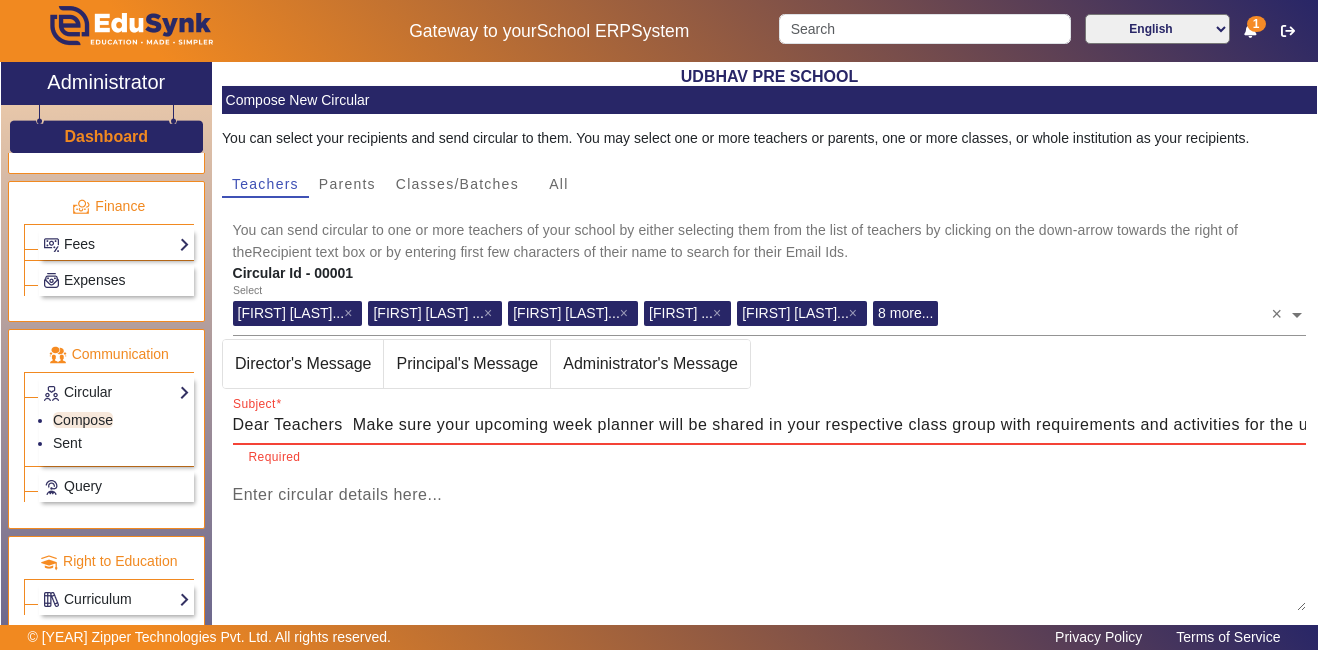 scroll, scrollTop: 0, scrollLeft: 361, axis: horizontal 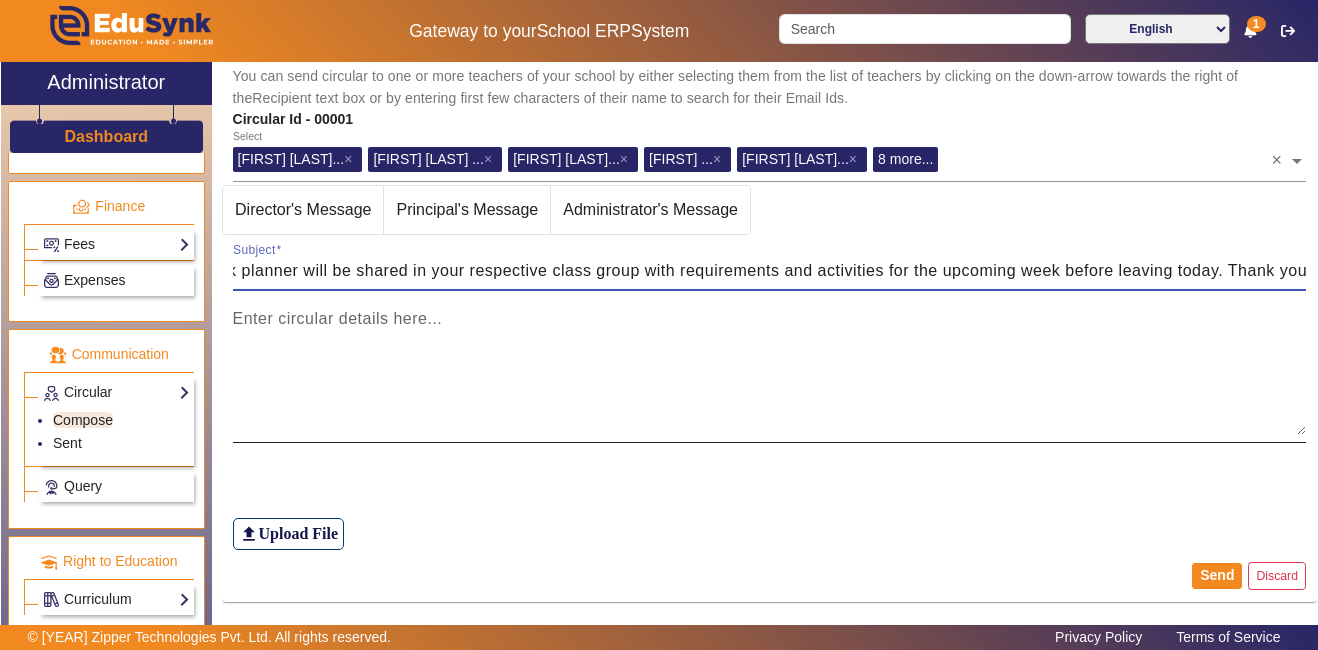 type on "Dear Teachers  Make sure your upcoming week planner will be shared in your respective class group with requirements and activities for the upcoming week before leaving today. Thank you" 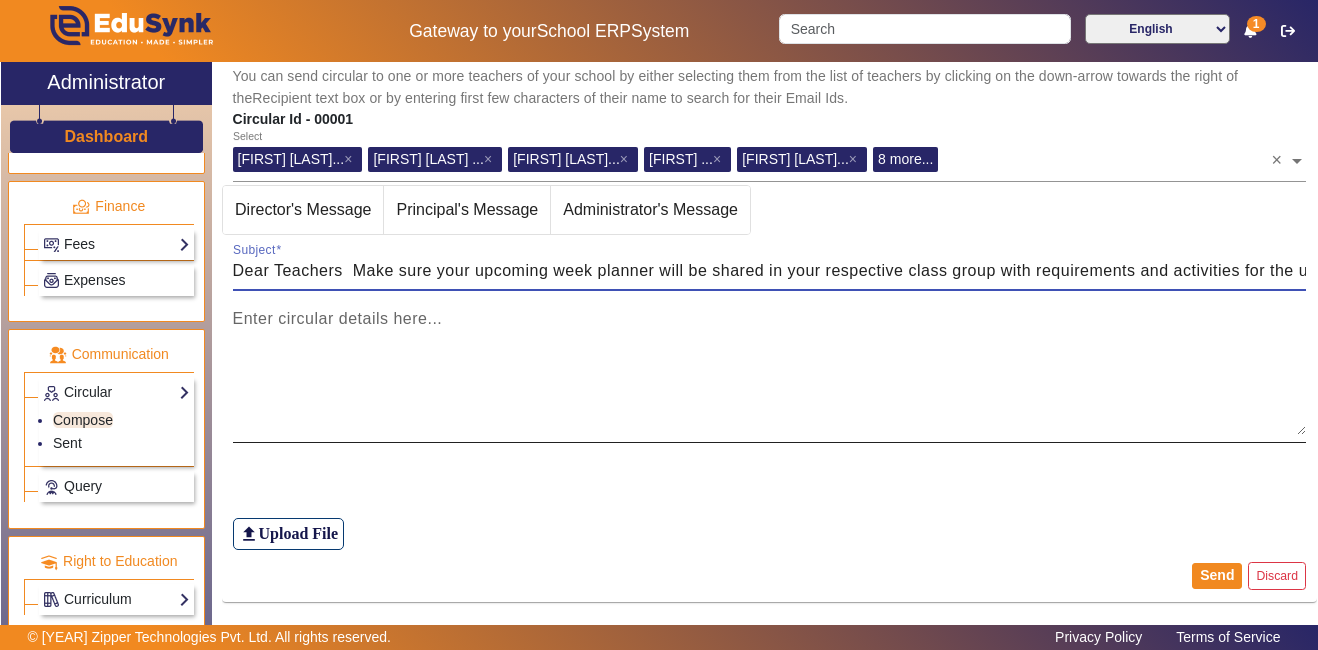 click on "Enter circular details here..." at bounding box center (770, 375) 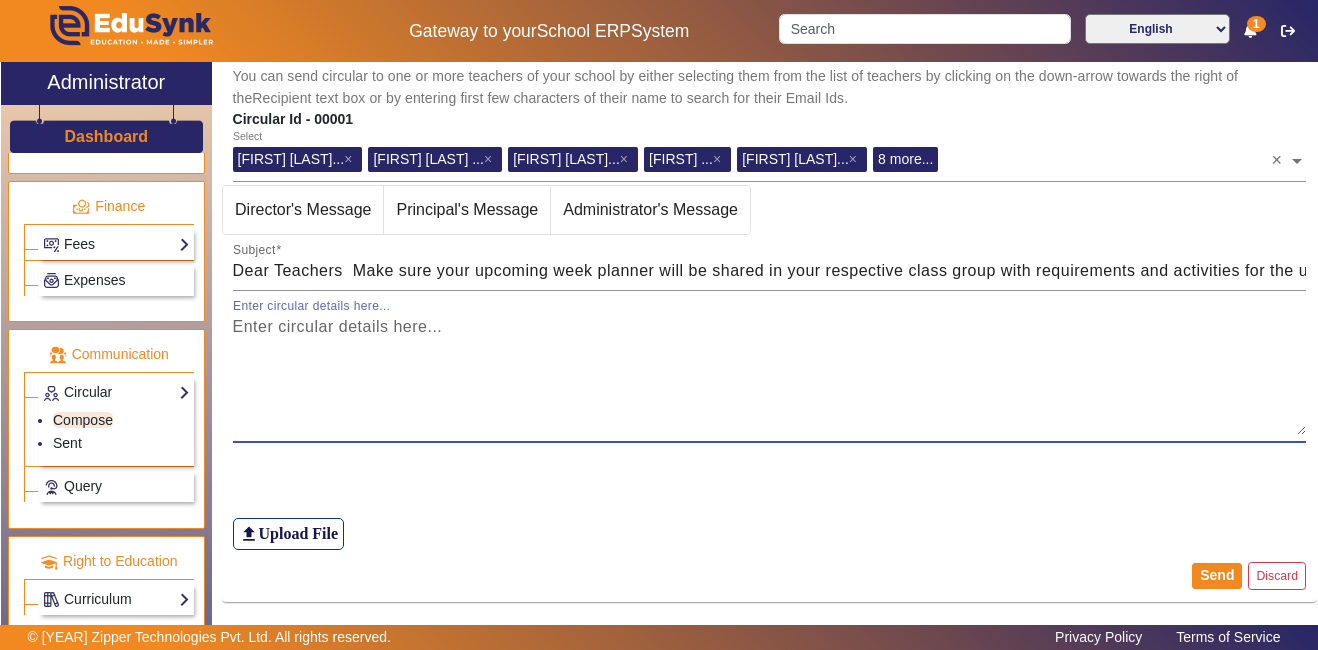 click on "Enter circular details here..." at bounding box center [770, 375] 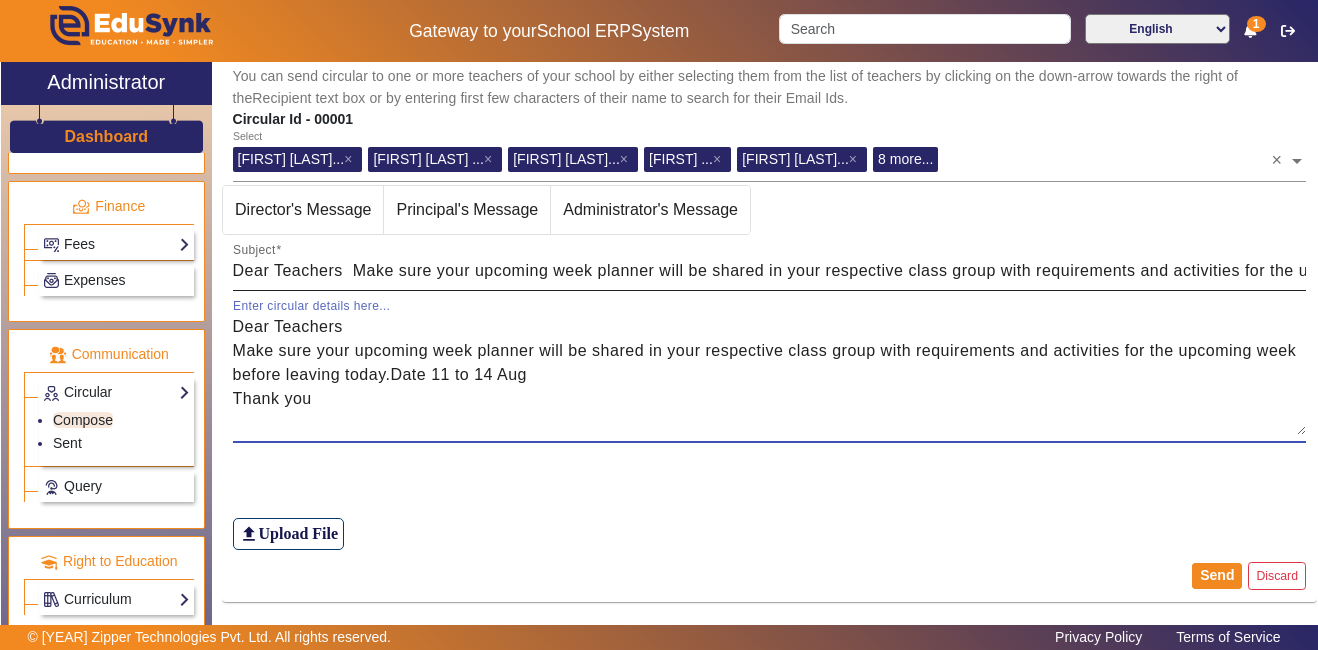 type on "Dear Teachers
Make sure your upcoming week planner will be shared in your respective class group with requirements and activities for the upcoming week before leaving today.Date 11 to 14 Aug
Thank you" 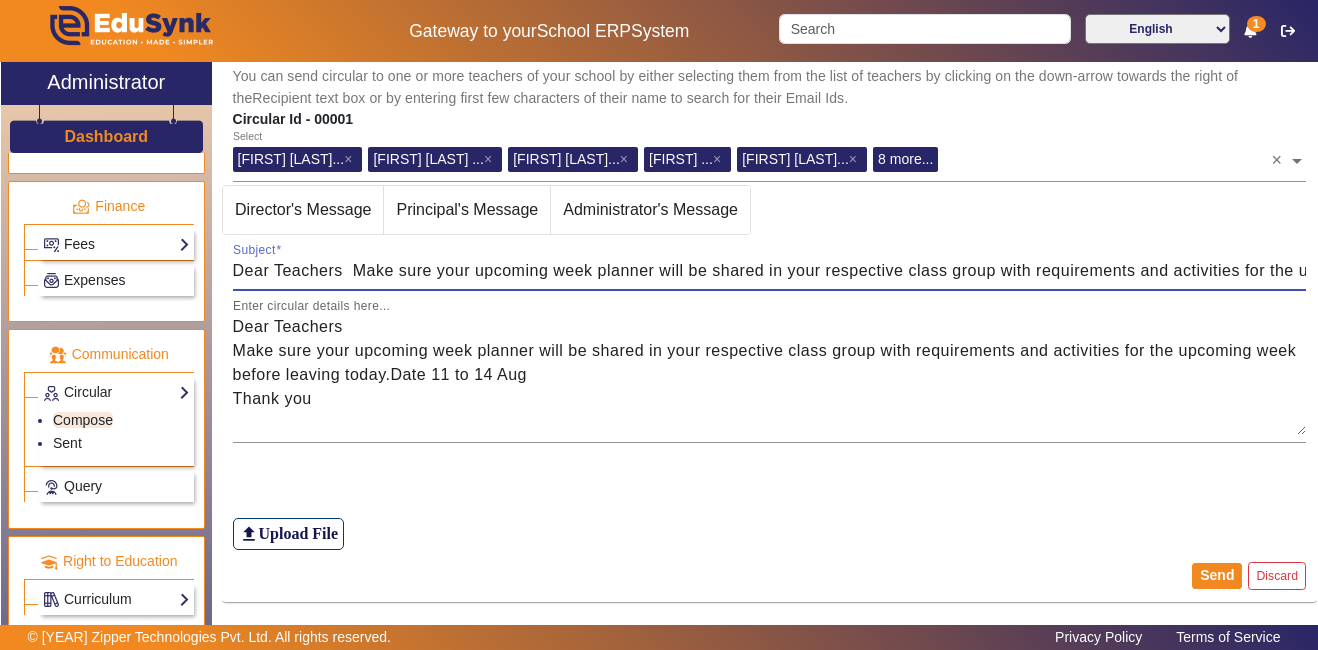 click on "Dear Teachers  Make sure your upcoming week planner will be shared in your respective class group with requirements and activities for the upcoming week before leaving today. Thank you" at bounding box center (770, 271) 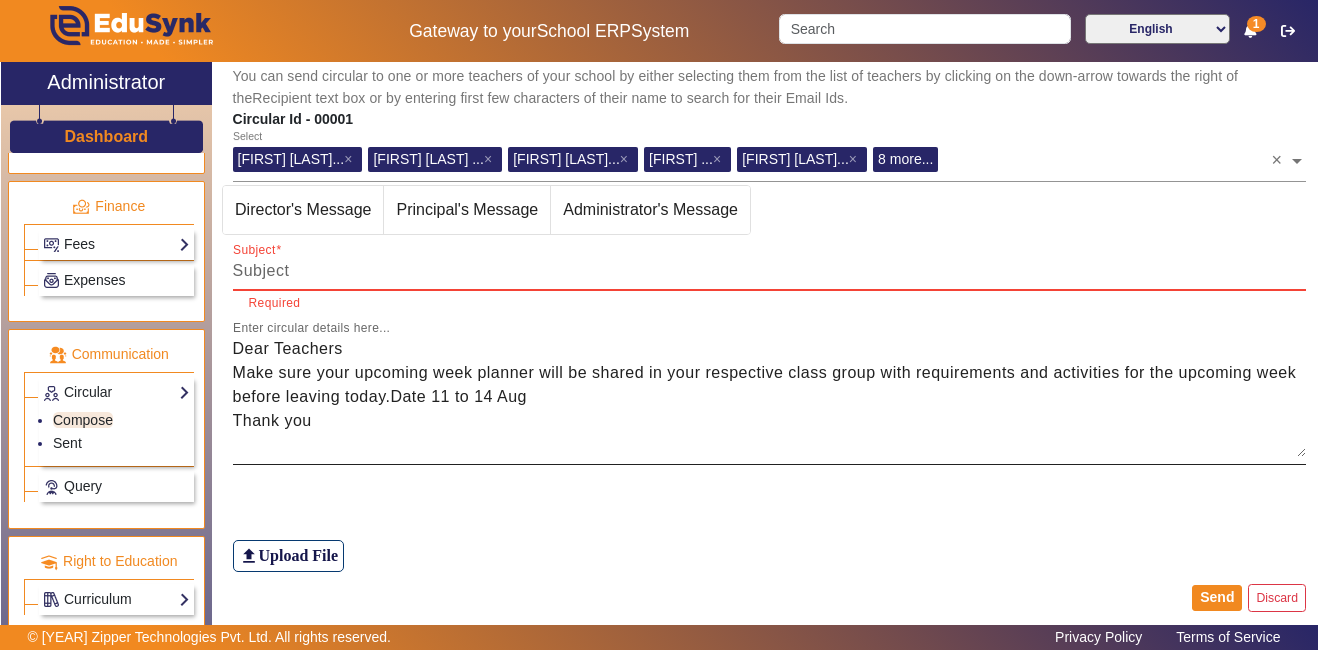 type 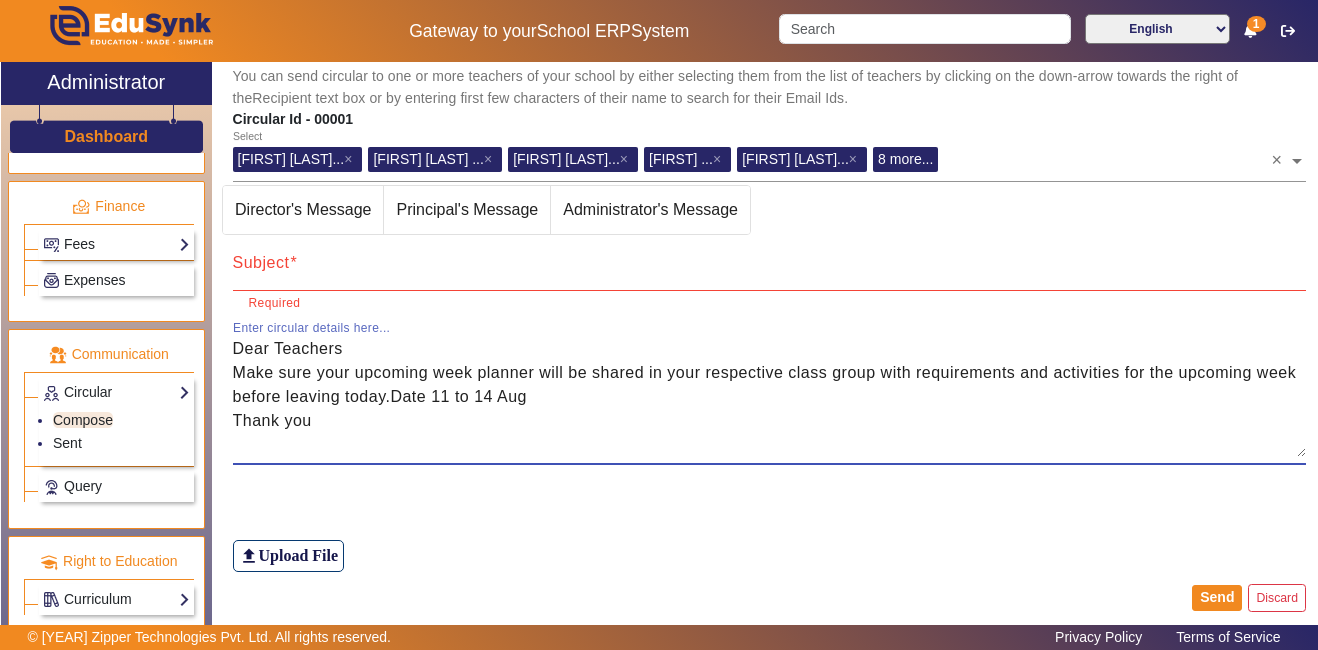 click on "Dear Teachers
Make sure your upcoming week planner will be shared in your respective class group with requirements and activities for the upcoming week before leaving today.Date 11 to 14 Aug
Thank you" at bounding box center [770, 397] 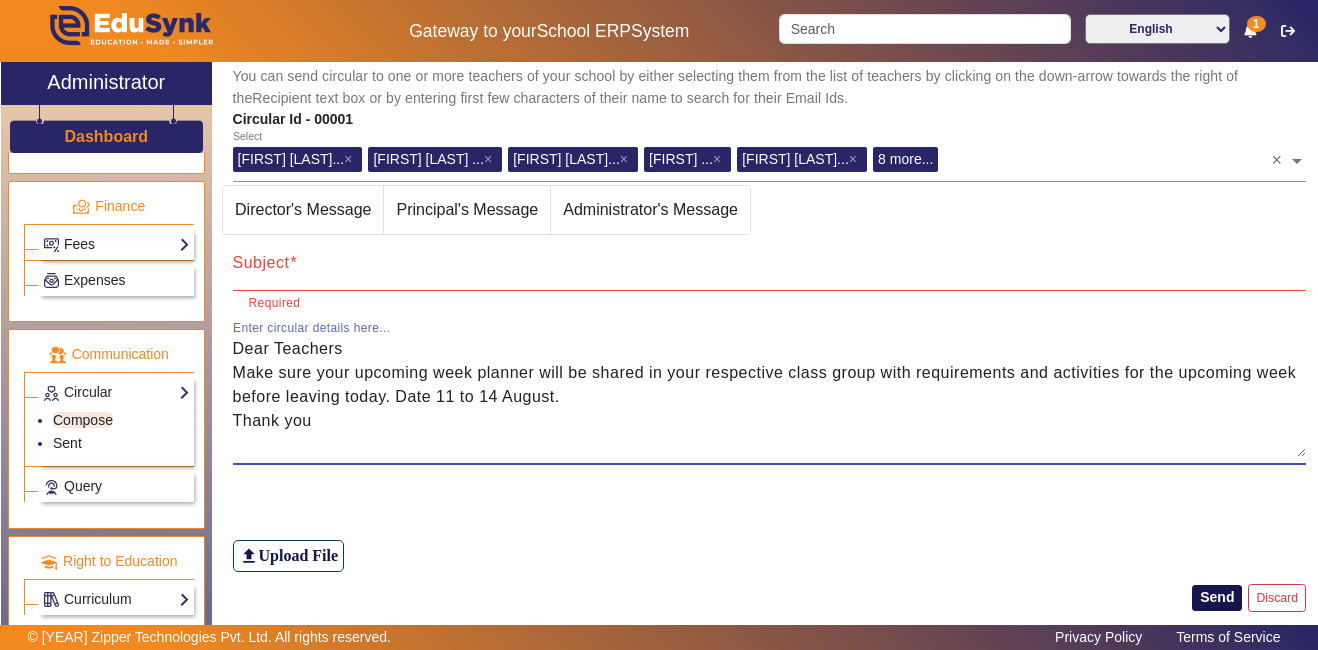 type on "Dear Teachers
Make sure your upcoming week planner will be shared in your respective class group with requirements and activities for the upcoming week before leaving today. Date 11 to 14 August.
Thank you" 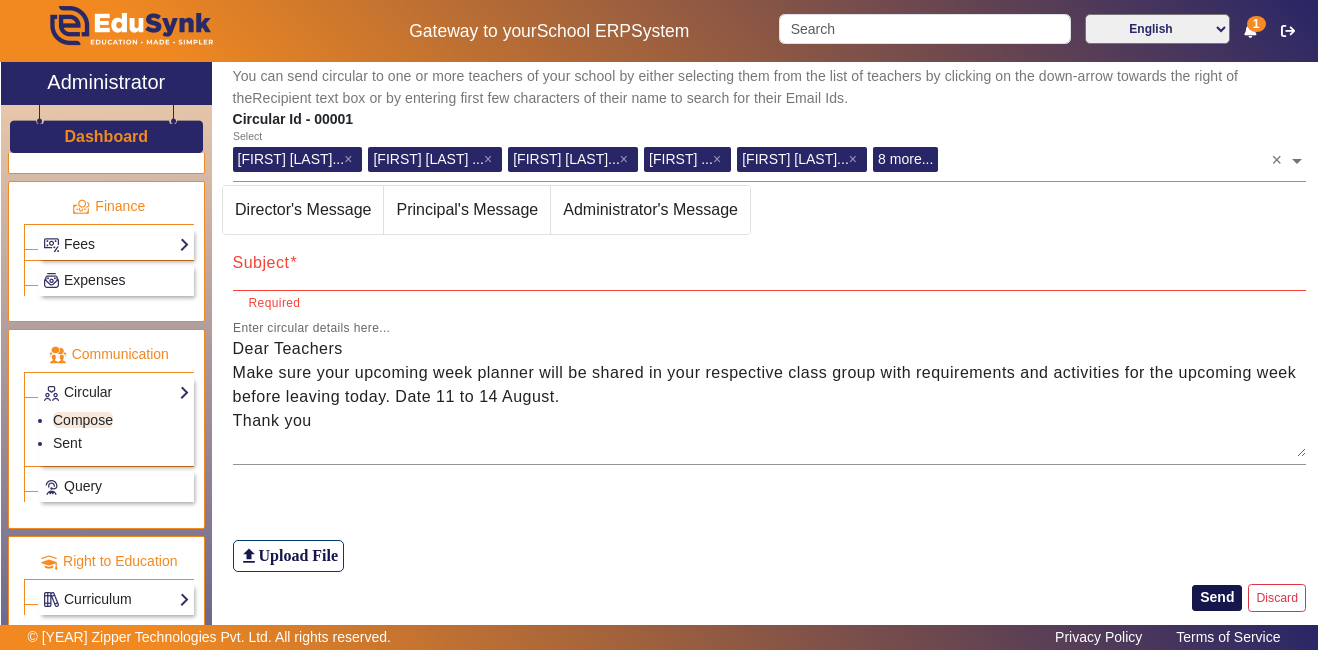 click on "Send" 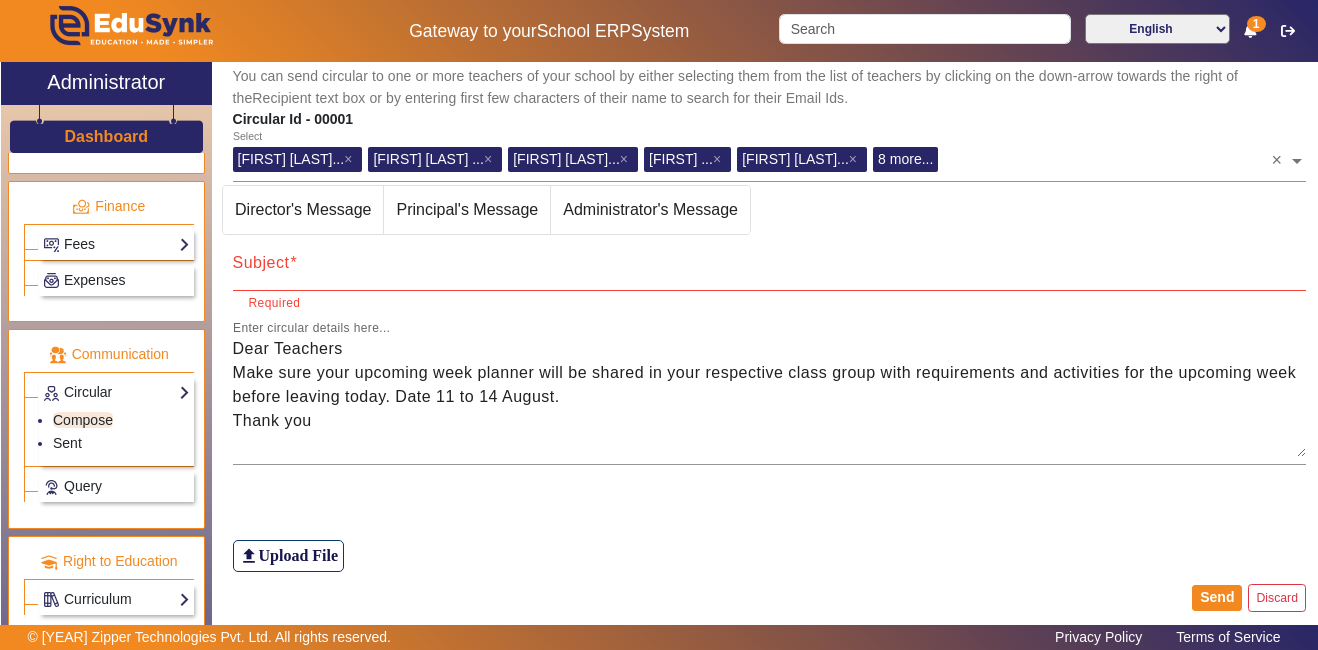 click on "Subject" at bounding box center (261, 262) 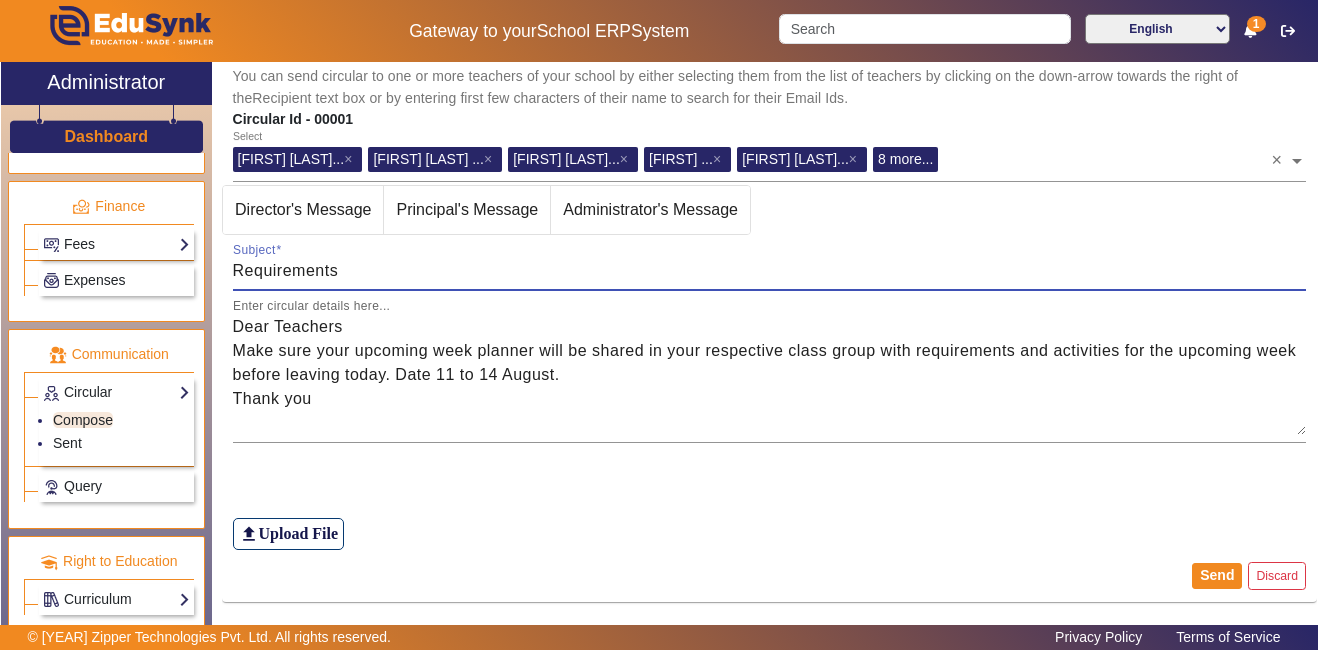 type on "Requirements" 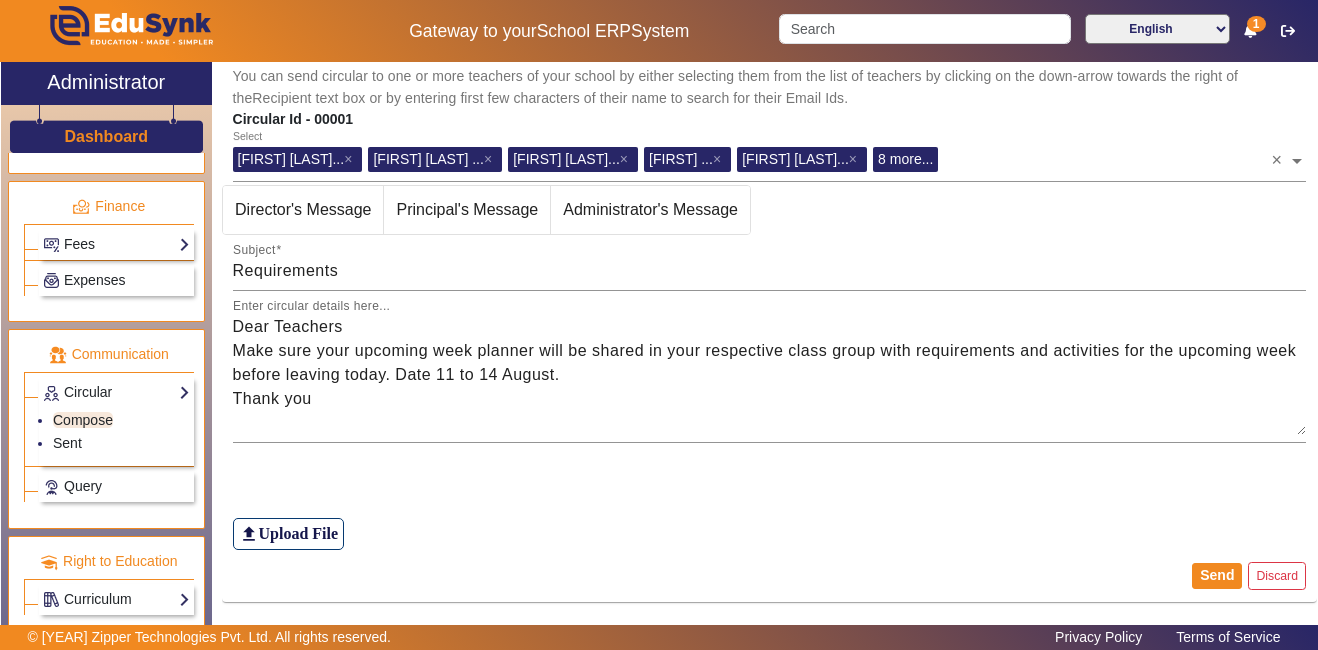 click on "file_upload Upload File" 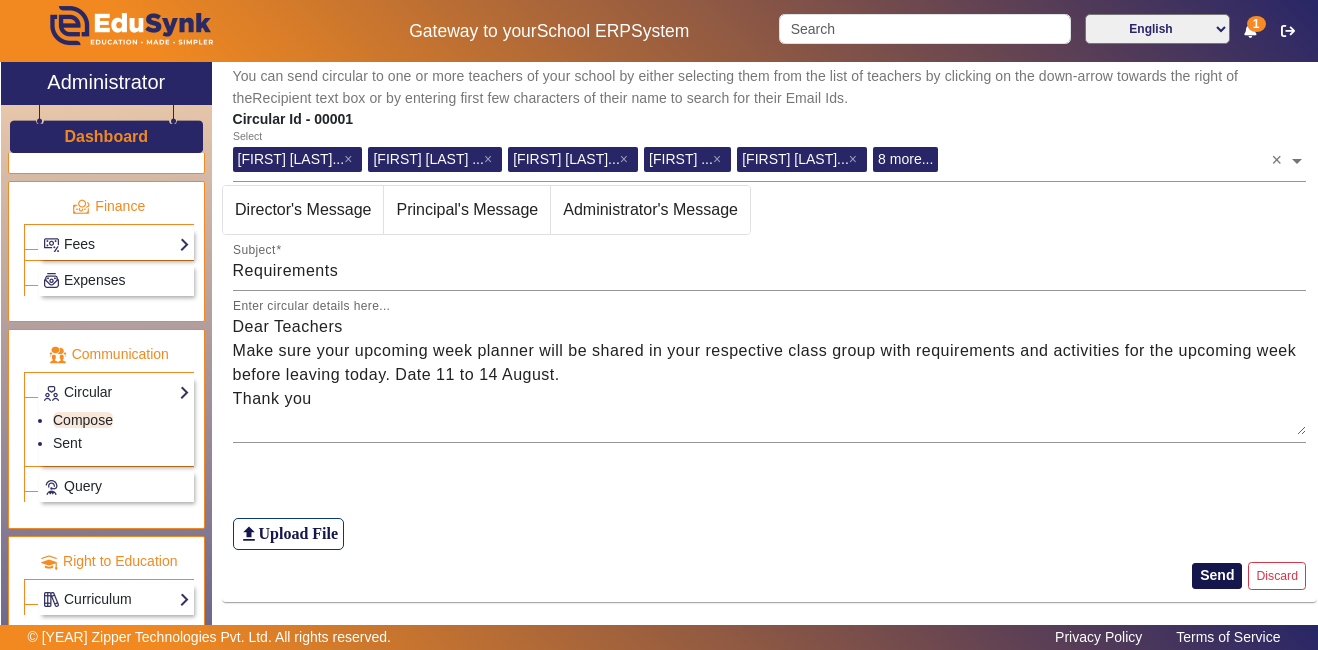 click on "Send" 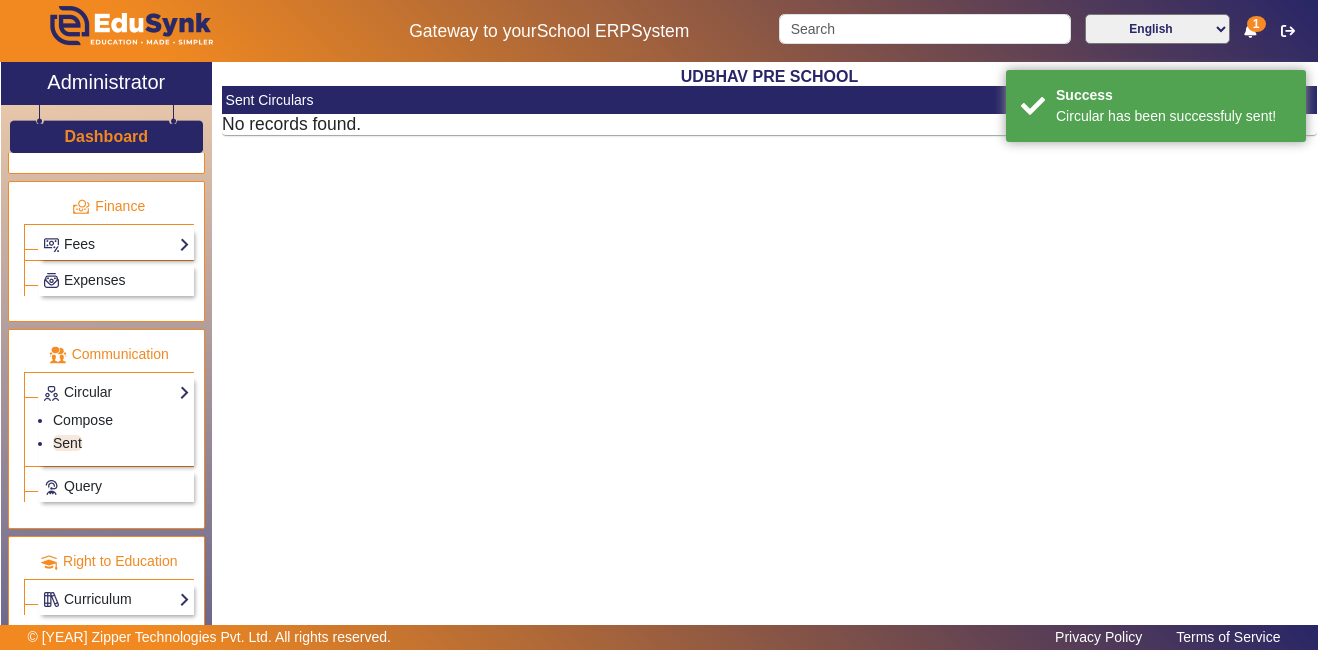 scroll, scrollTop: 0, scrollLeft: 0, axis: both 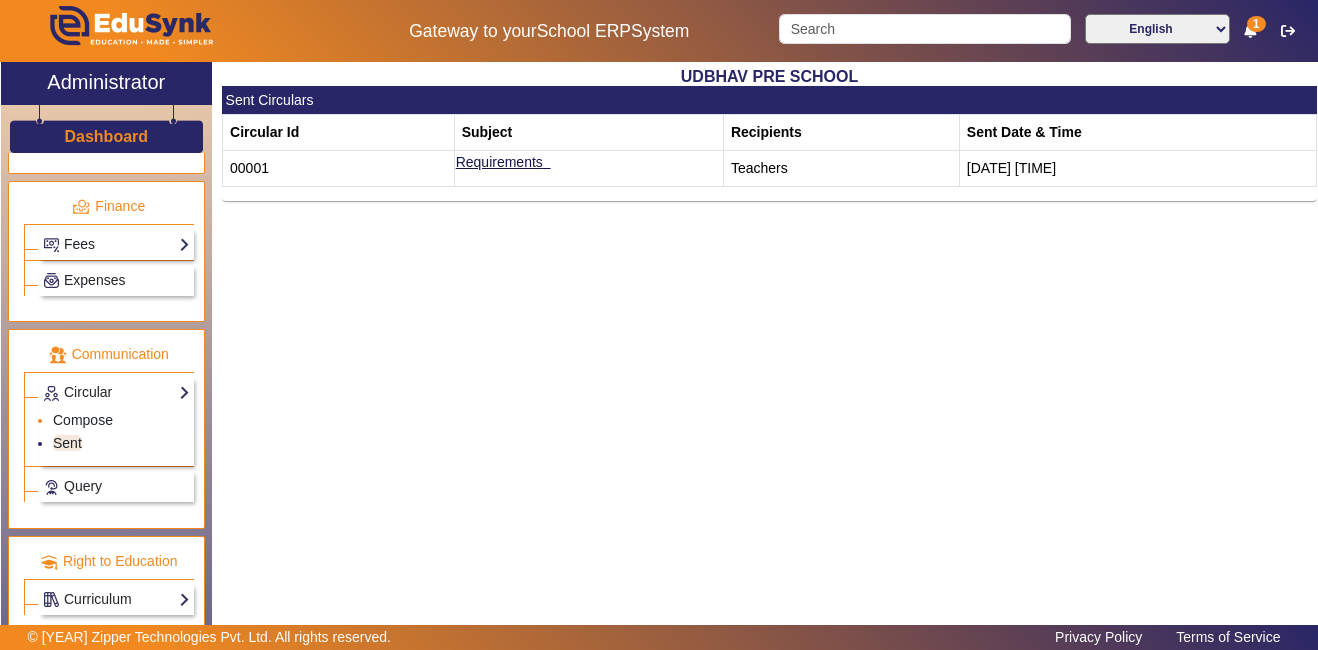 click on "Compose" 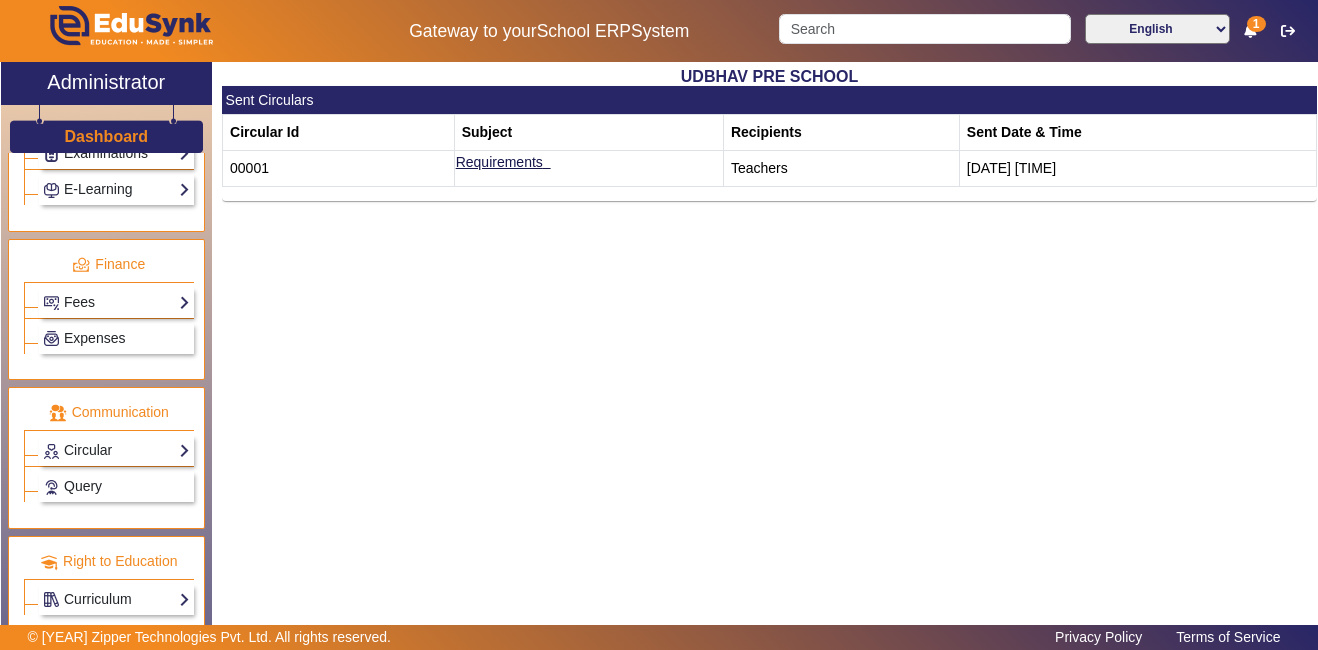 click on "Circular  Compose   Sent" 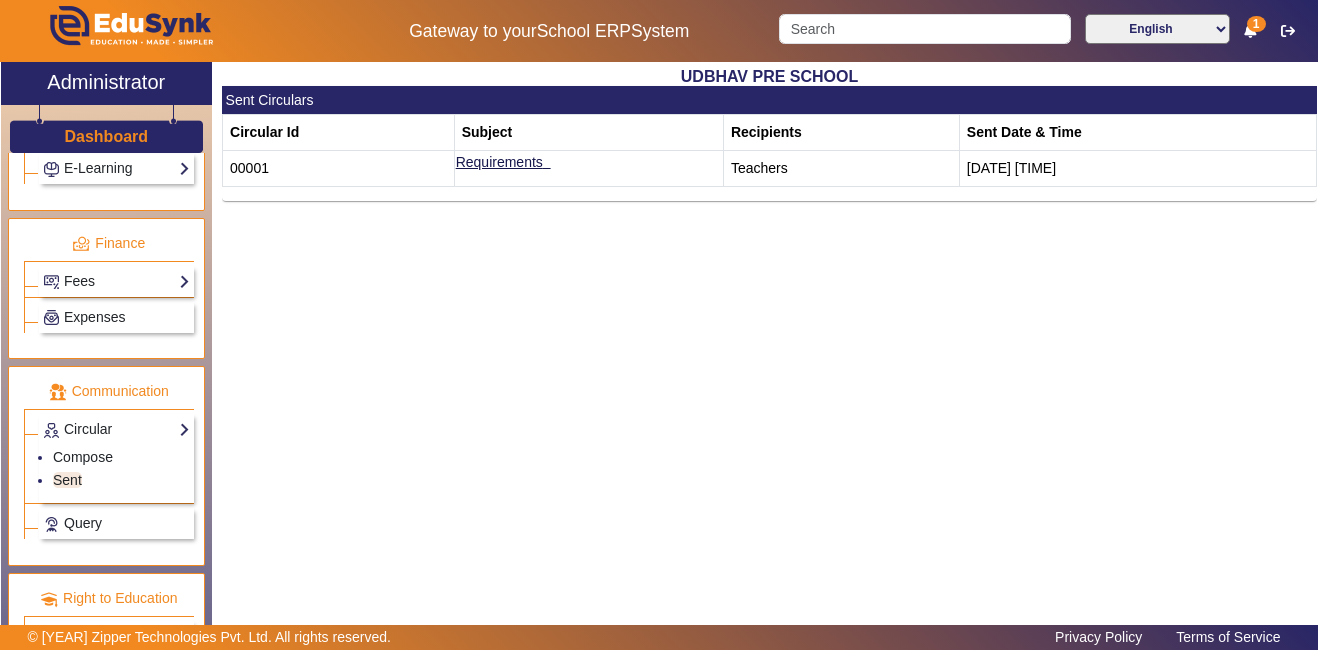 scroll, scrollTop: 1084, scrollLeft: 0, axis: vertical 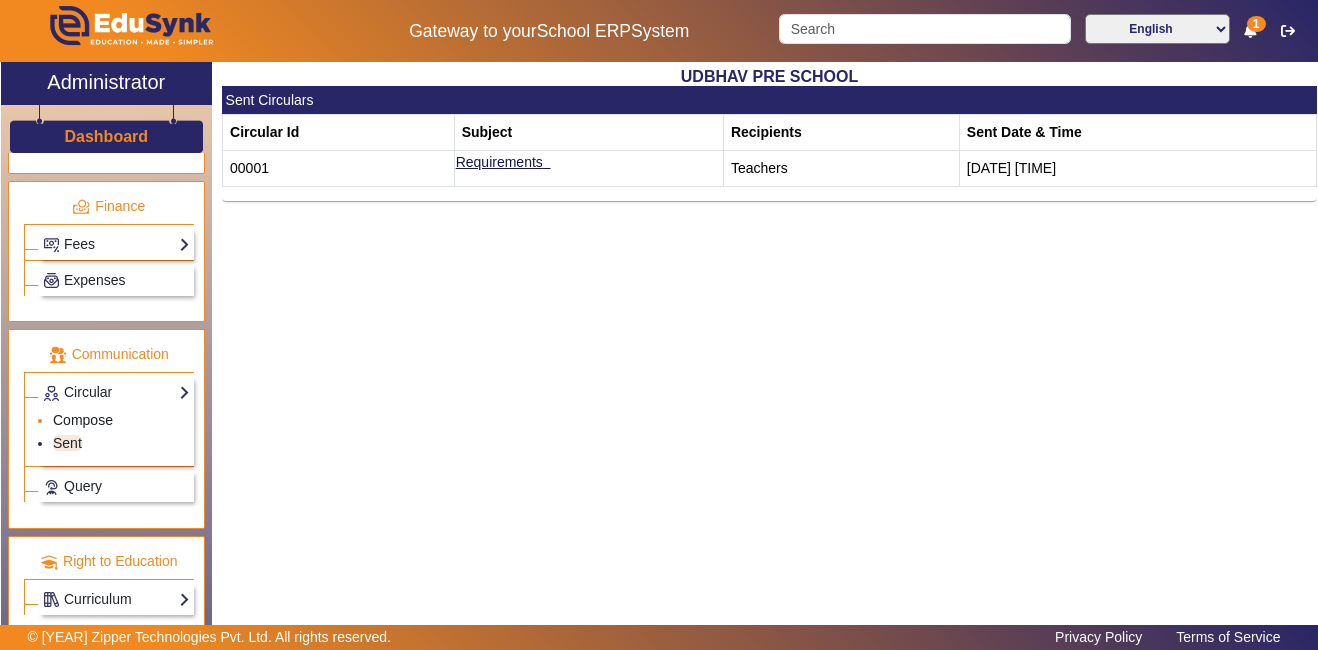 click on "Compose" 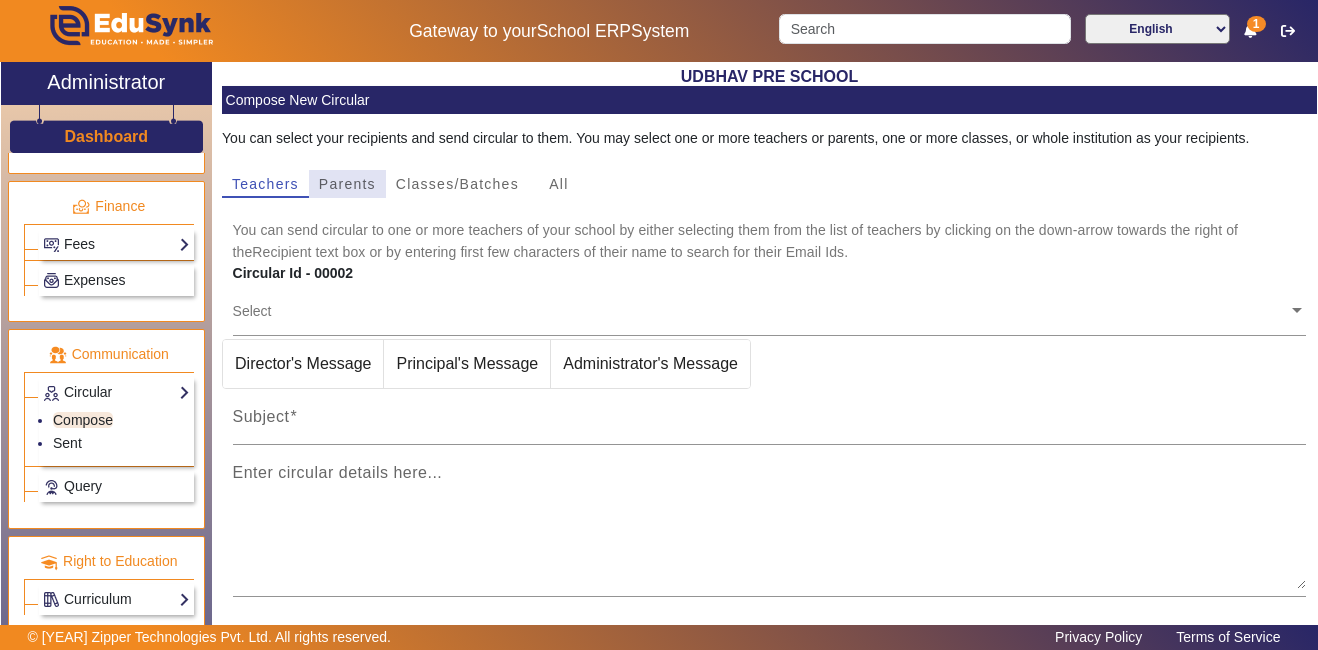 click on "Parents" at bounding box center (347, 184) 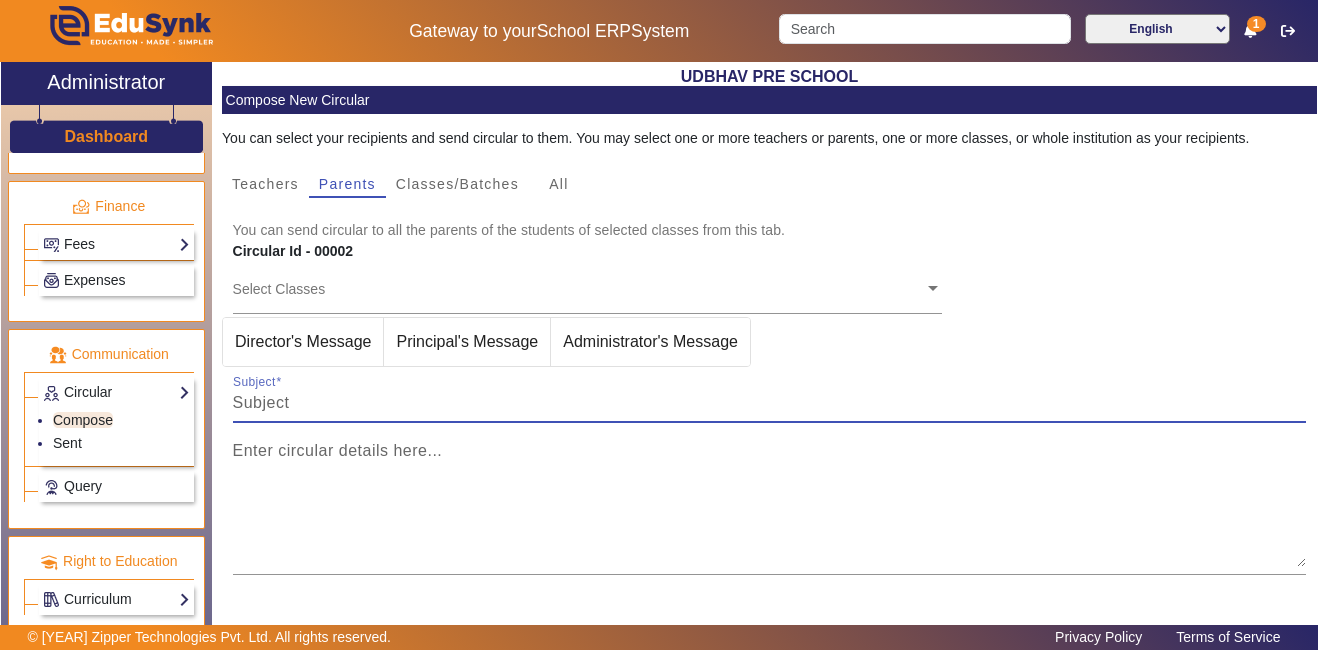 click on "Subject" at bounding box center (770, 403) 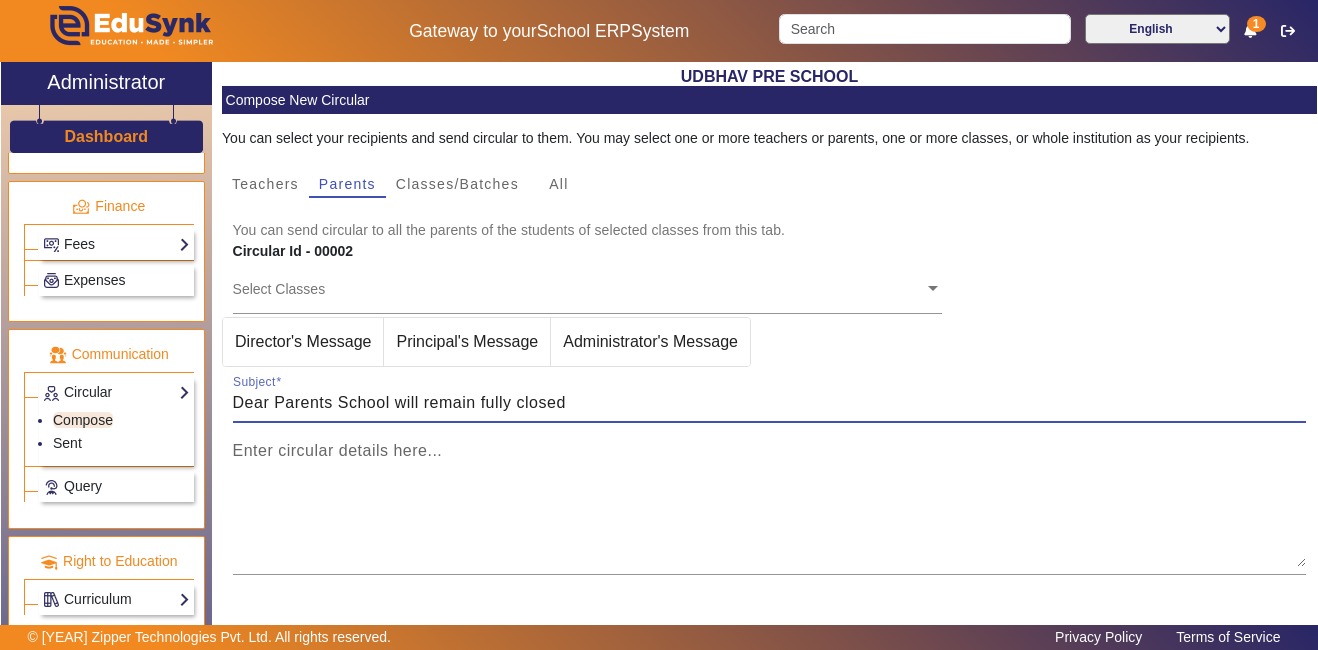 click on "Dear Parents School will remain fully closed" at bounding box center [770, 403] 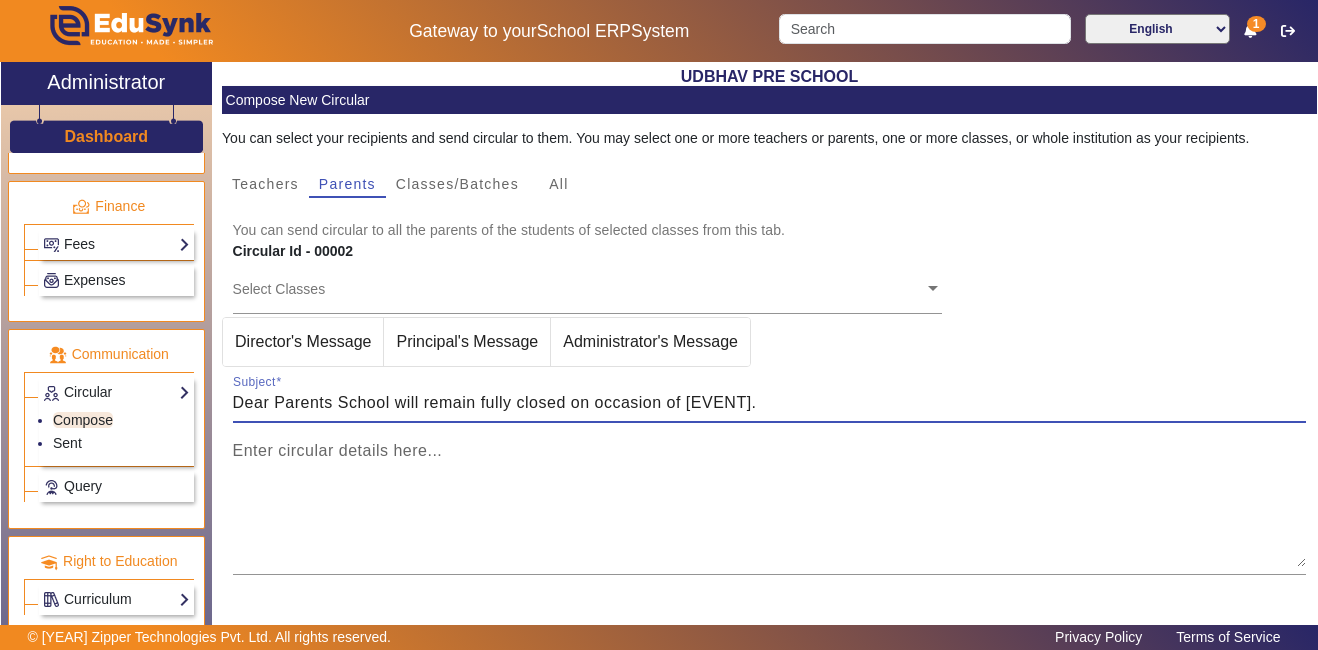 click on "Dear Parents School will remain fully closed on occasion of [EVENT]." at bounding box center [770, 403] 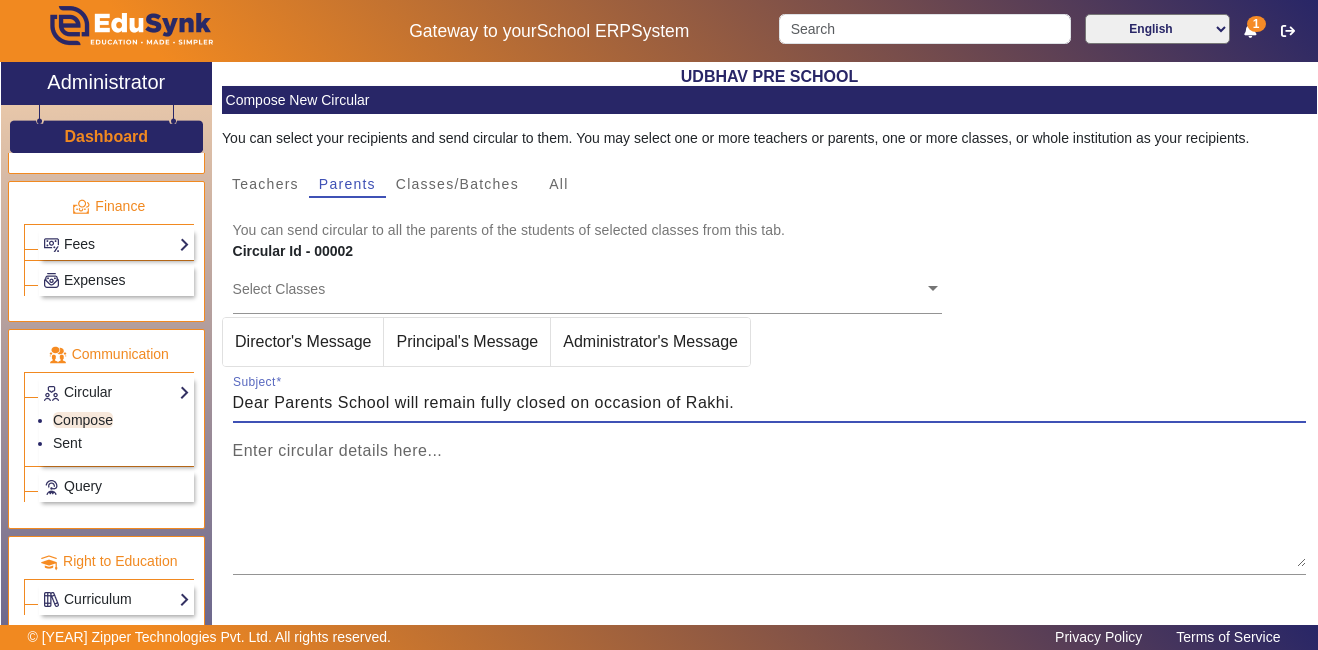 click on "Dear Parents School will remain fully closed on occasion of Rakhi." at bounding box center [770, 403] 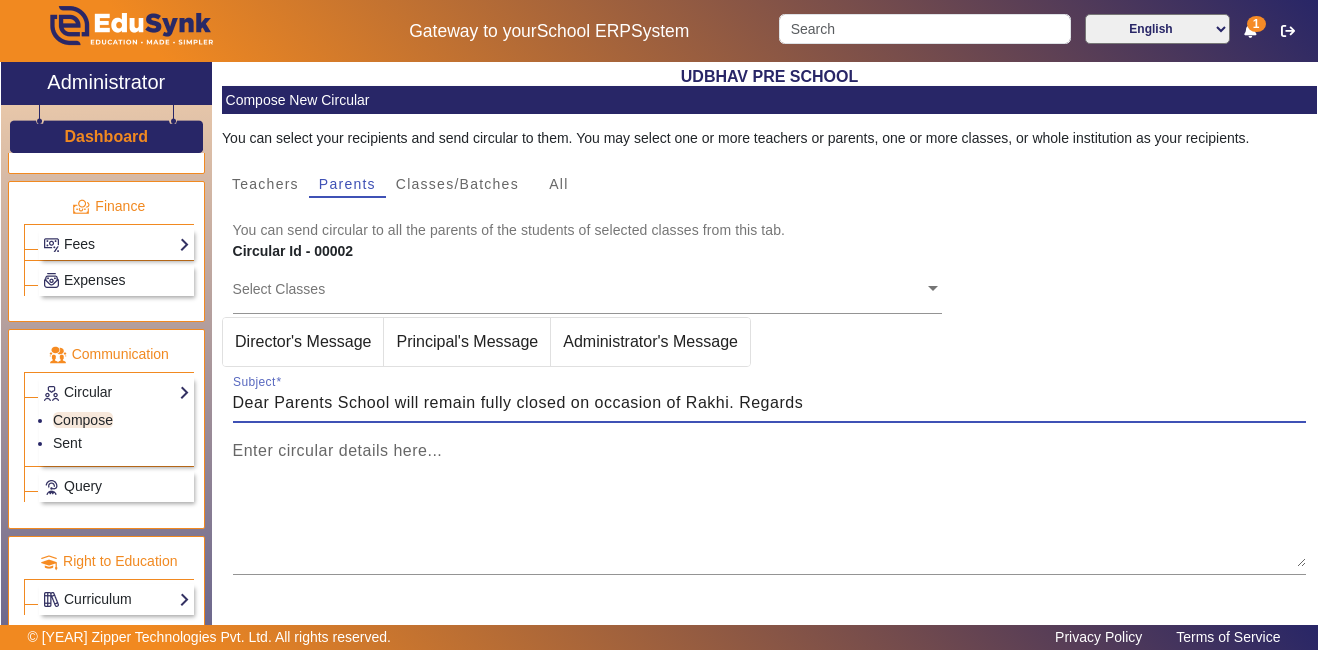 click on "Dear Parents School will remain fully closed on occasion of Rakhi. Regards" at bounding box center [770, 403] 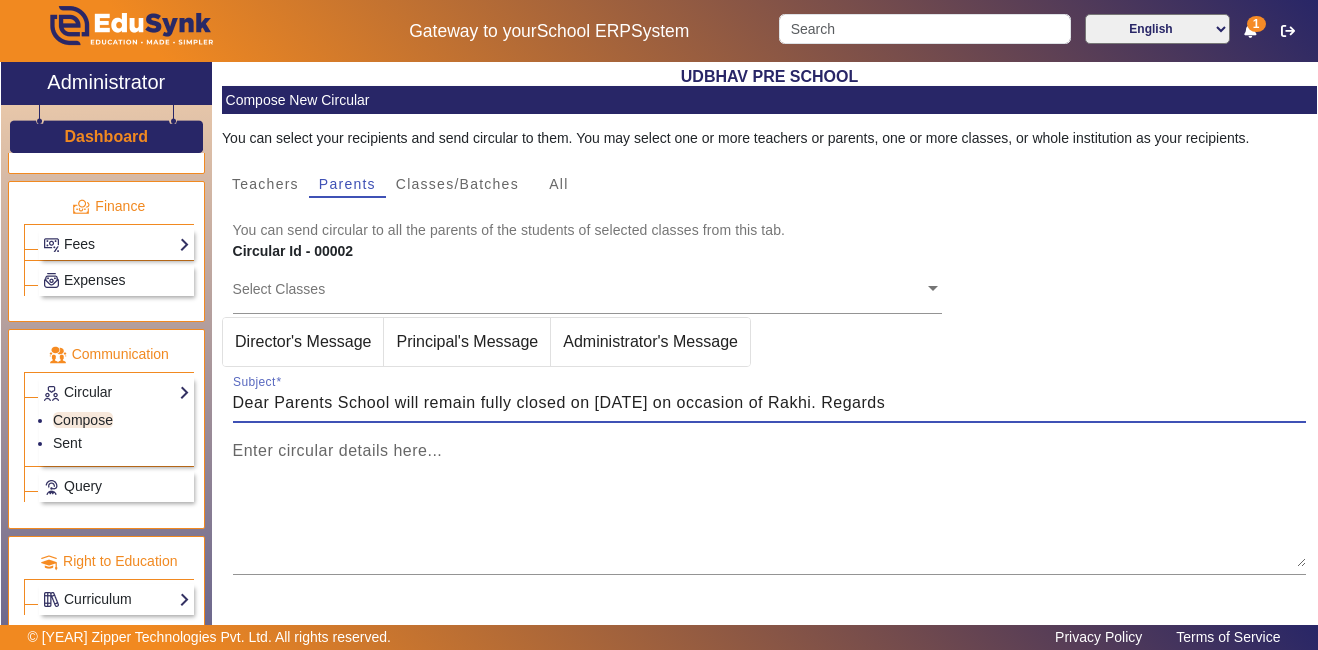 click on "Dear Parents School will remain fully closed on [DATE] on occasion of Rakhi. Regards" at bounding box center [770, 403] 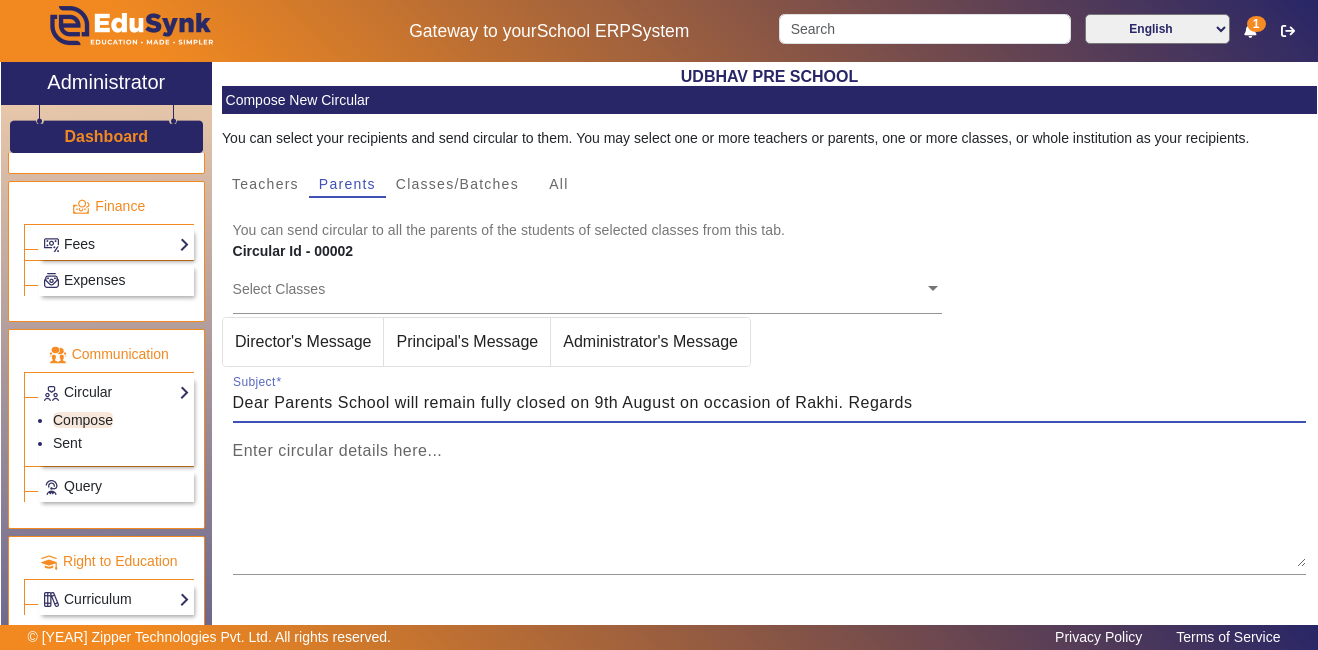 click on "Dear Parents School will remain fully closed on 9th August on occasion of Rakhi. Regards" at bounding box center (770, 403) 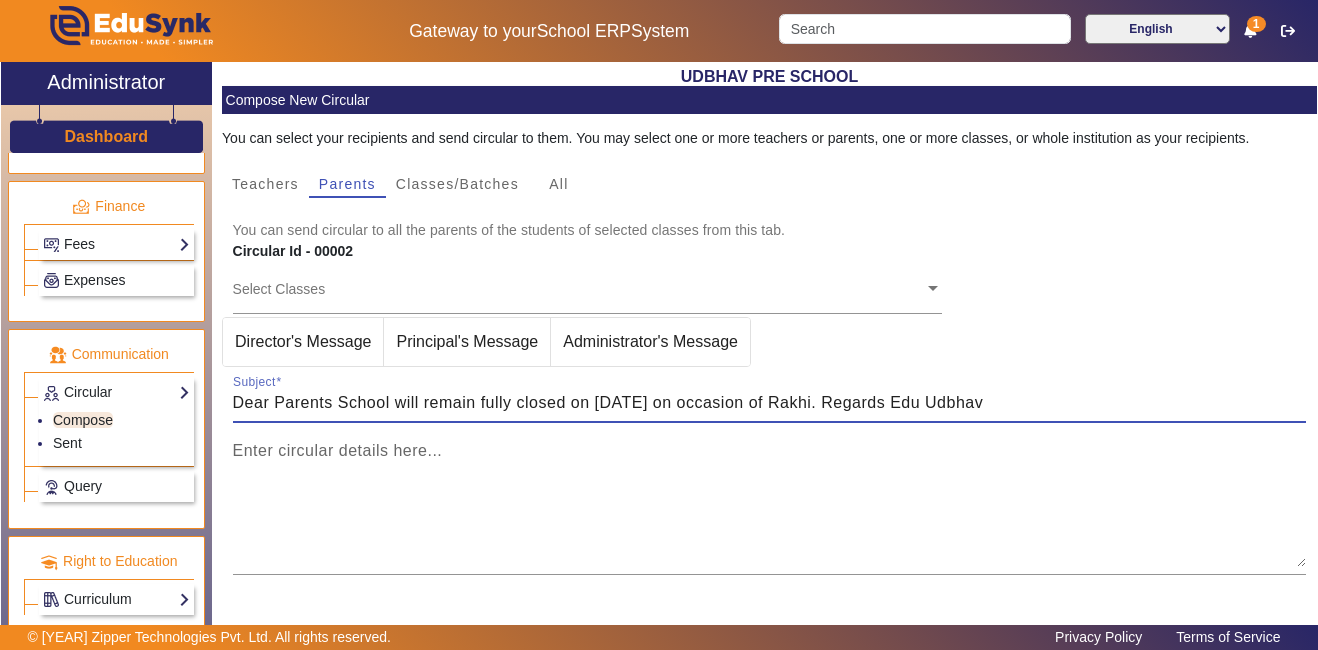 click on "Dear Parents School will remain fully closed on [DATE] on occasion of Rakhi. Regards Edu Udbhav" at bounding box center (770, 403) 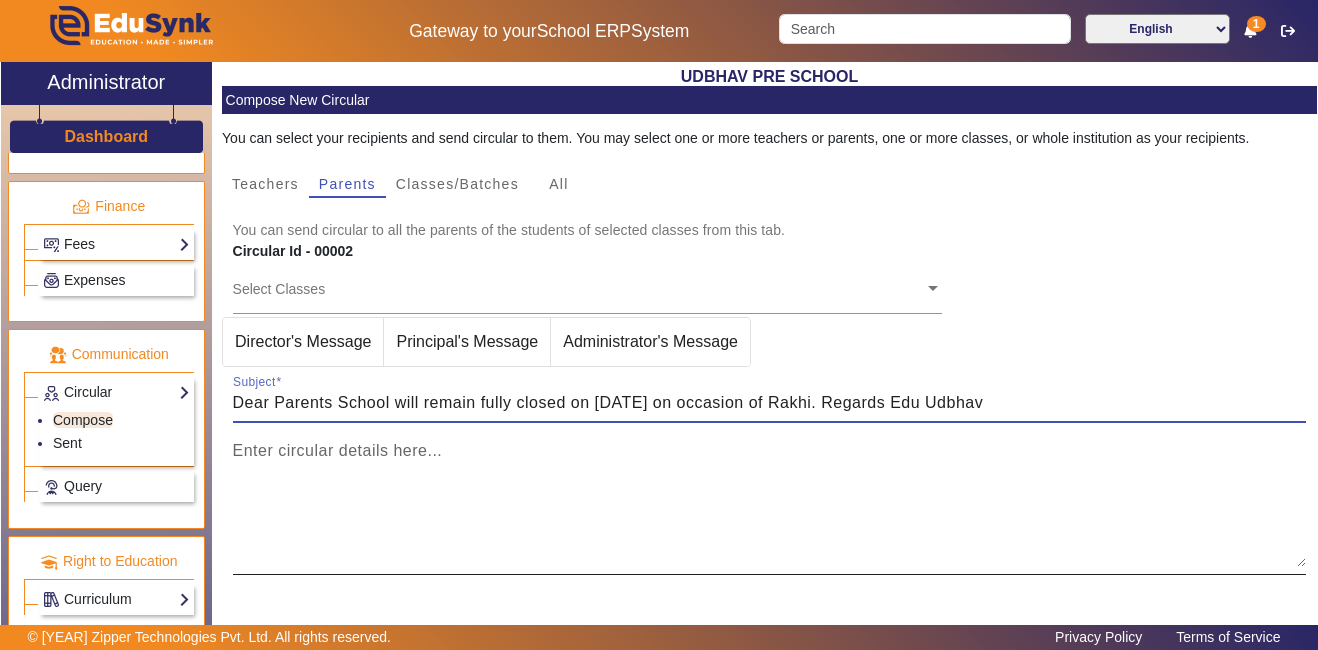type on "Dear Parents School will remain fully closed on [DATE] on occasion of Rakhi. Regards Edu Udbhav" 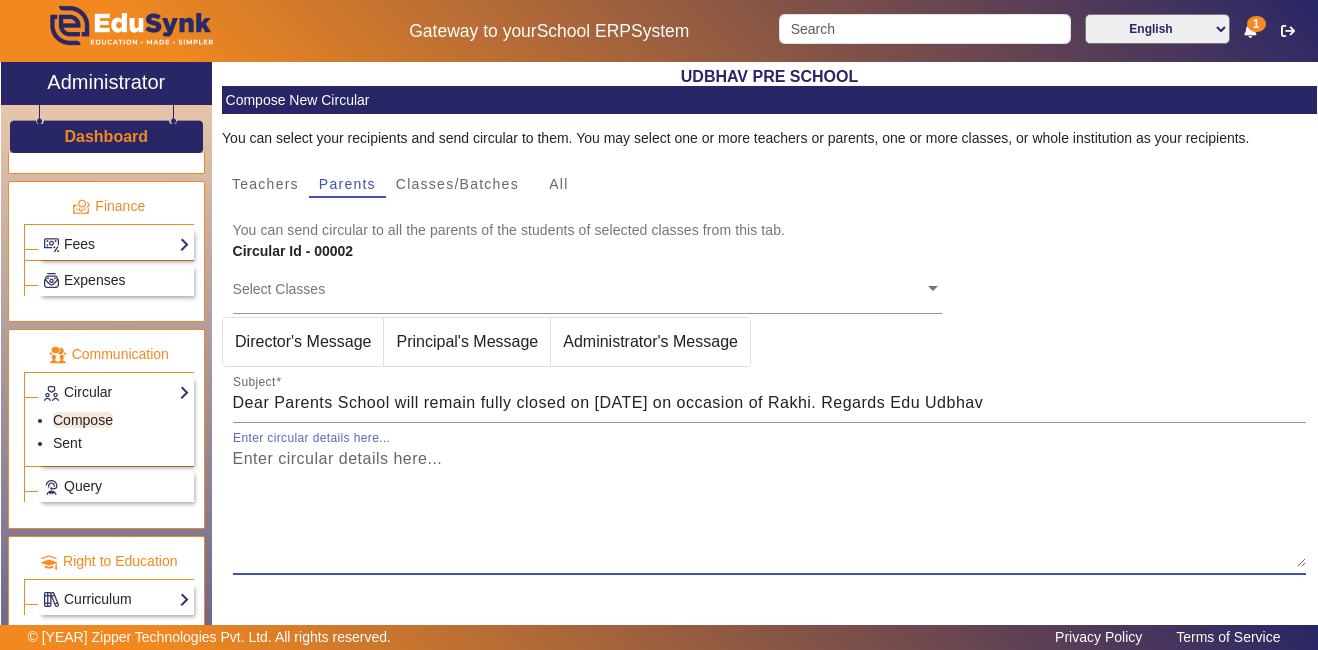 click on "Enter circular details here..." at bounding box center (770, 507) 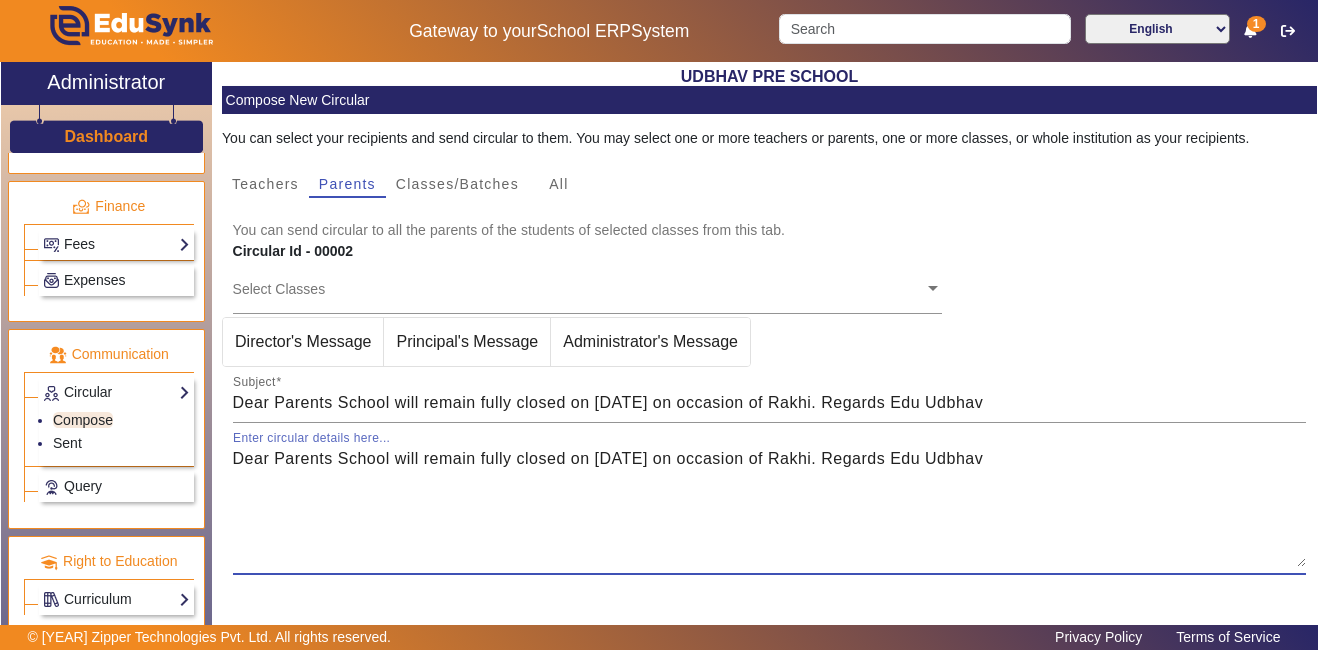 click on "Dear Parents School will remain fully closed on [DATE] on occasion of Rakhi. Regards Edu Udbhav" at bounding box center (770, 507) 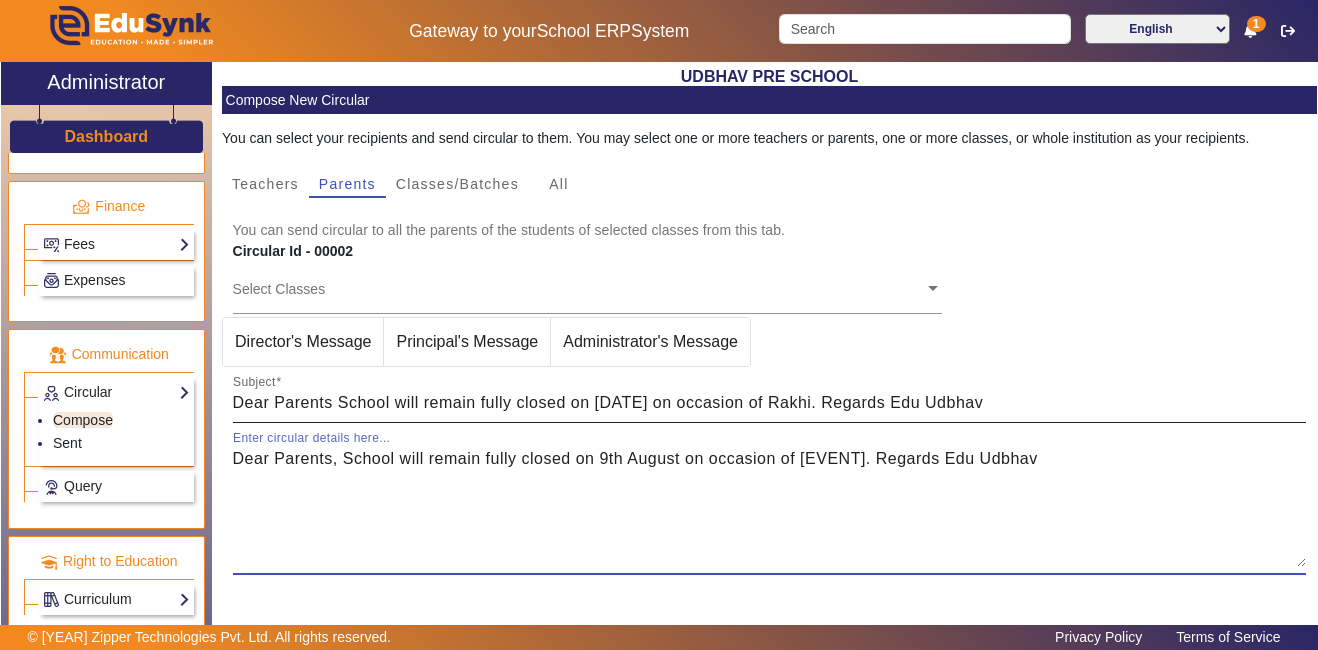 type on "Dear Parents, School will remain fully closed on 9th August on occasion of [EVENT]. Regards Edu Udbhav" 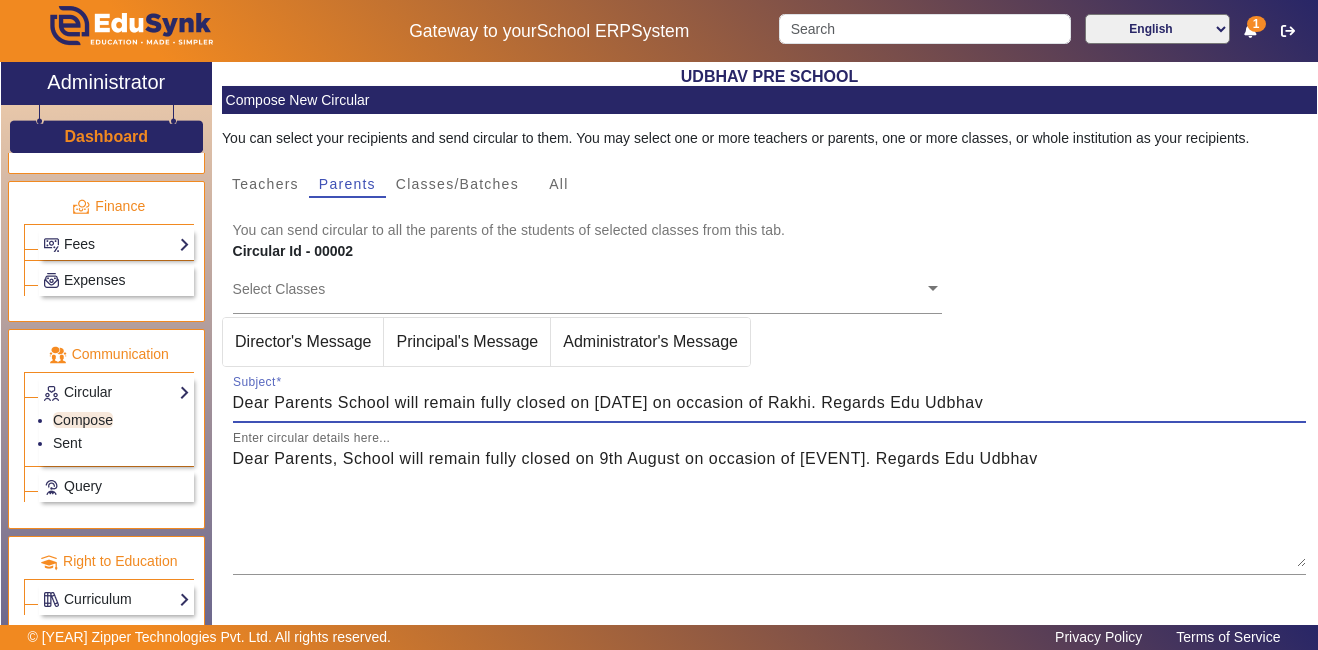 click on "Dear Parents School will remain fully closed on [DATE] on occasion of Rakhi. Regards Edu Udbhav" at bounding box center [770, 403] 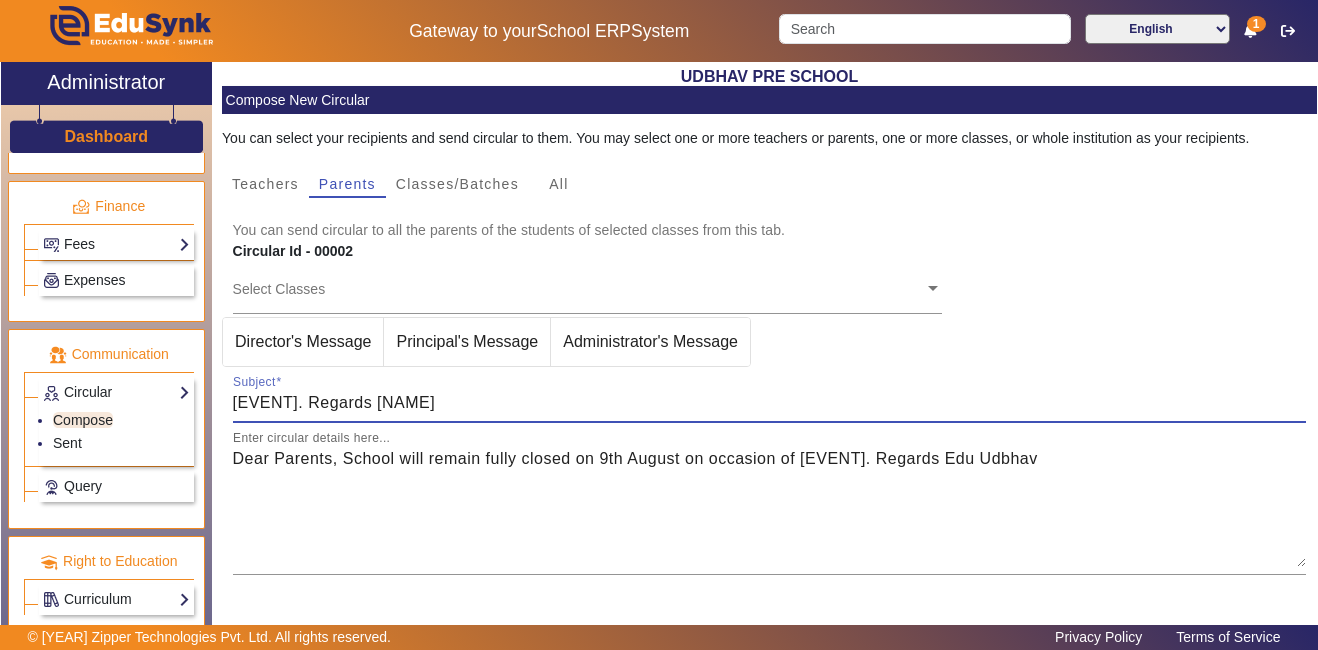 click on "[EVENT]. Regards [NAME]" at bounding box center [770, 403] 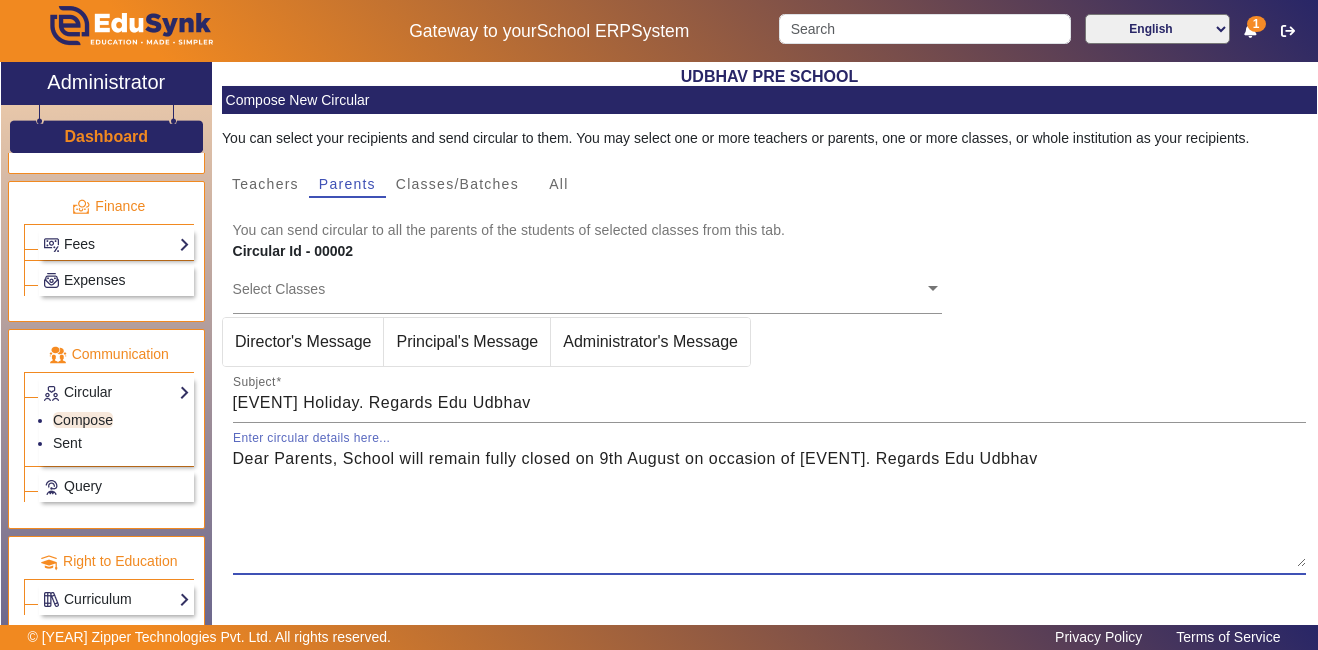 click on "Dear Parents, School will remain fully closed on 9th August on occasion of [EVENT]. Regards Edu Udbhav" at bounding box center (770, 507) 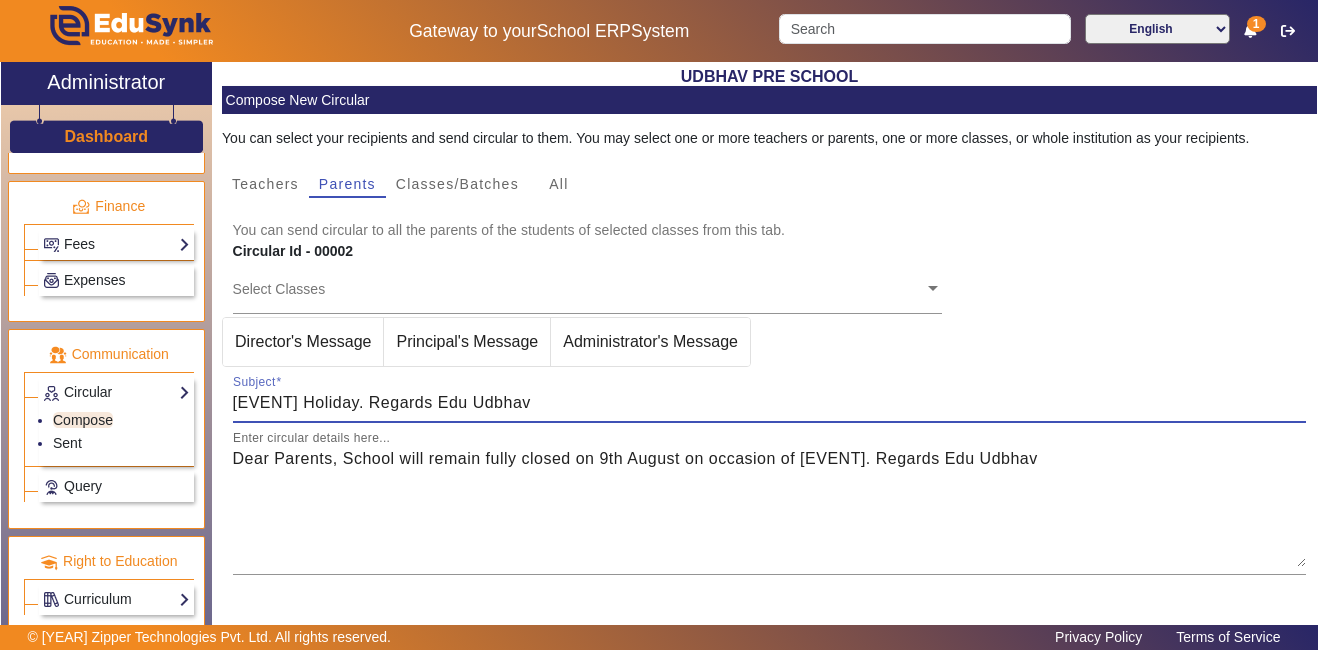 click on "[EVENT] Holiday. Regards Edu Udbhav" at bounding box center (770, 403) 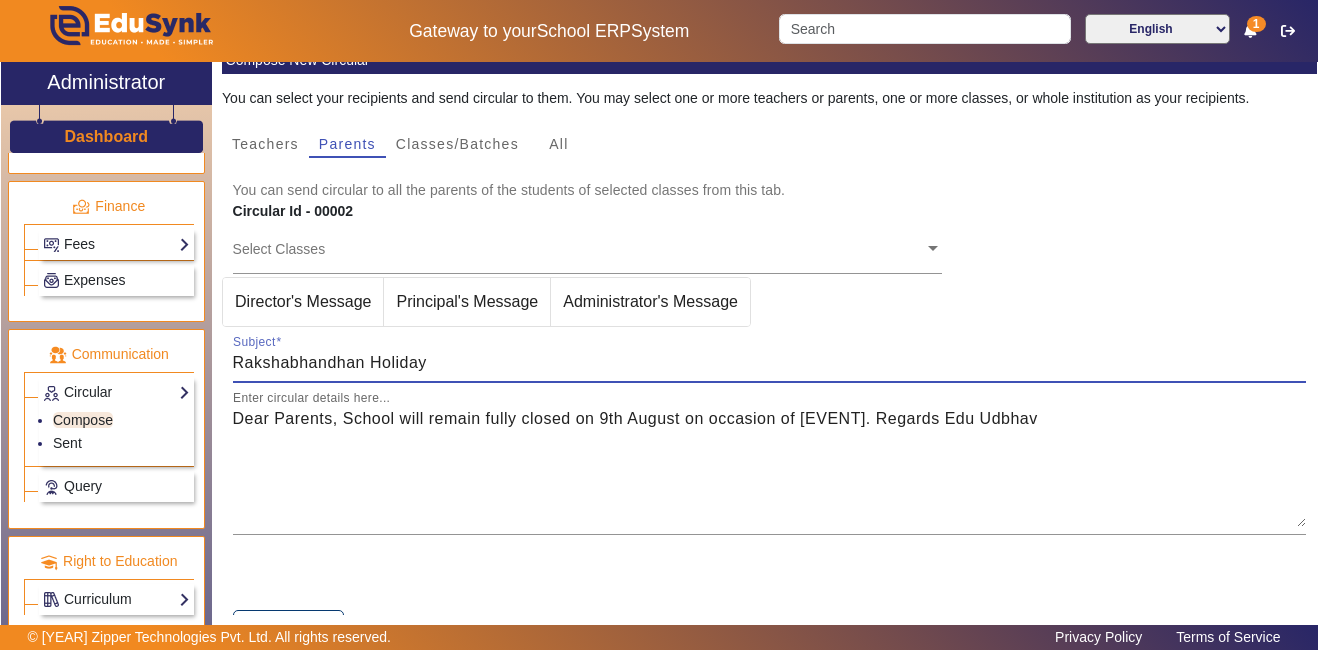scroll, scrollTop: 132, scrollLeft: 0, axis: vertical 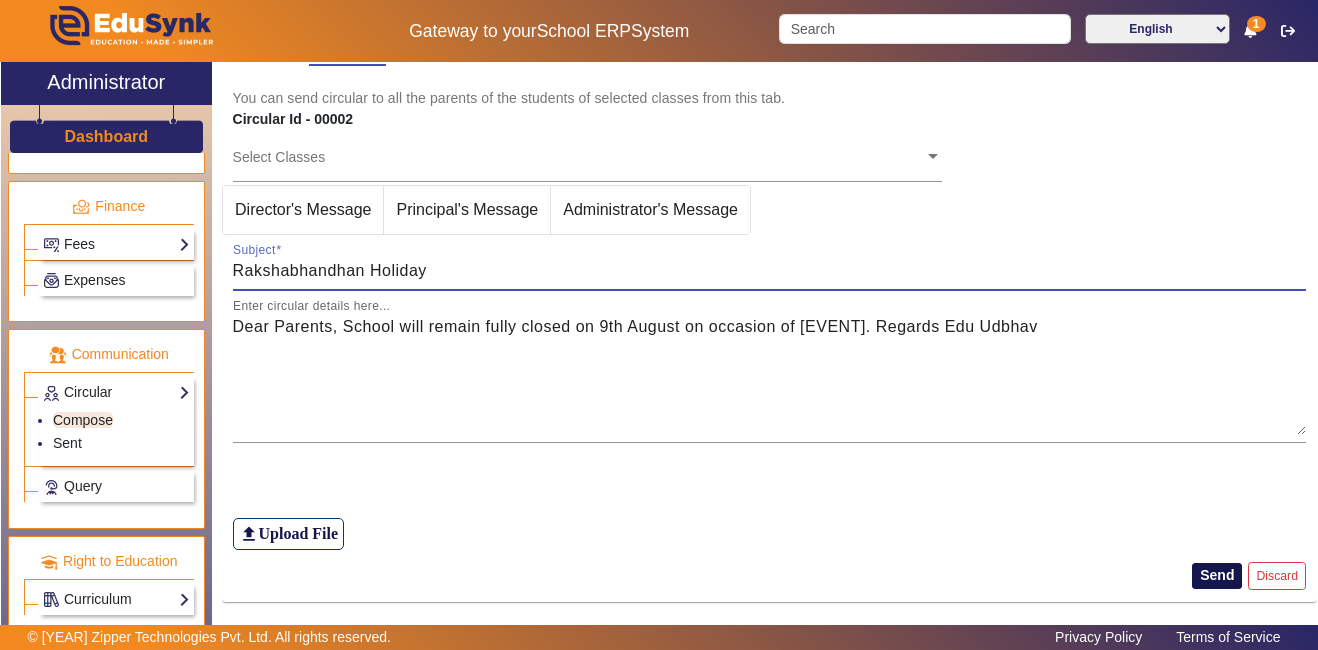 type on "Rakshabhandhan Holiday" 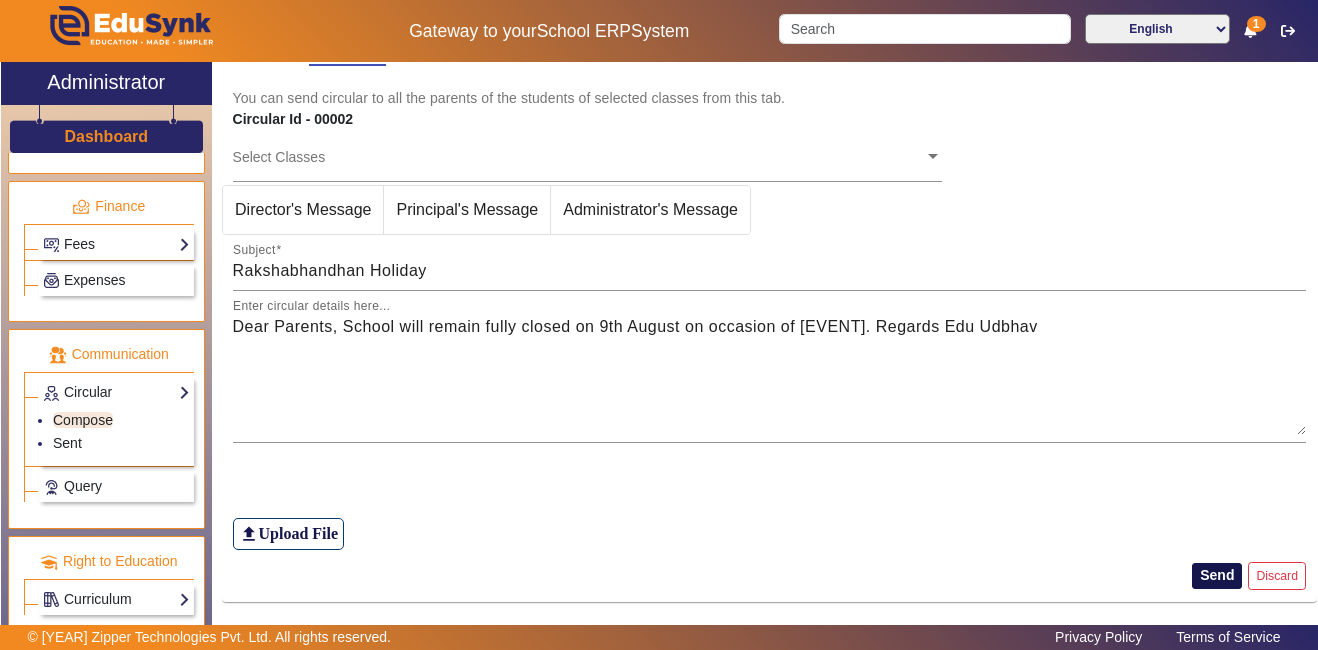 click on "Send" 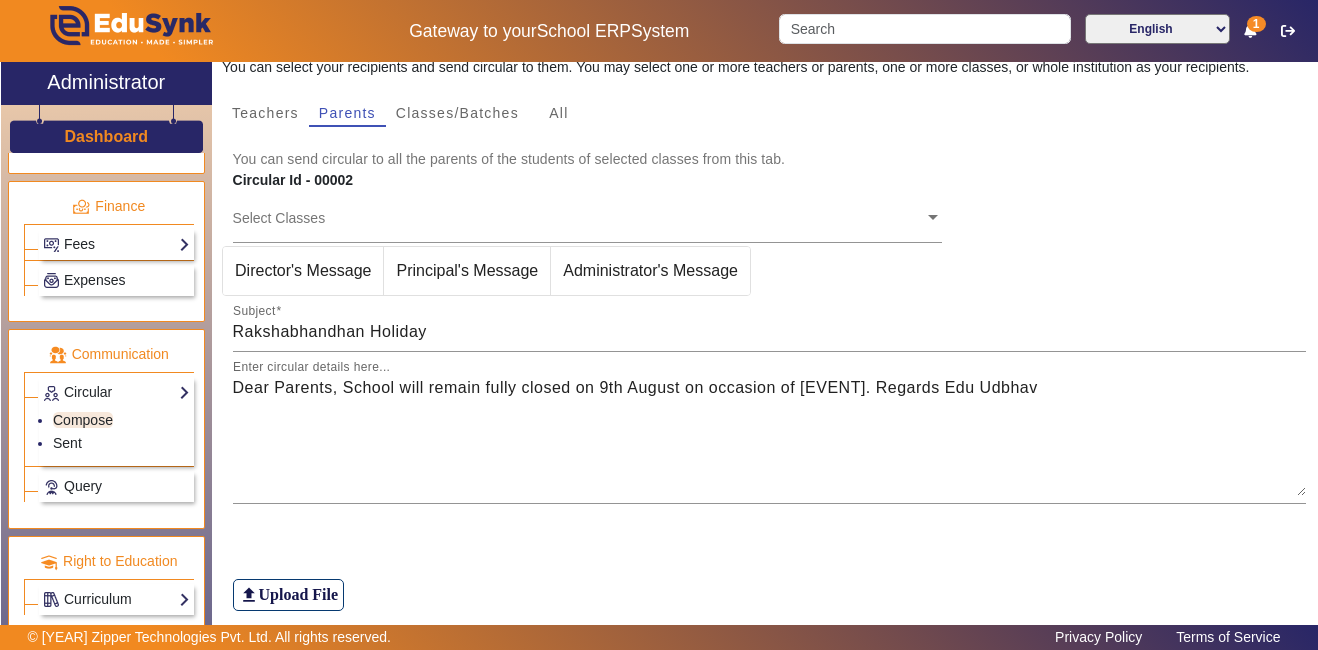 scroll, scrollTop: 26, scrollLeft: 0, axis: vertical 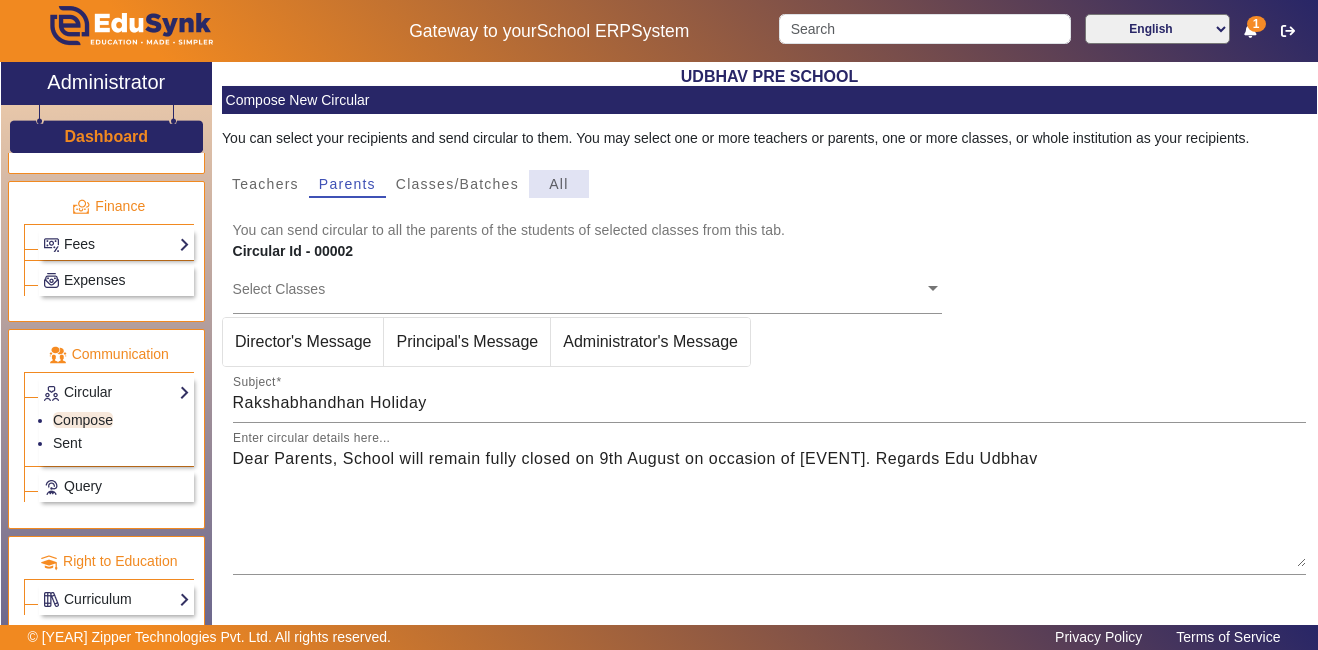 click on "All" at bounding box center [558, 184] 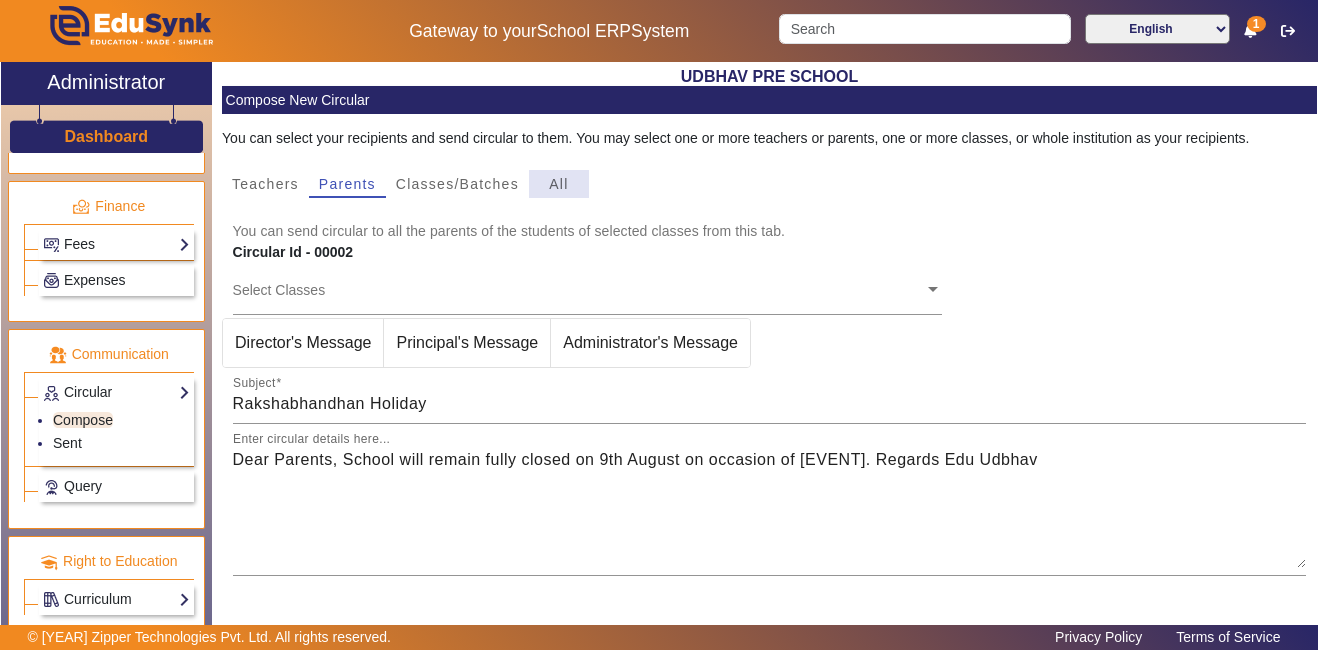 type 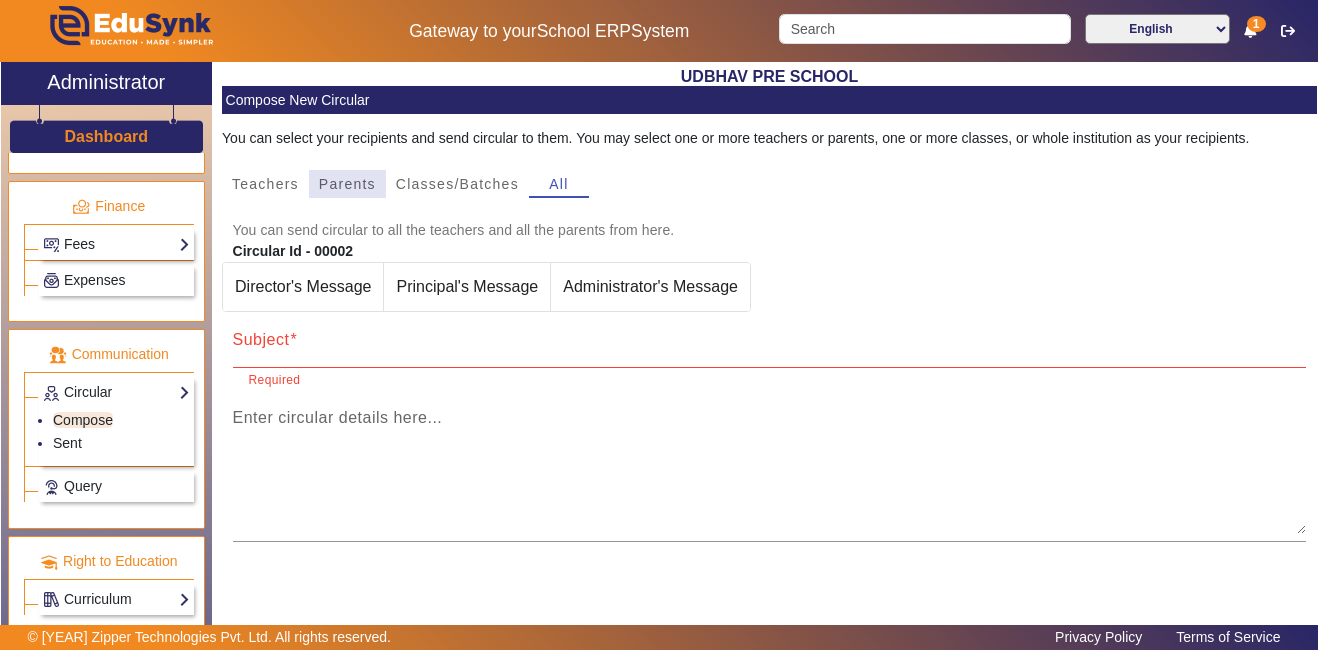 click on "Parents" at bounding box center (347, 184) 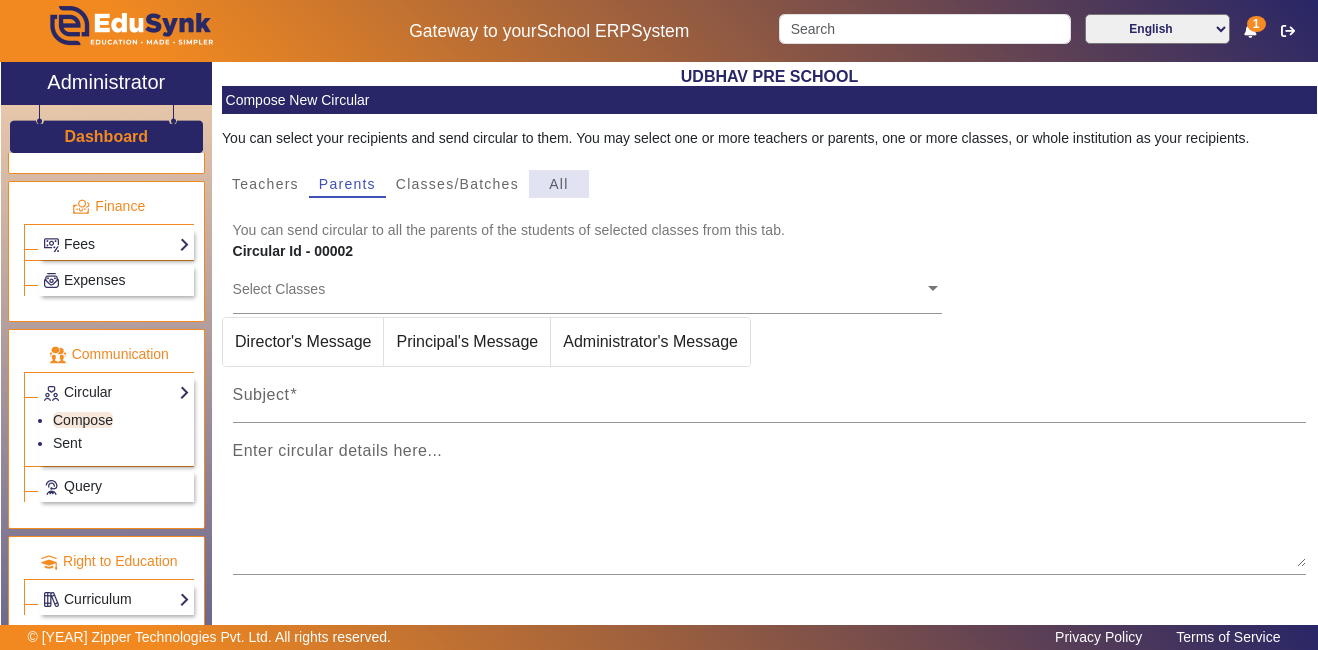 click on "All" at bounding box center (558, 184) 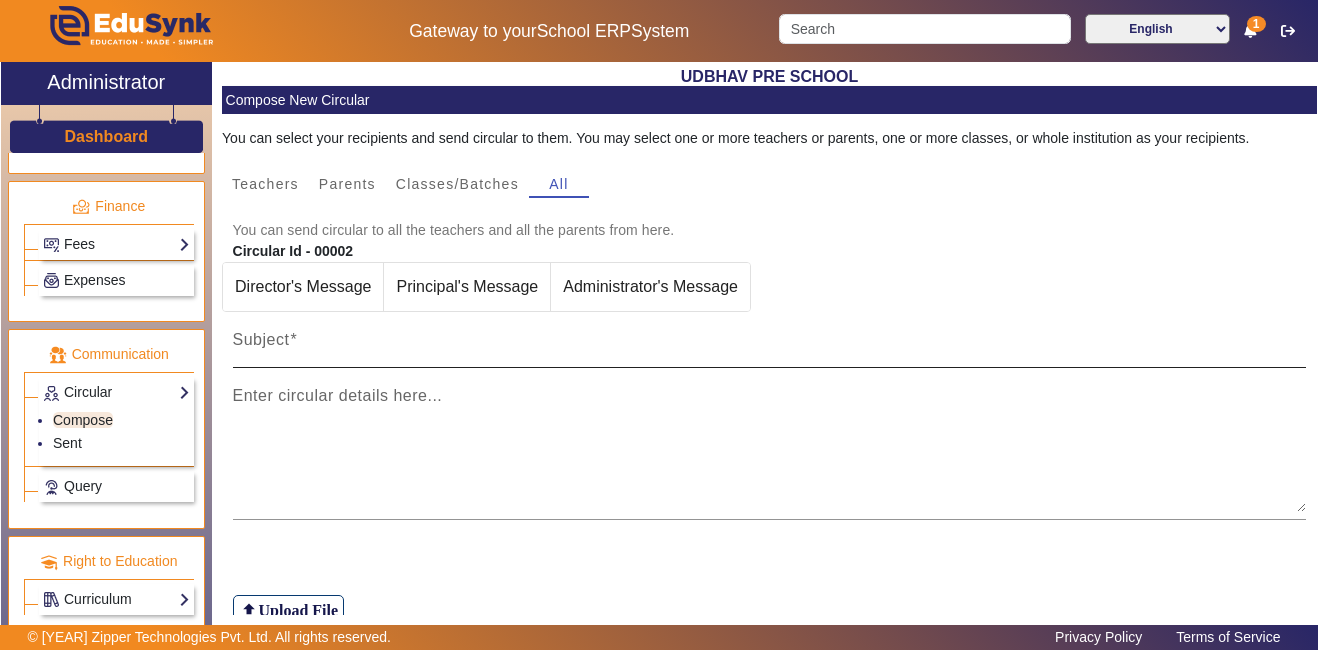 click at bounding box center (293, 339) 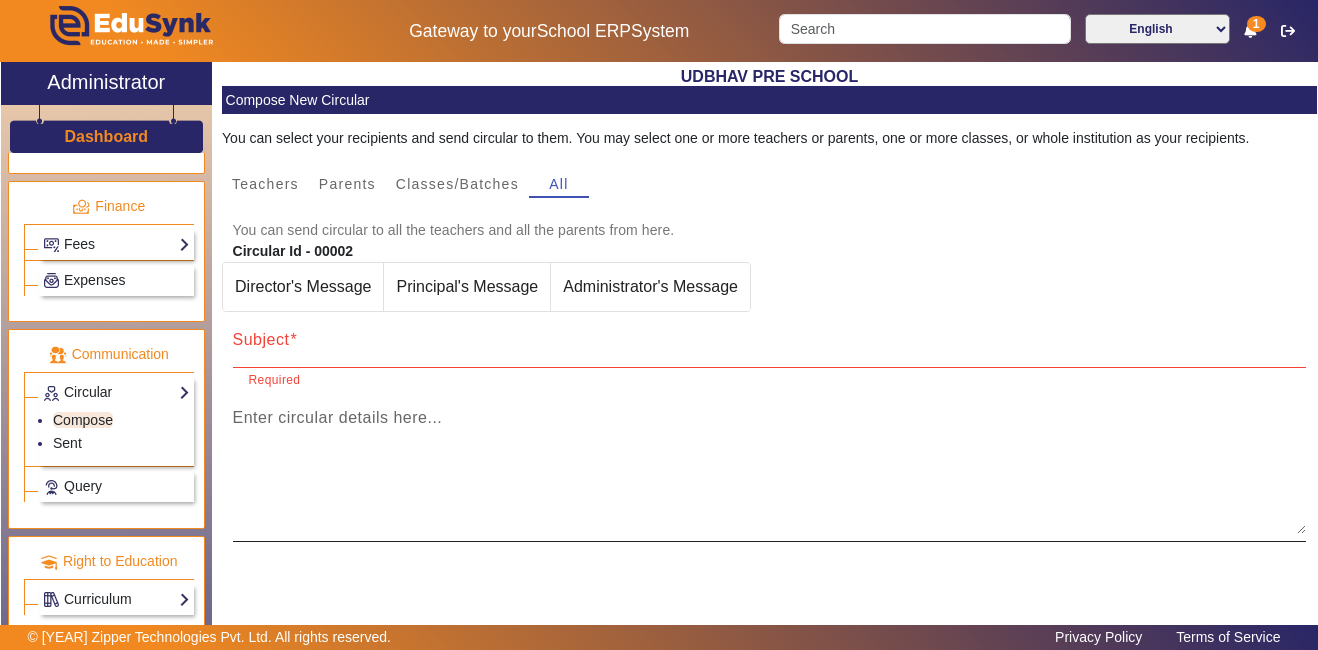 click on "Enter circular details here..." 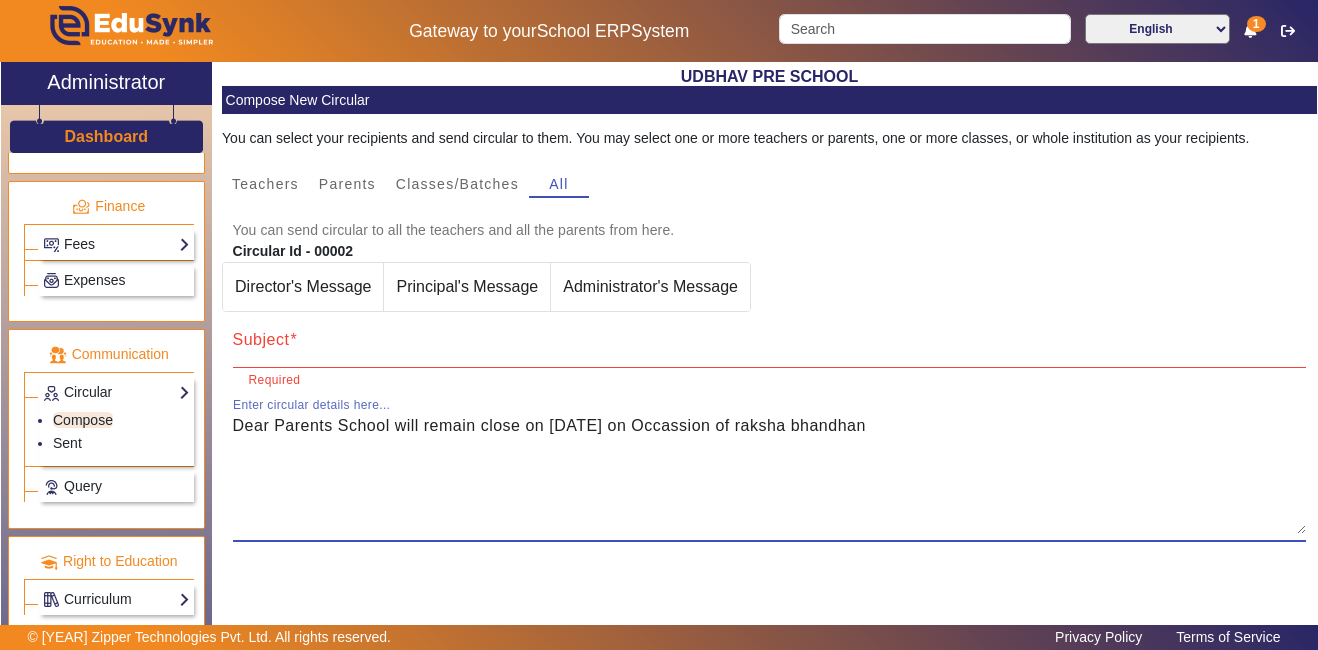 click on "Dear Parents School will remain close on [DATE] on Occassion of raksha bhandhan" at bounding box center [770, 474] 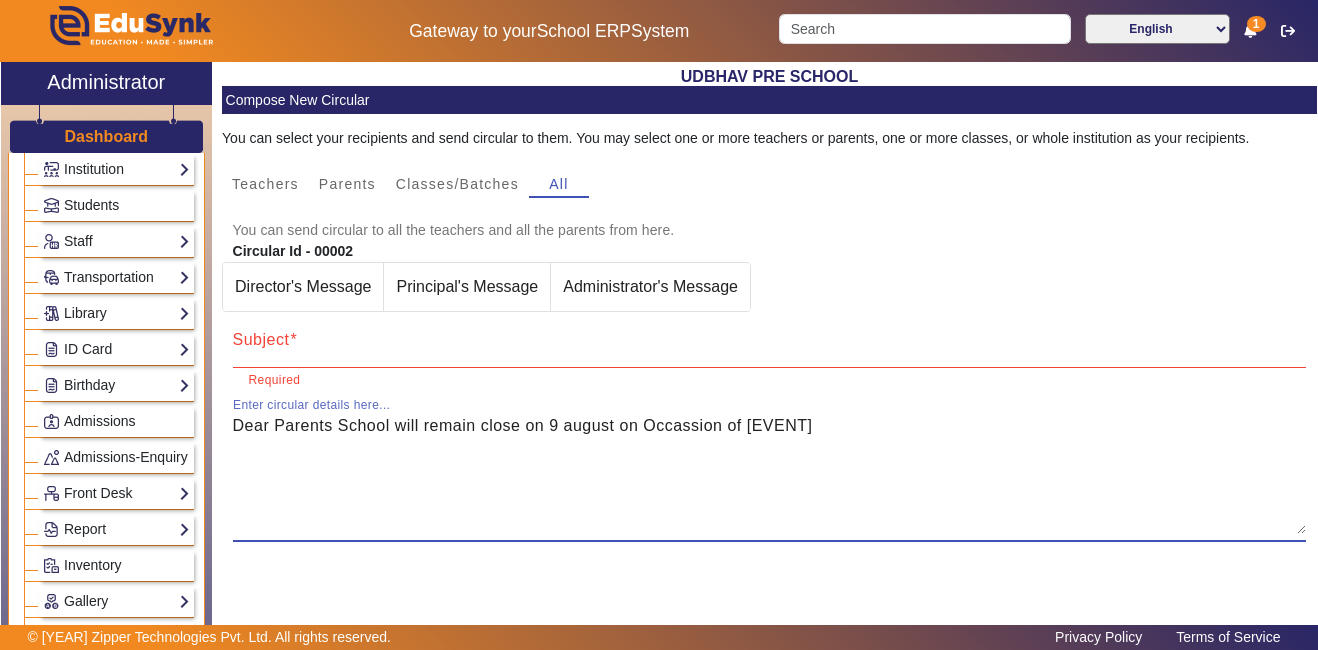 scroll, scrollTop: 0, scrollLeft: 0, axis: both 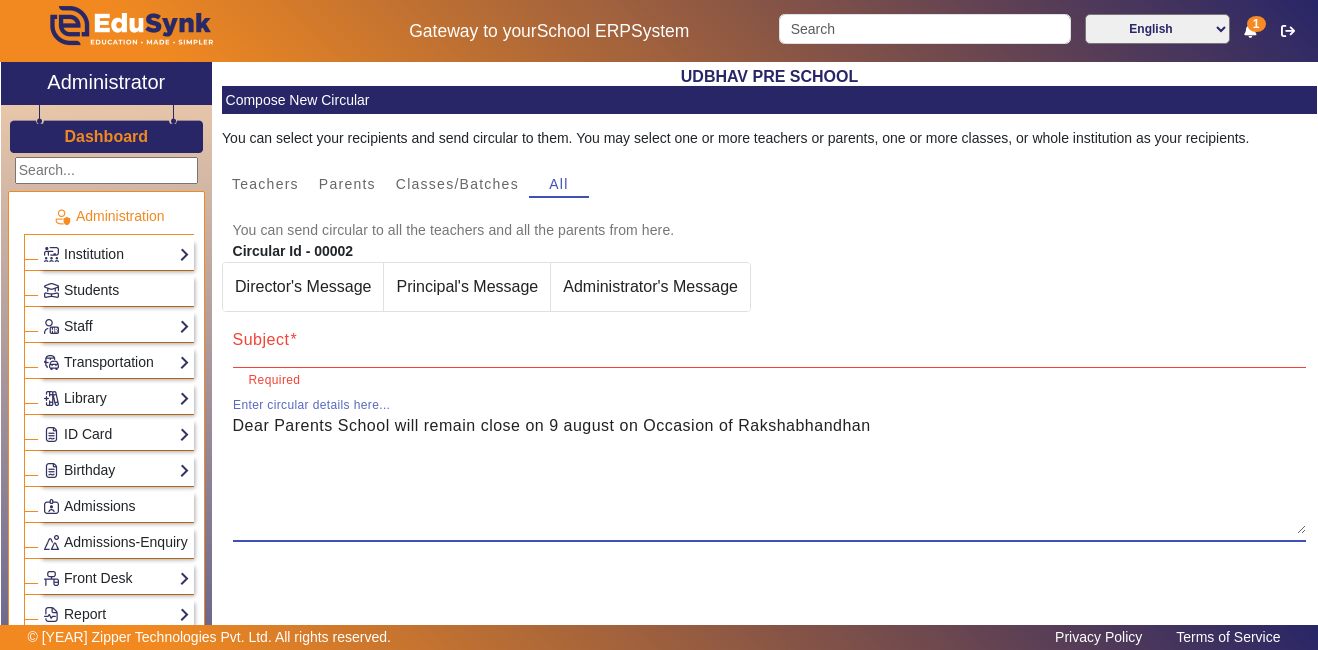click on "Dear Parents School will remain close on 9 august on Occasion of Rakshabhandhan" at bounding box center (770, 474) 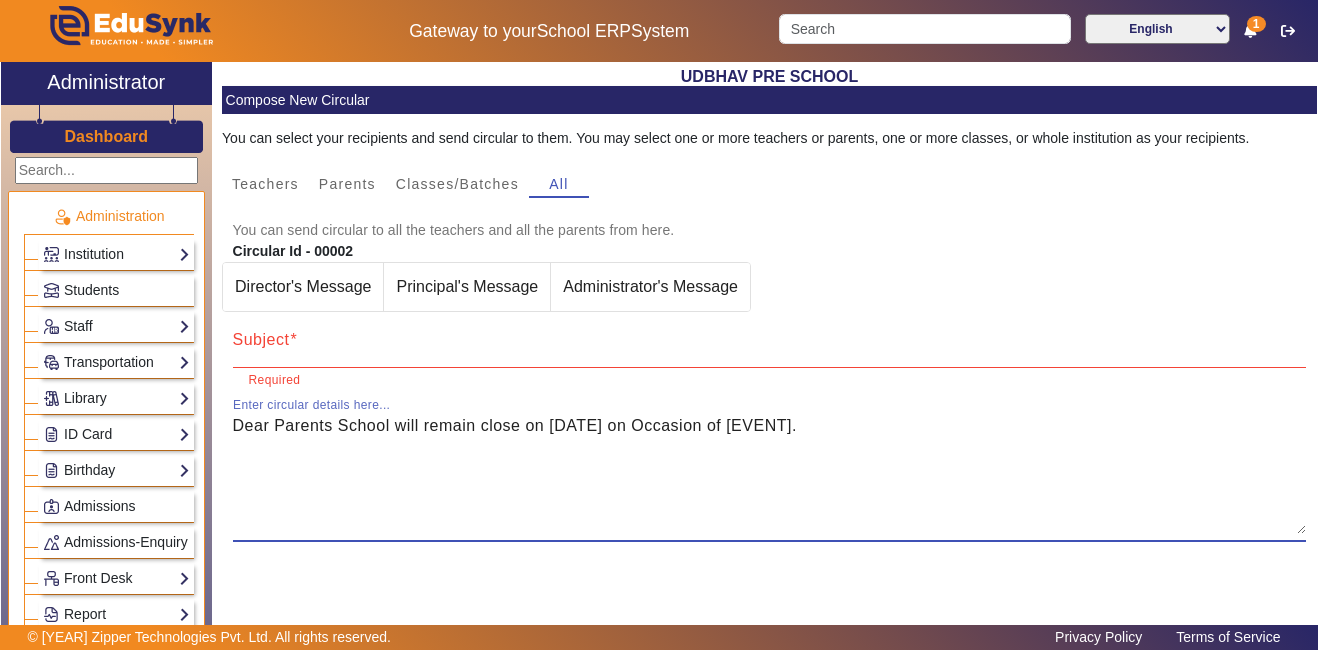 type on "Dear Parents School will remain close on [DATE] on Occasion of [EVENT]." 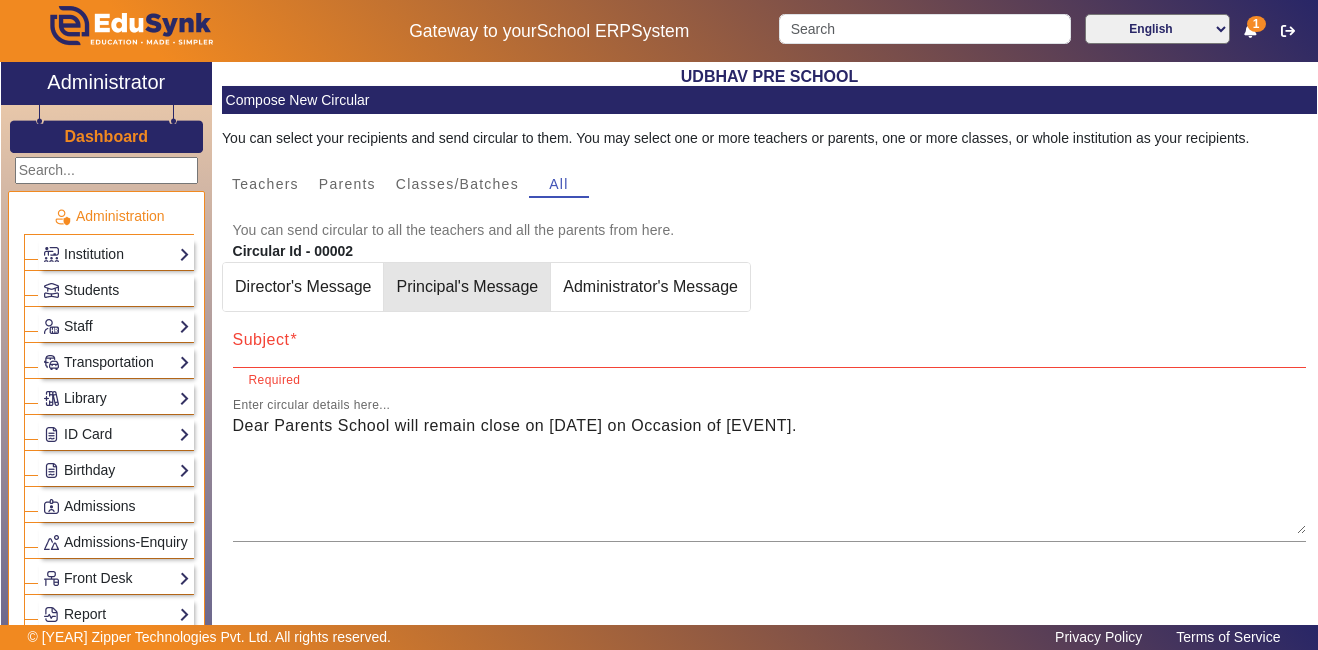 click on "Principal's Message" at bounding box center [467, 287] 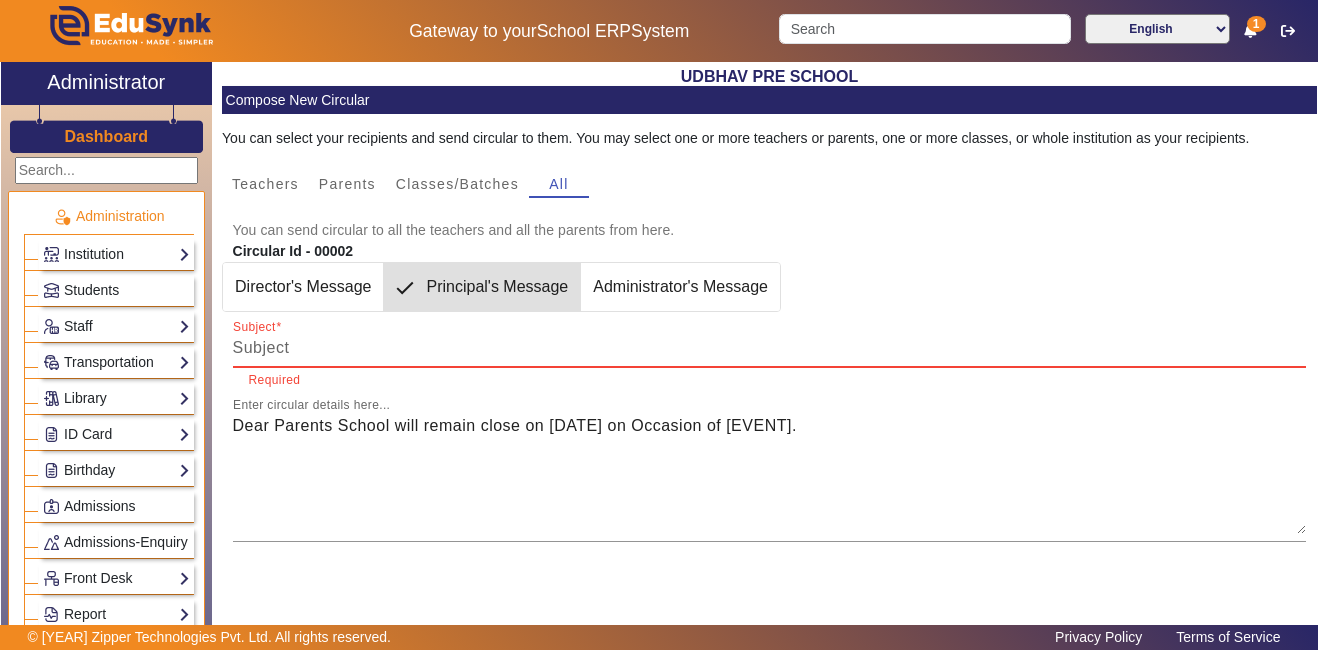 click on "Subject" at bounding box center (770, 348) 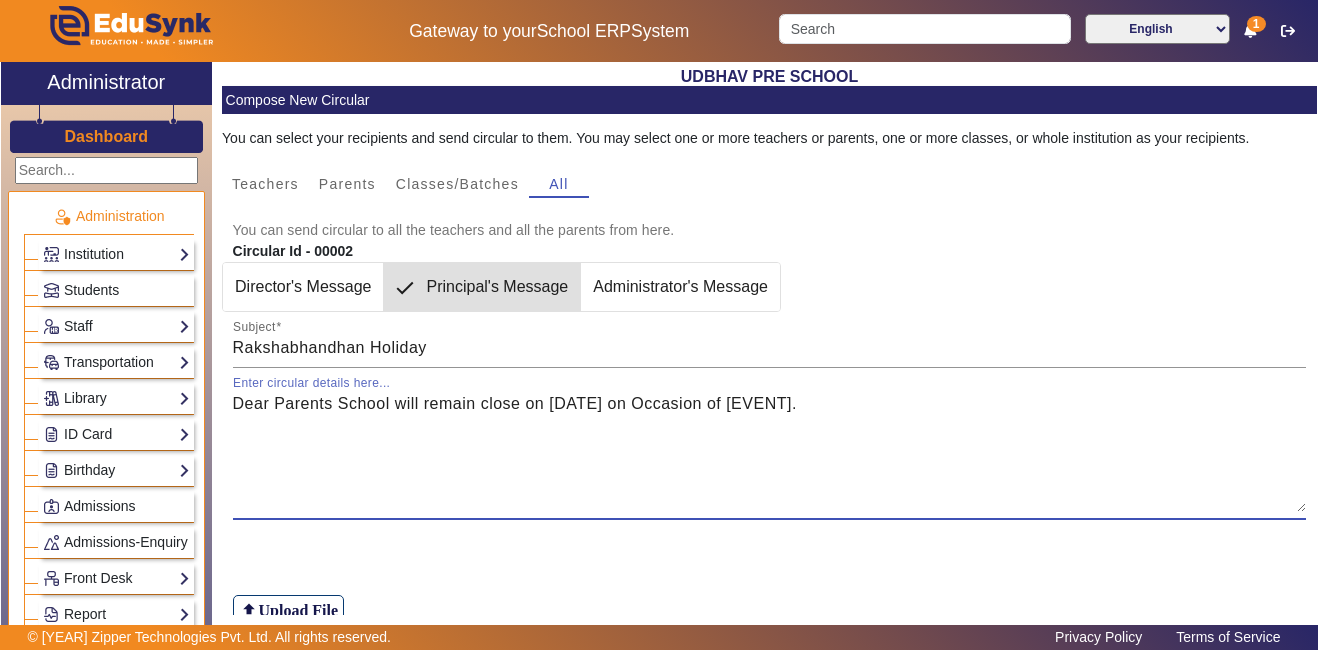 click on "Dear Parents School will remain close on [DATE] on Occasion of [EVENT]." at bounding box center [770, 452] 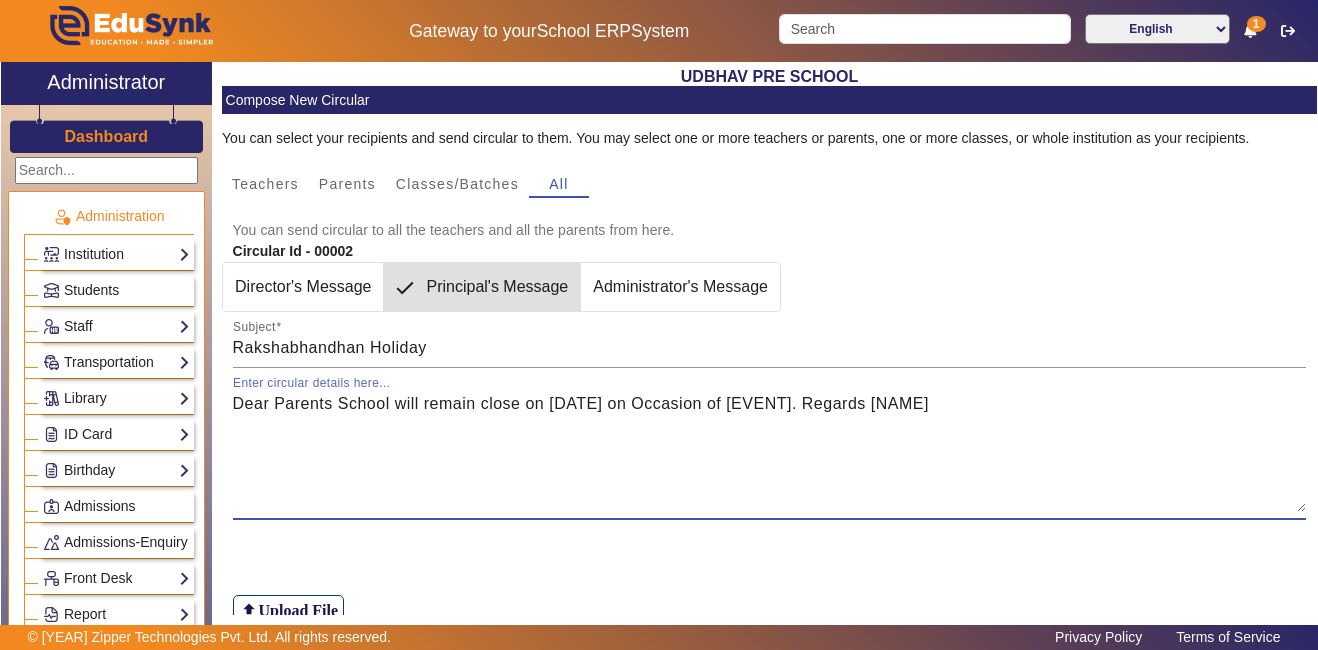click on "Dear Parents School will remain close on [DATE] on Occasion of [EVENT]. Regards [NAME]" at bounding box center [770, 452] 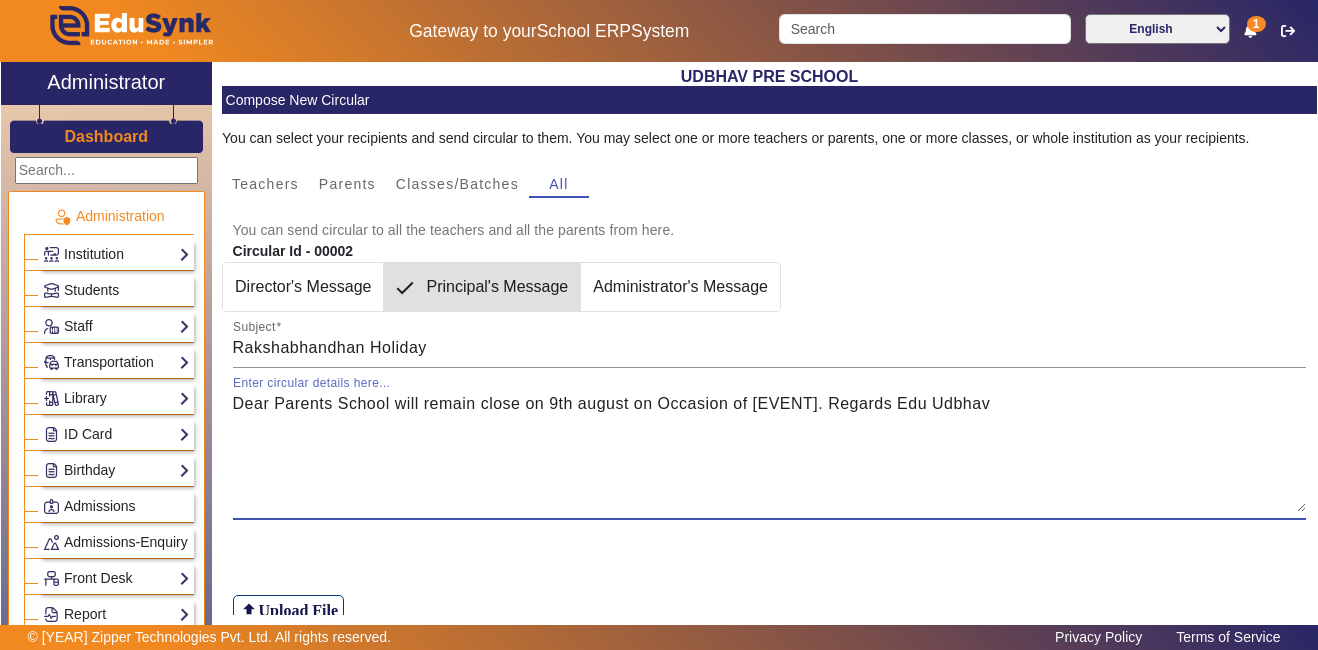 click on "Dear Parents School will remain close on 9th august on Occasion of [EVENT]. Regards Edu Udbhav" at bounding box center (770, 452) 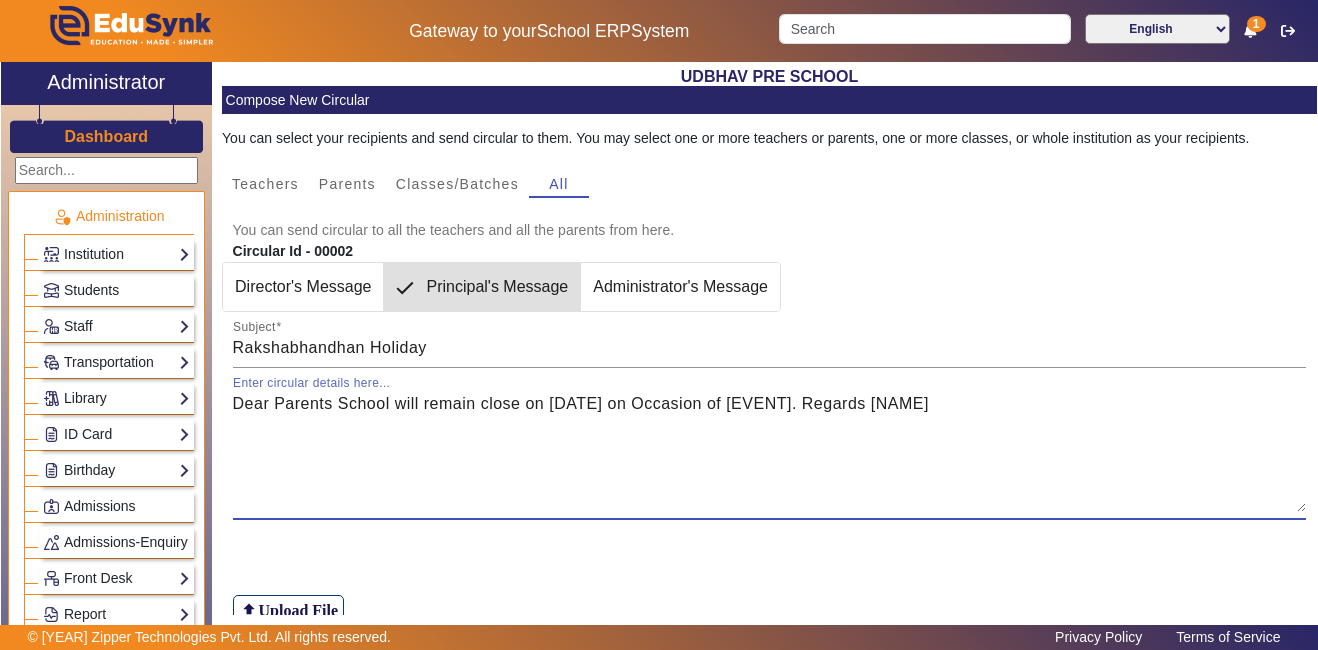 drag, startPoint x: 964, startPoint y: 432, endPoint x: 997, endPoint y: 470, distance: 50.32892 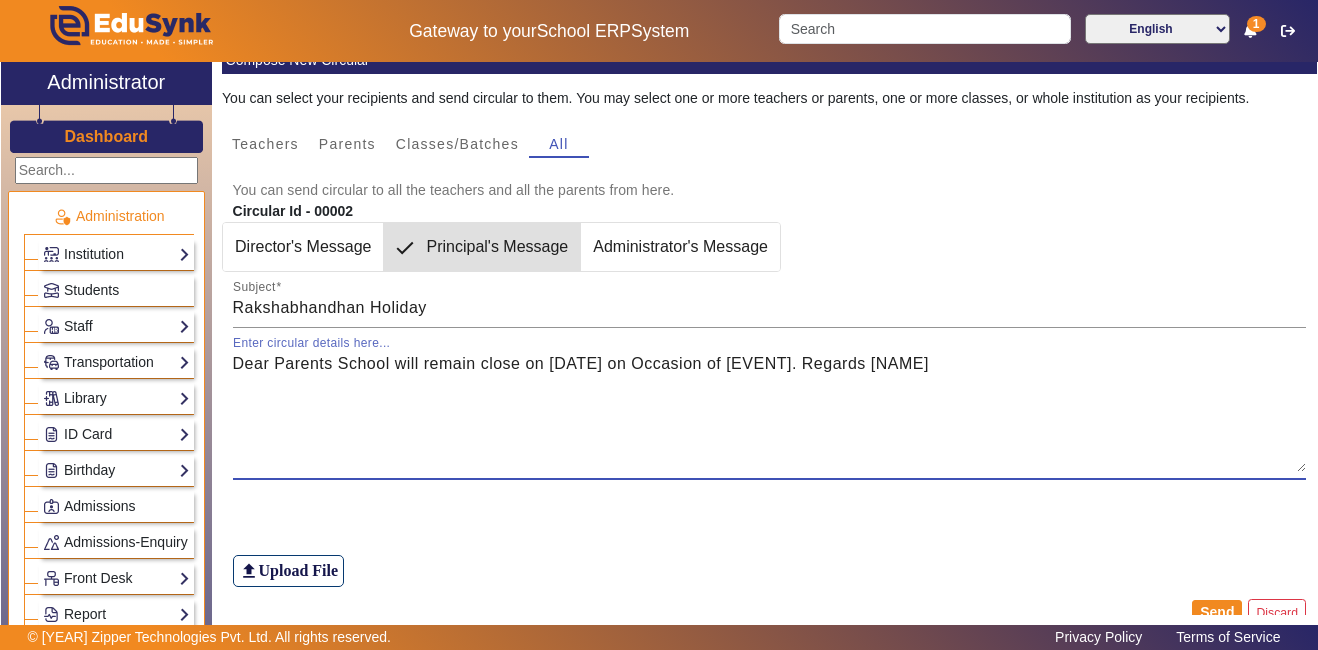 scroll, scrollTop: 77, scrollLeft: 0, axis: vertical 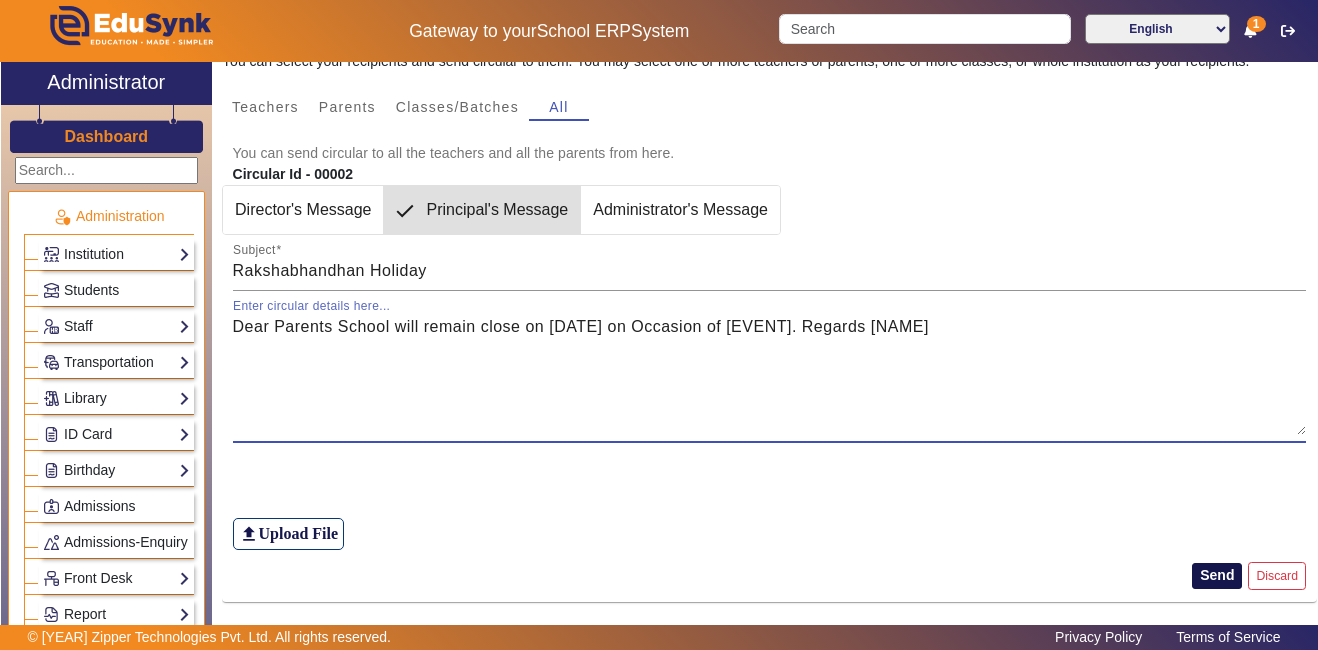 type on "Dear Parents School will remain close on [DATE] on Occasion of [EVENT]. Regards [NAME]" 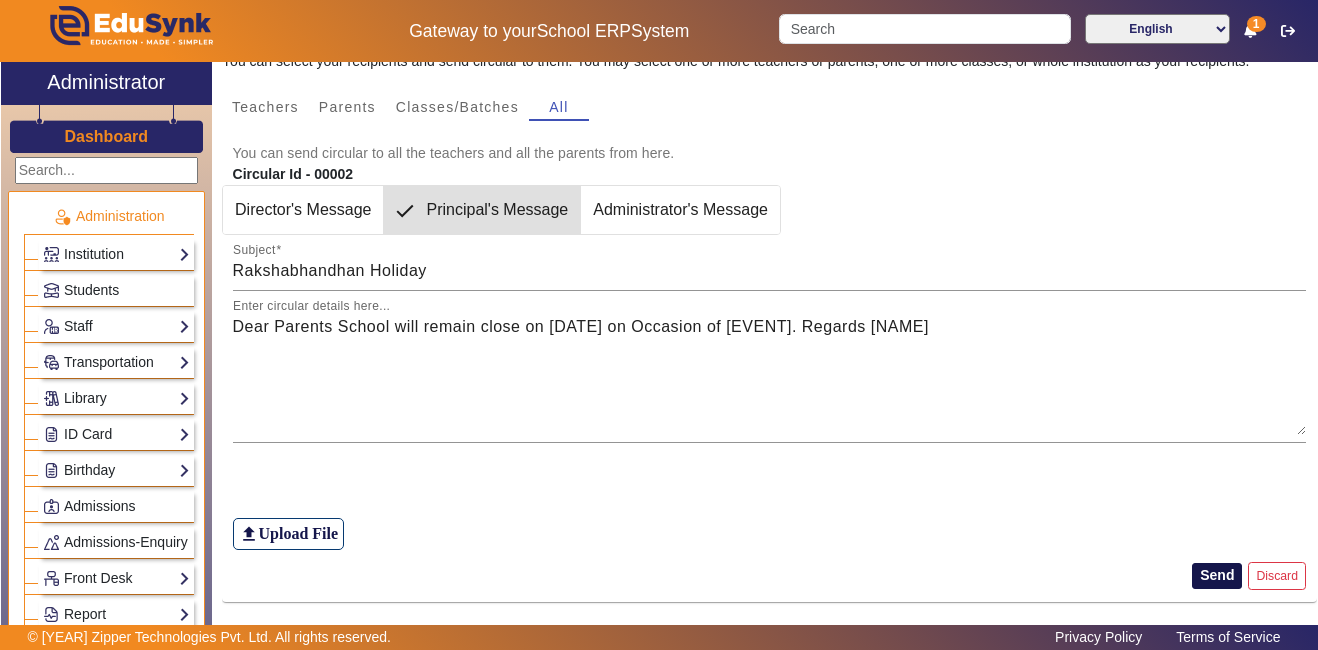 click on "Send" 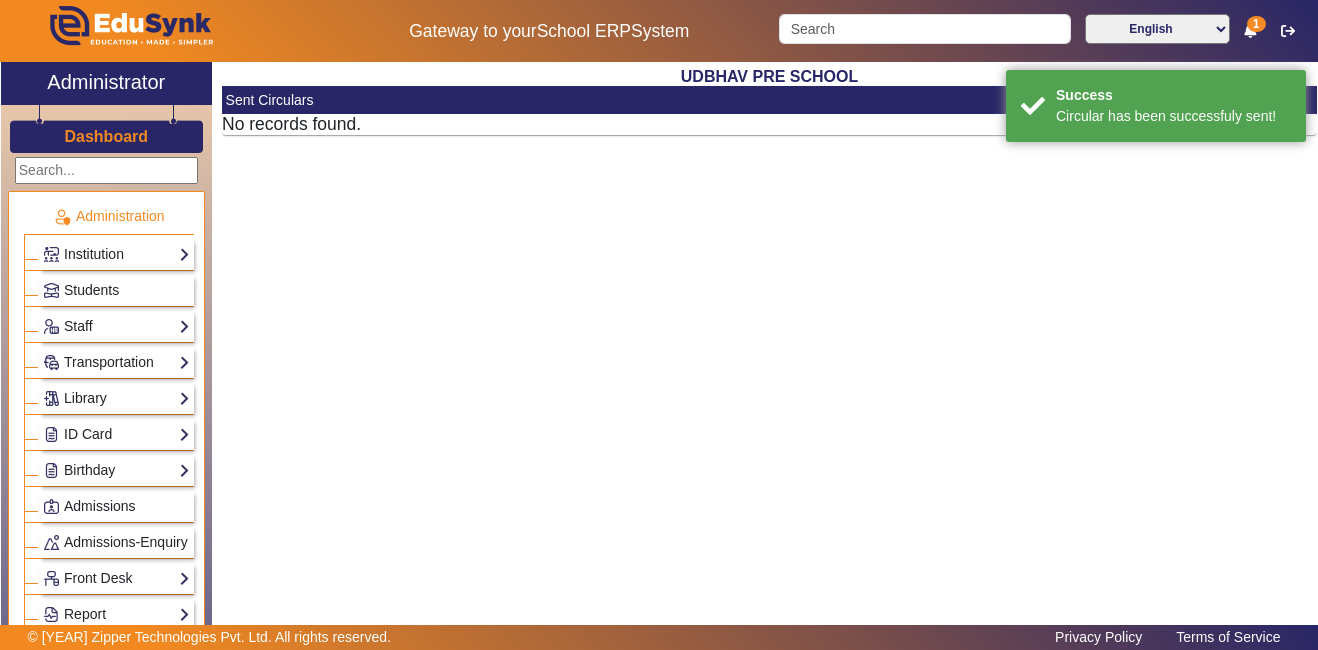 scroll, scrollTop: 0, scrollLeft: 0, axis: both 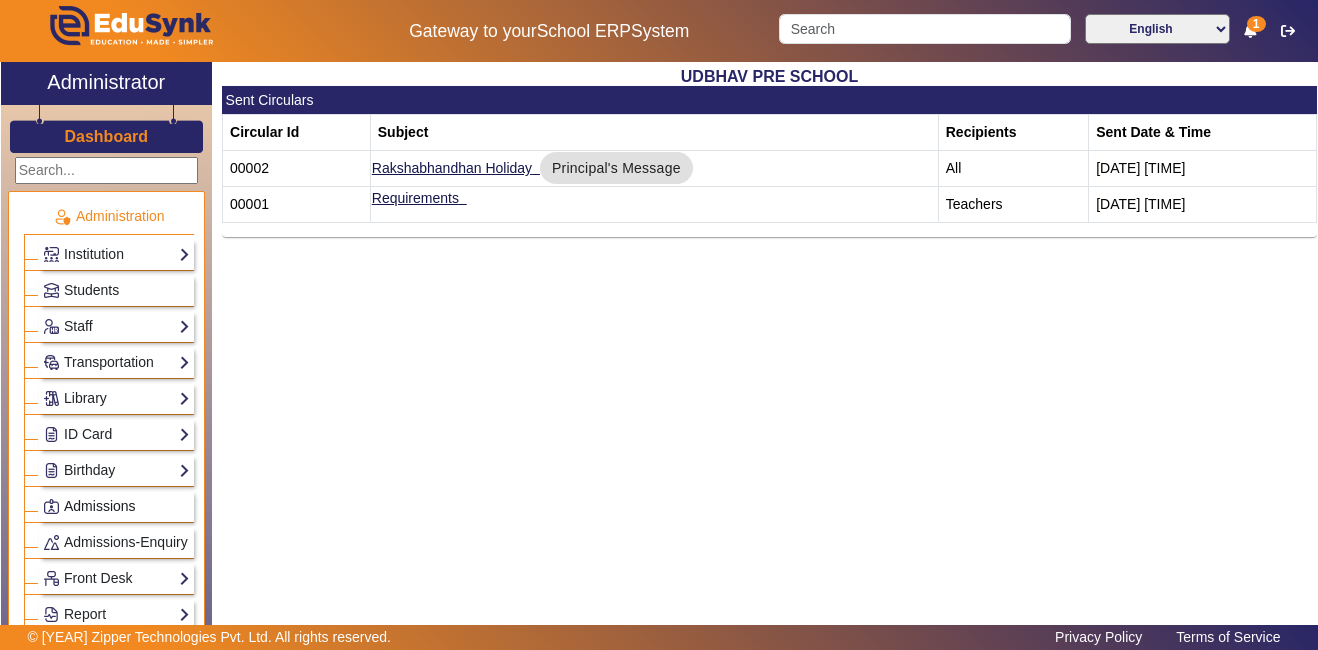 click on "Admissions" 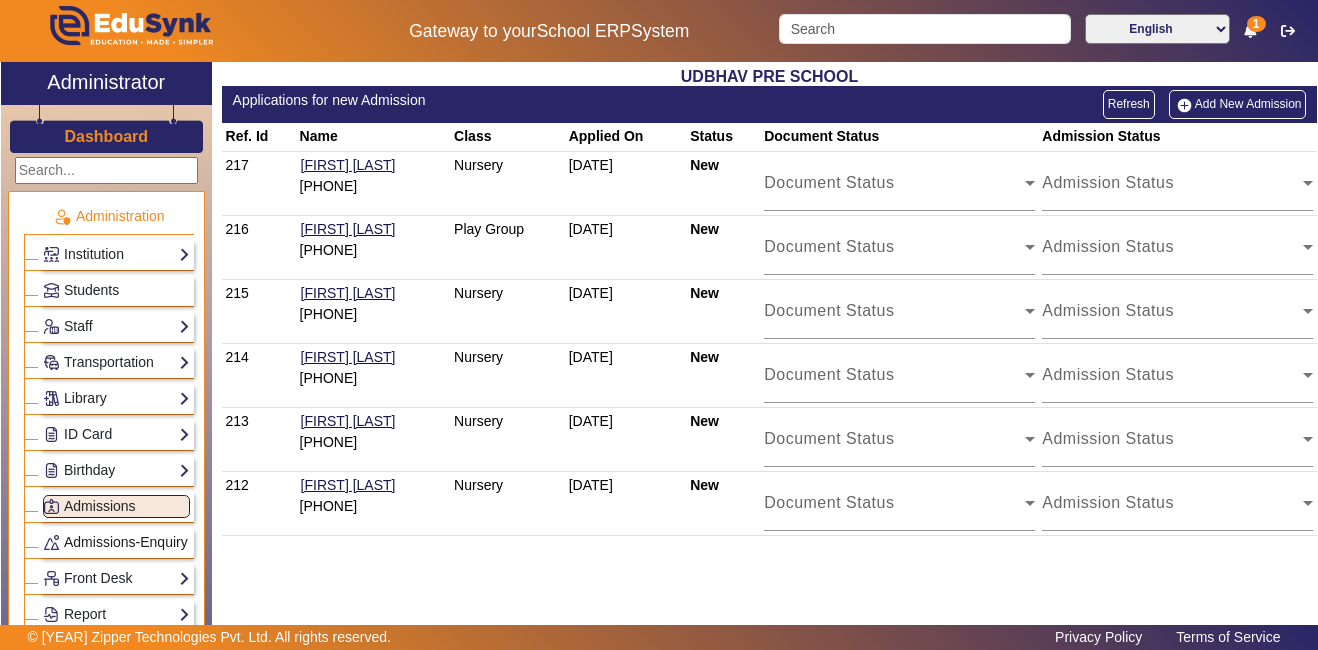 click on "Admissions-Enquiry" 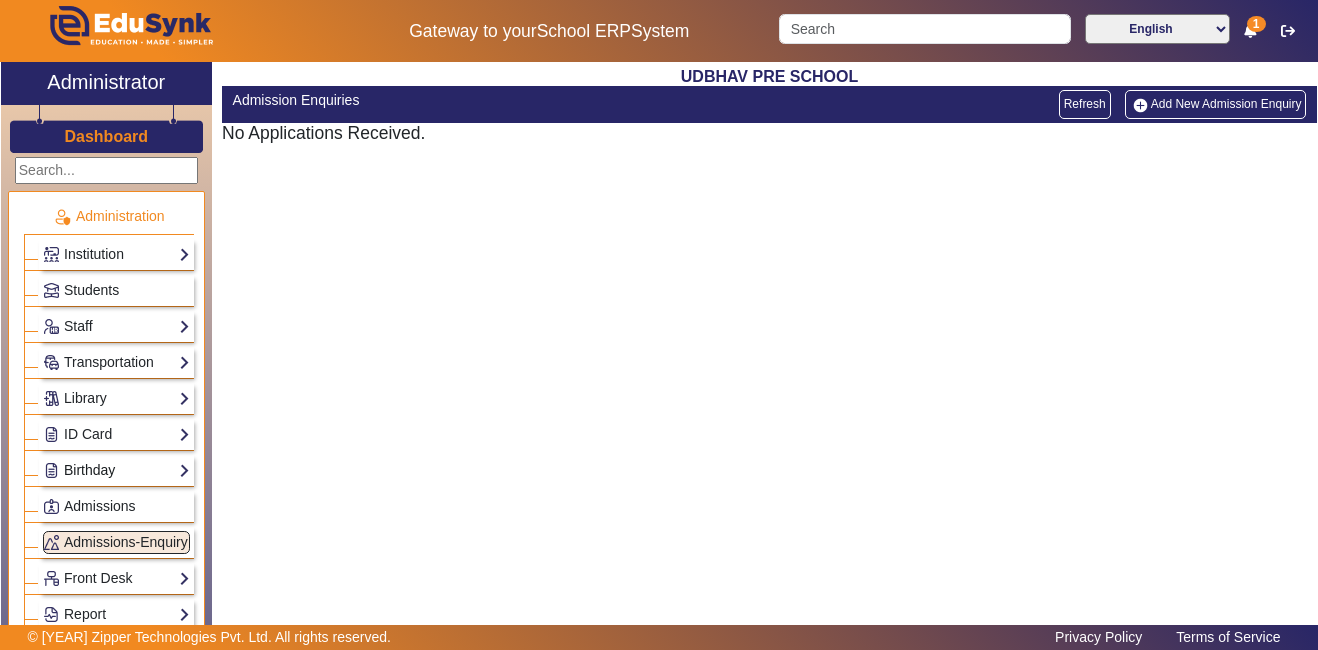 click on "Birthday" 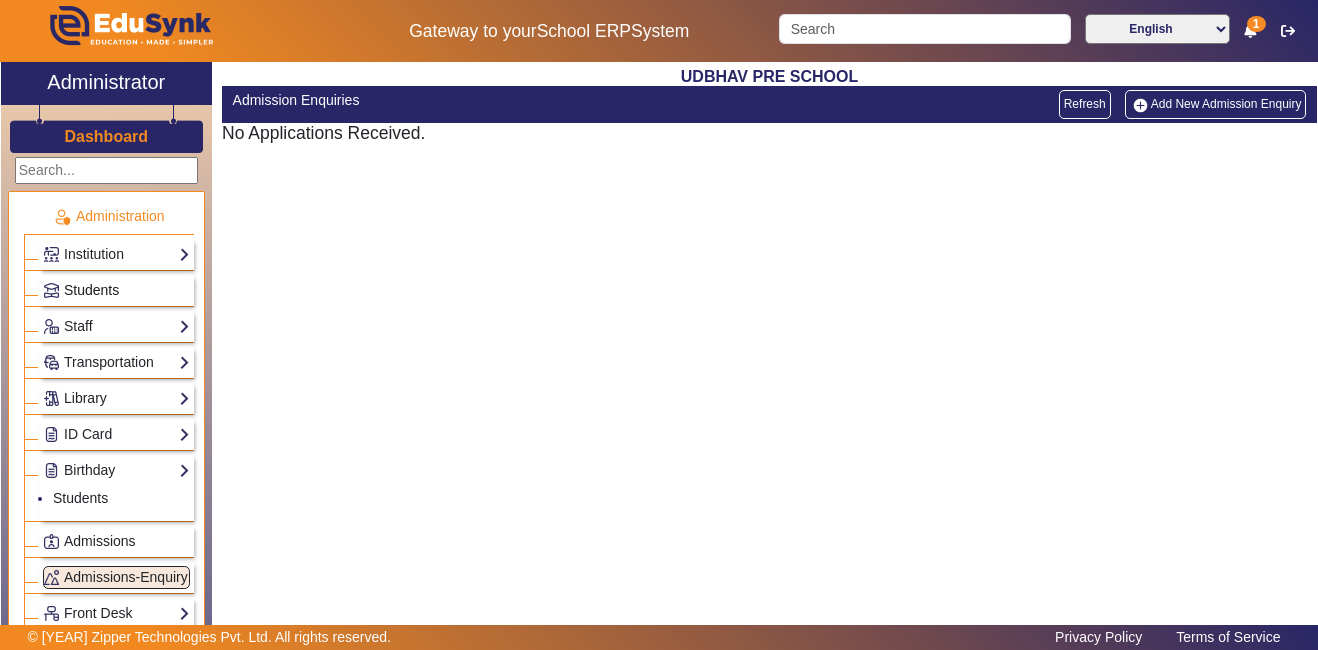 click on "Students" 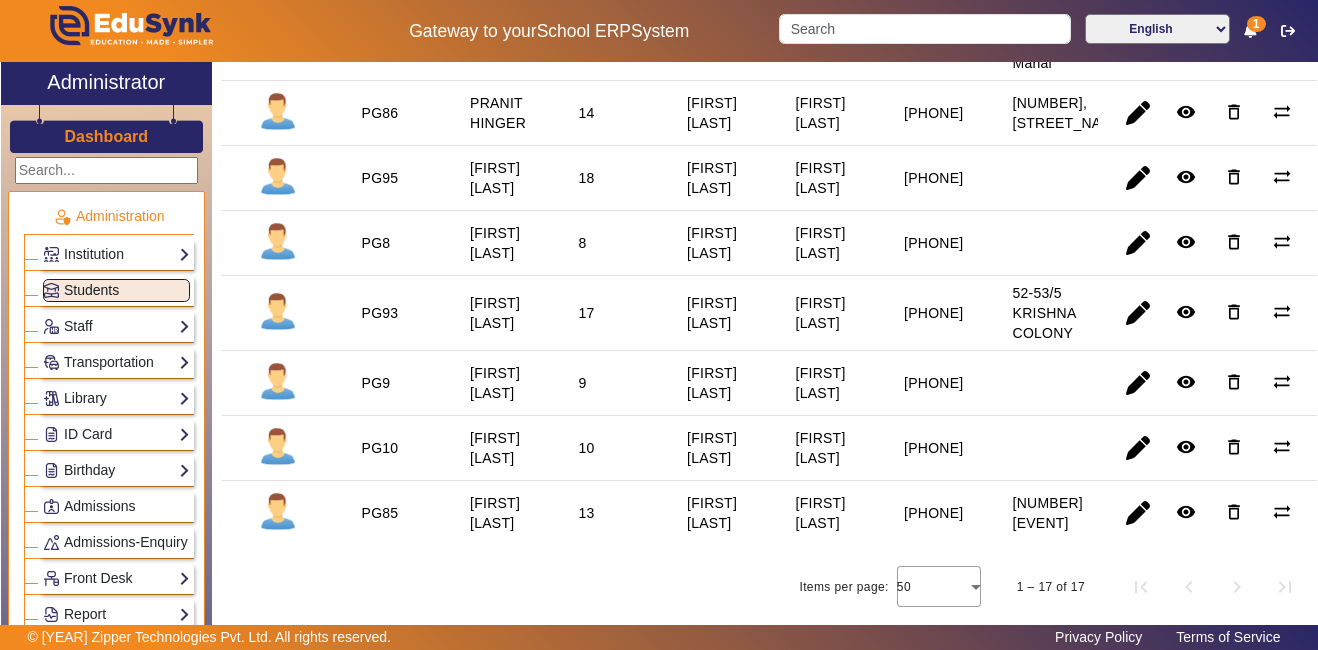 scroll, scrollTop: 882, scrollLeft: 0, axis: vertical 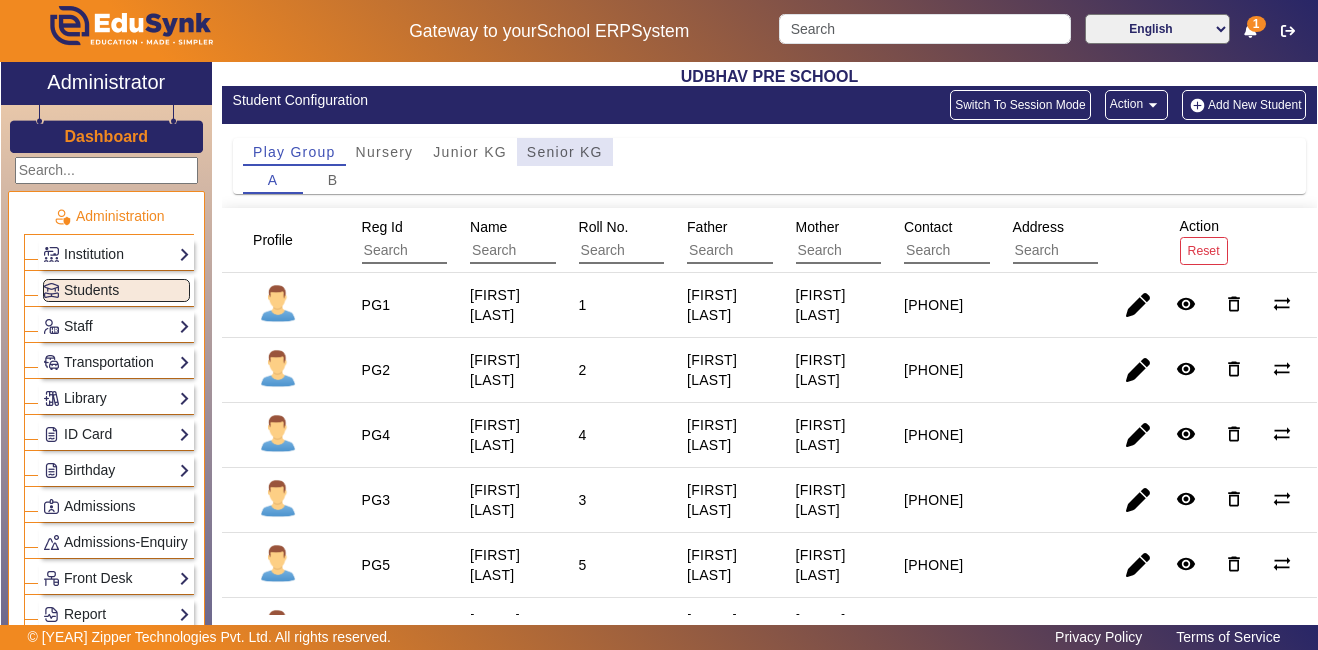 click on "Senior KG" at bounding box center (565, 152) 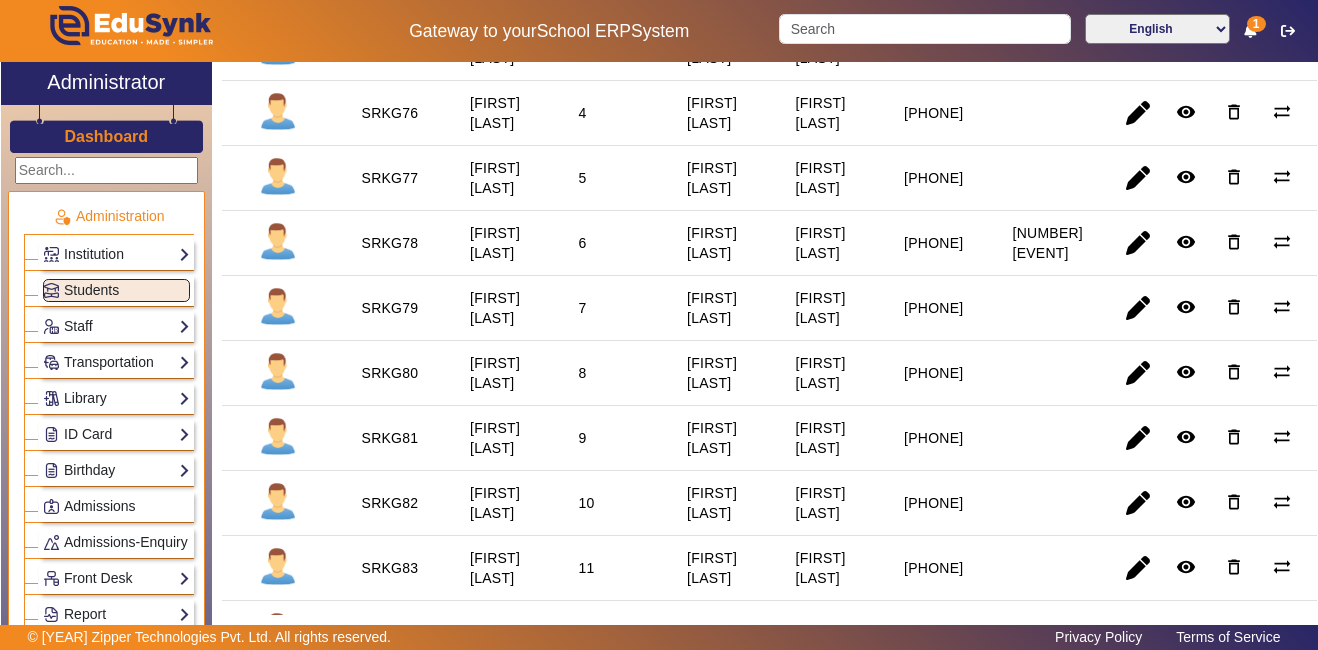 scroll, scrollTop: 507, scrollLeft: 0, axis: vertical 